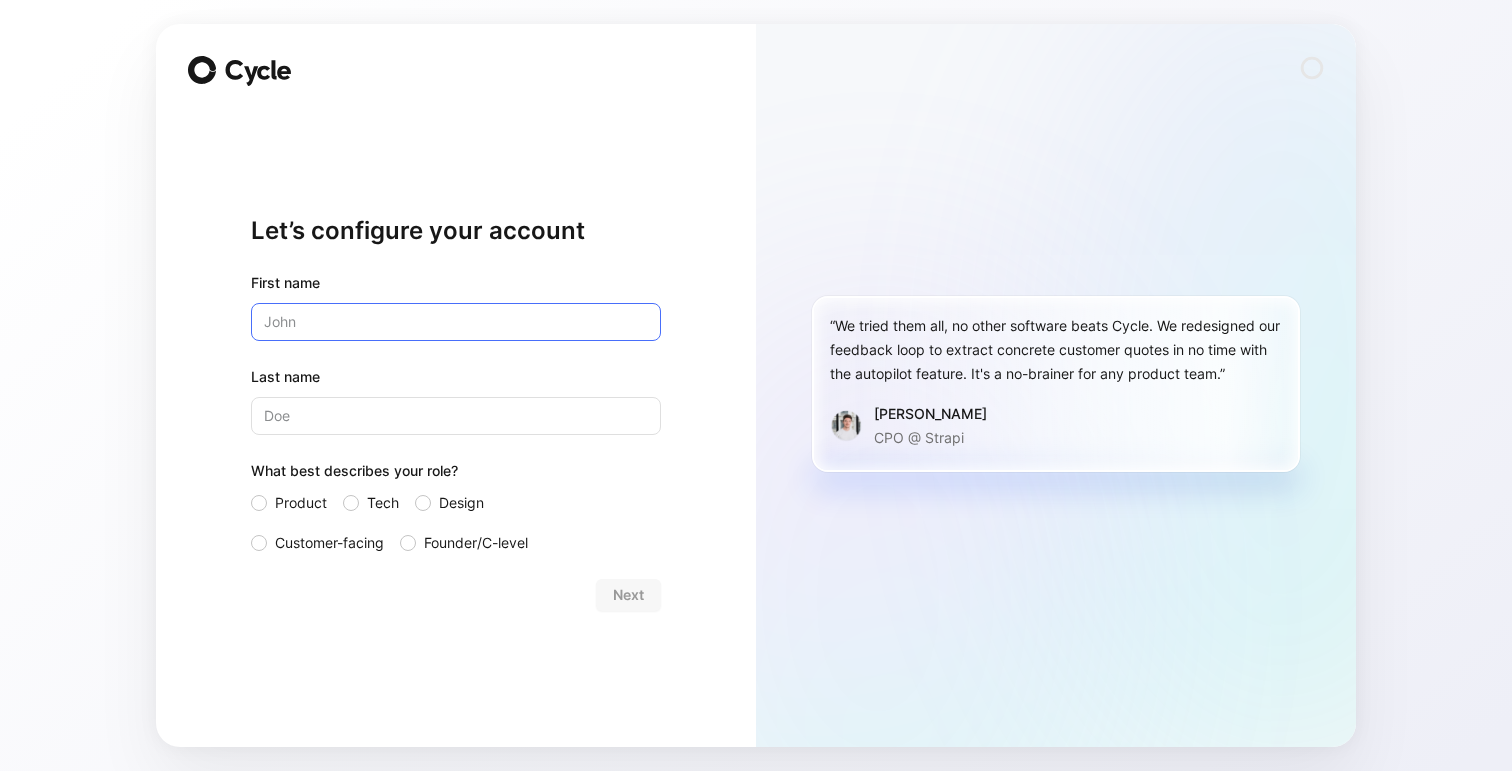 scroll, scrollTop: 0, scrollLeft: 0, axis: both 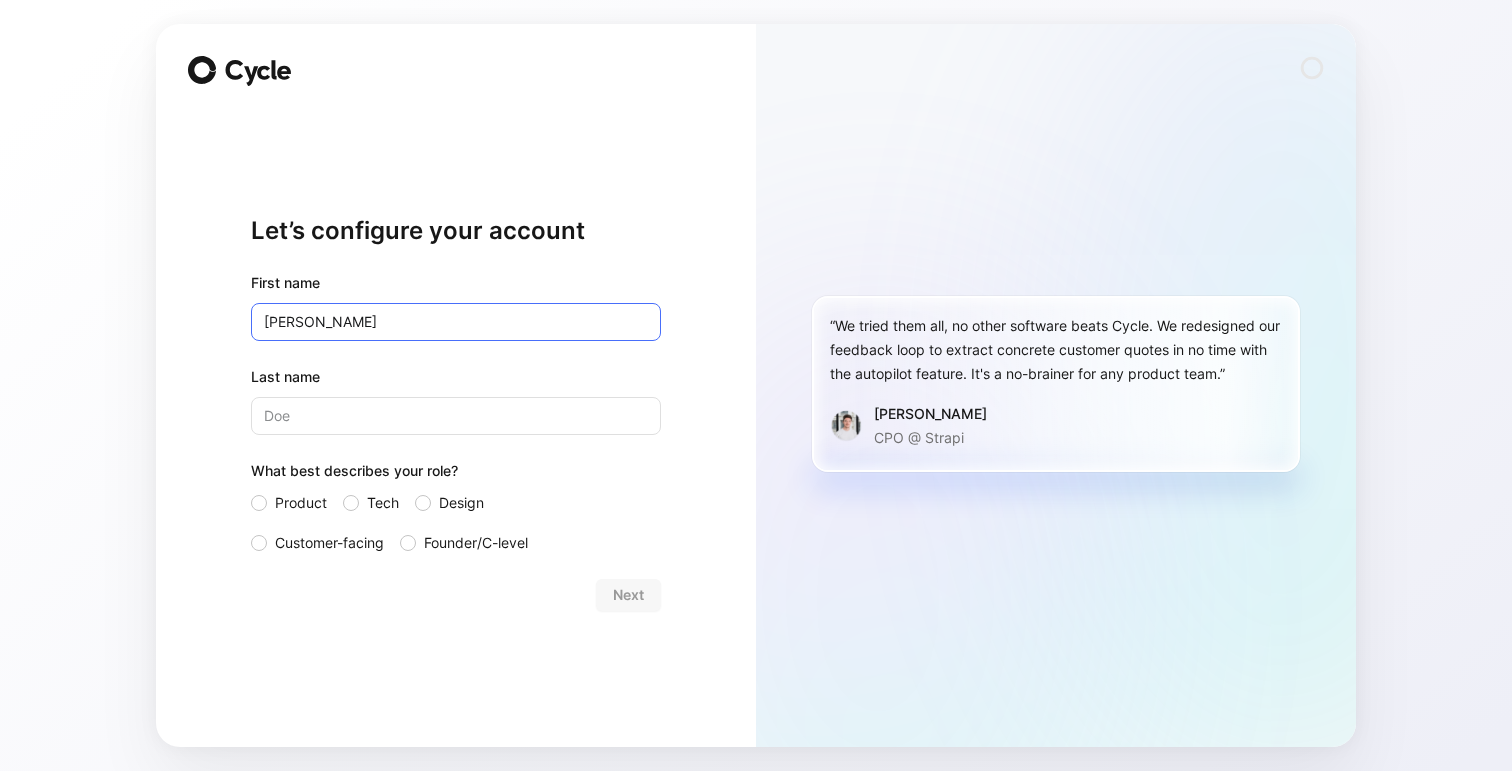 type on "[PERSON_NAME]" 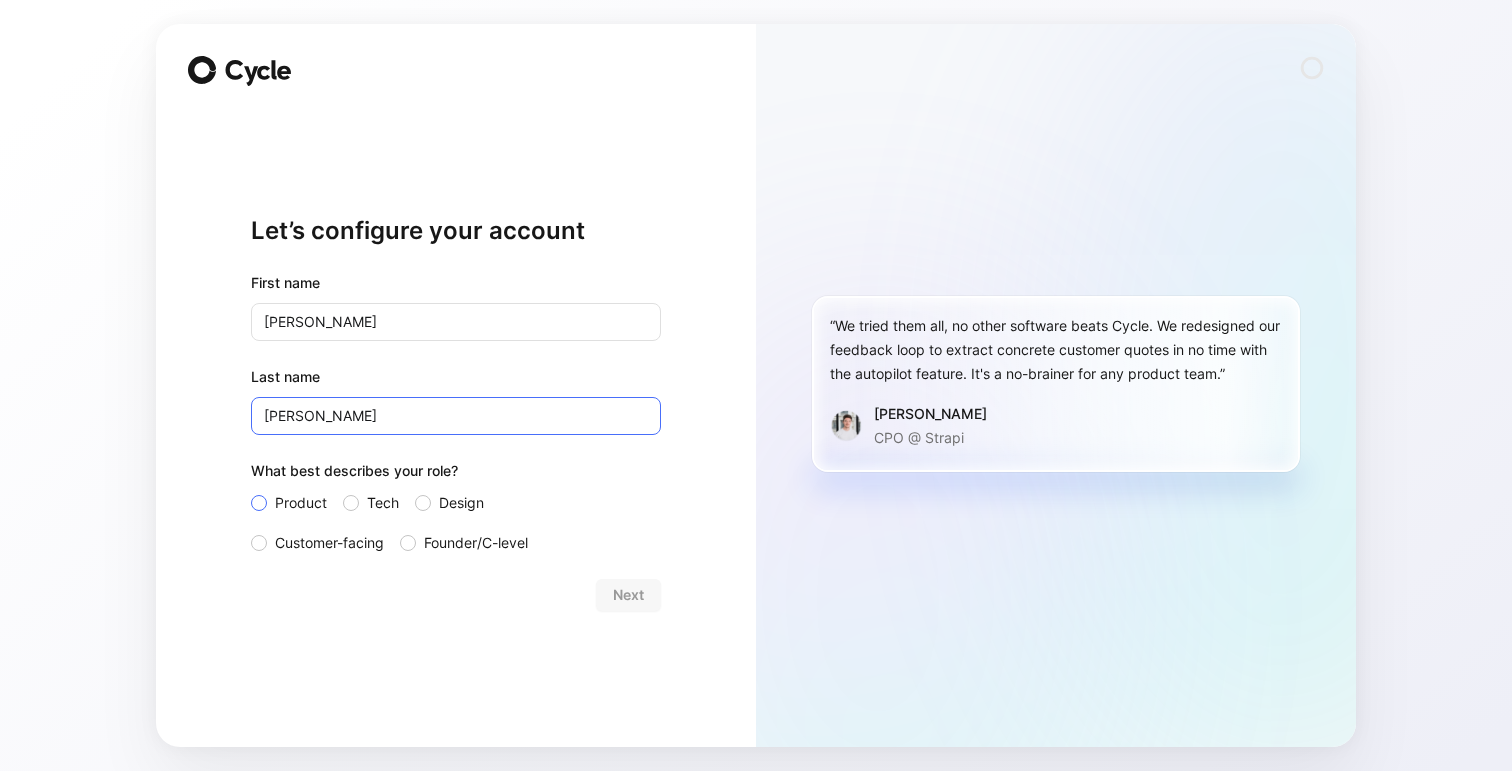 type on "[PERSON_NAME]" 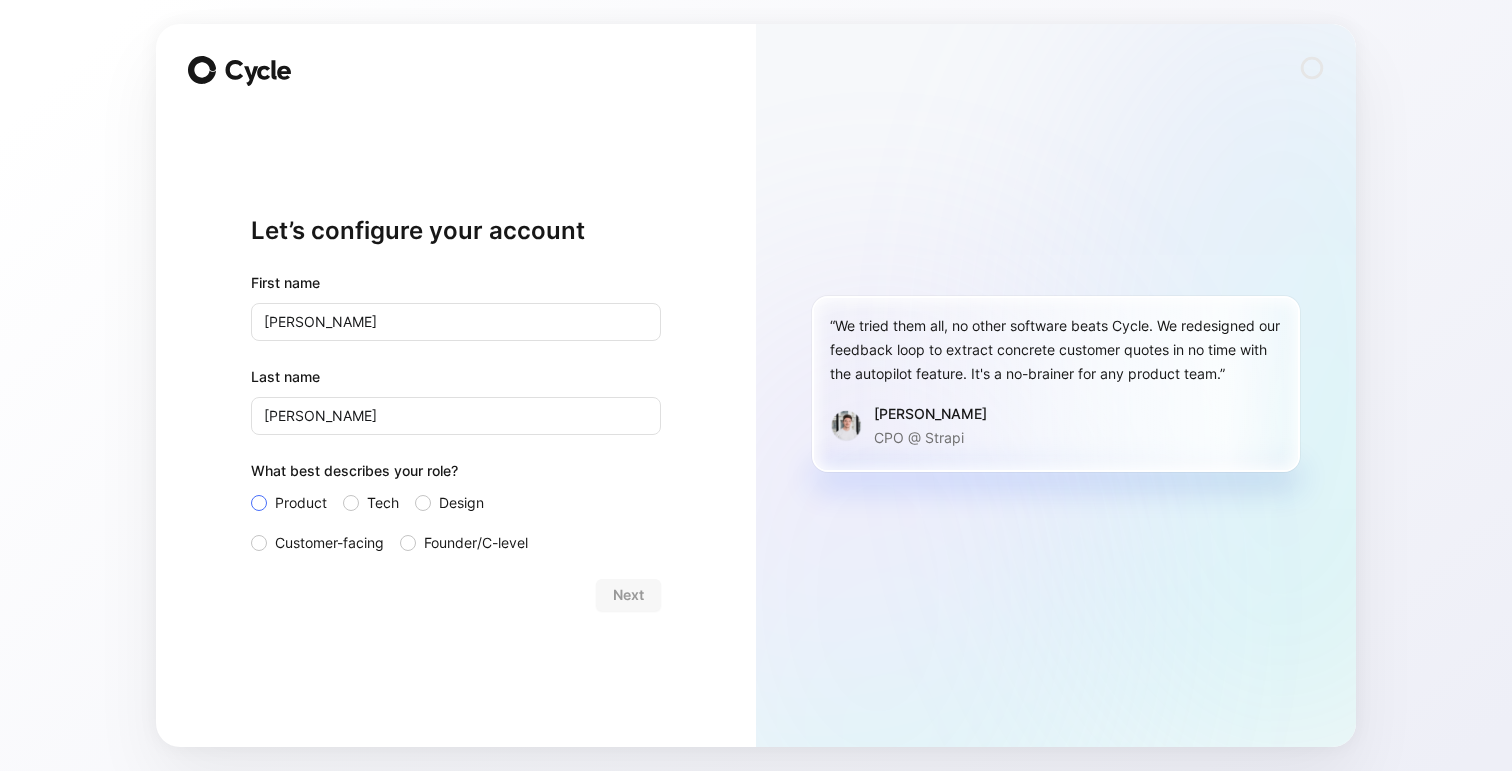 click on "Product" at bounding box center [289, 503] 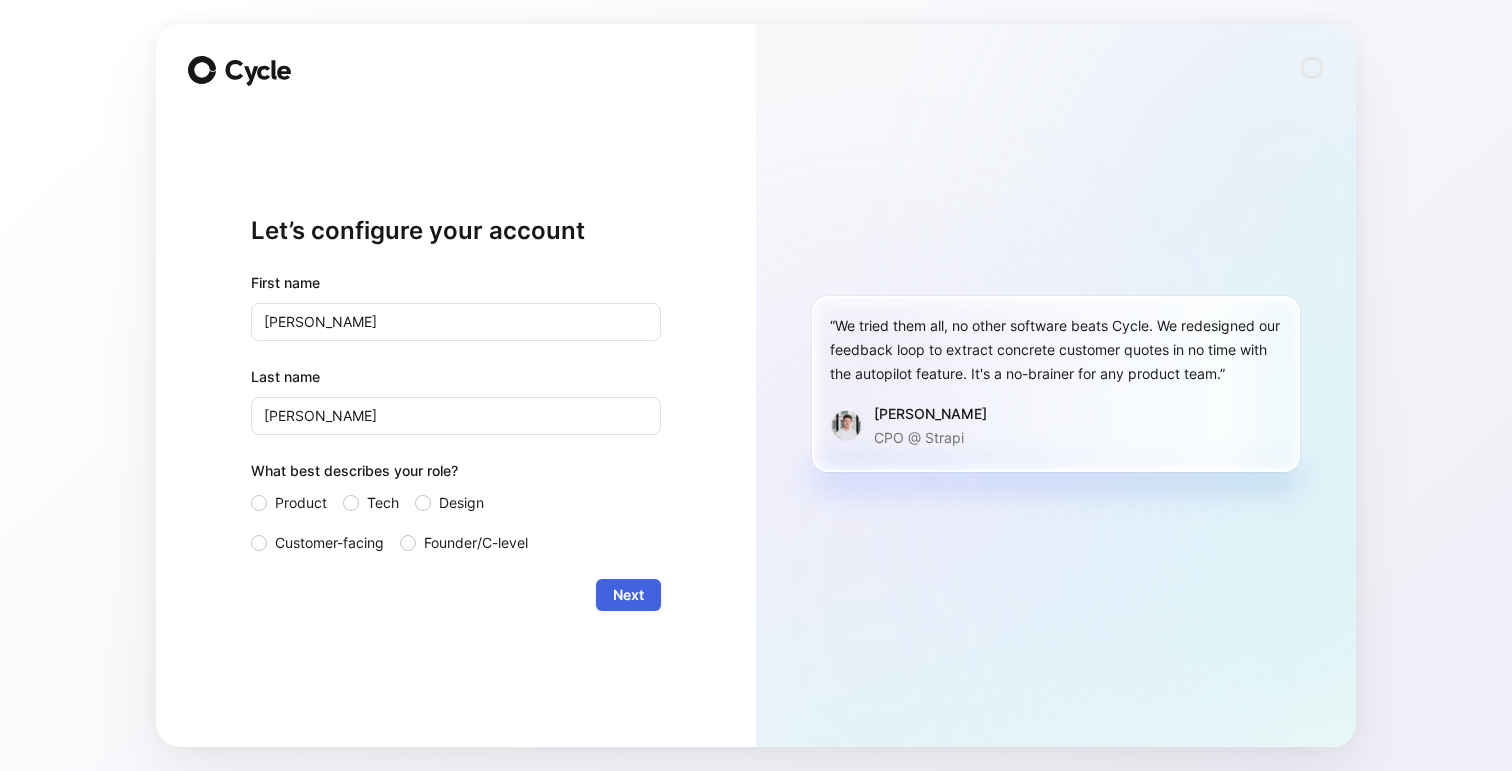 click on "Next" at bounding box center (628, 595) 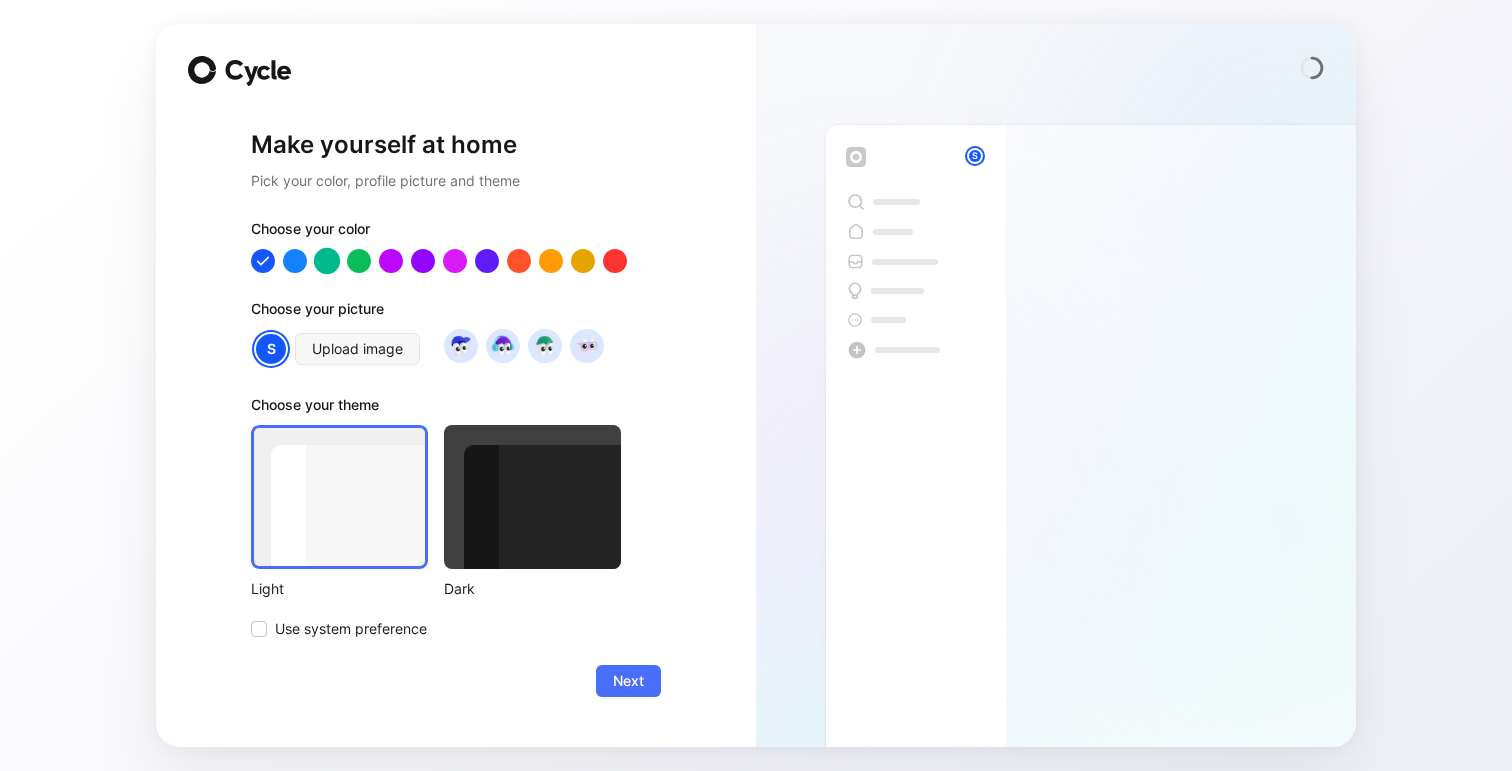 click at bounding box center [327, 260] 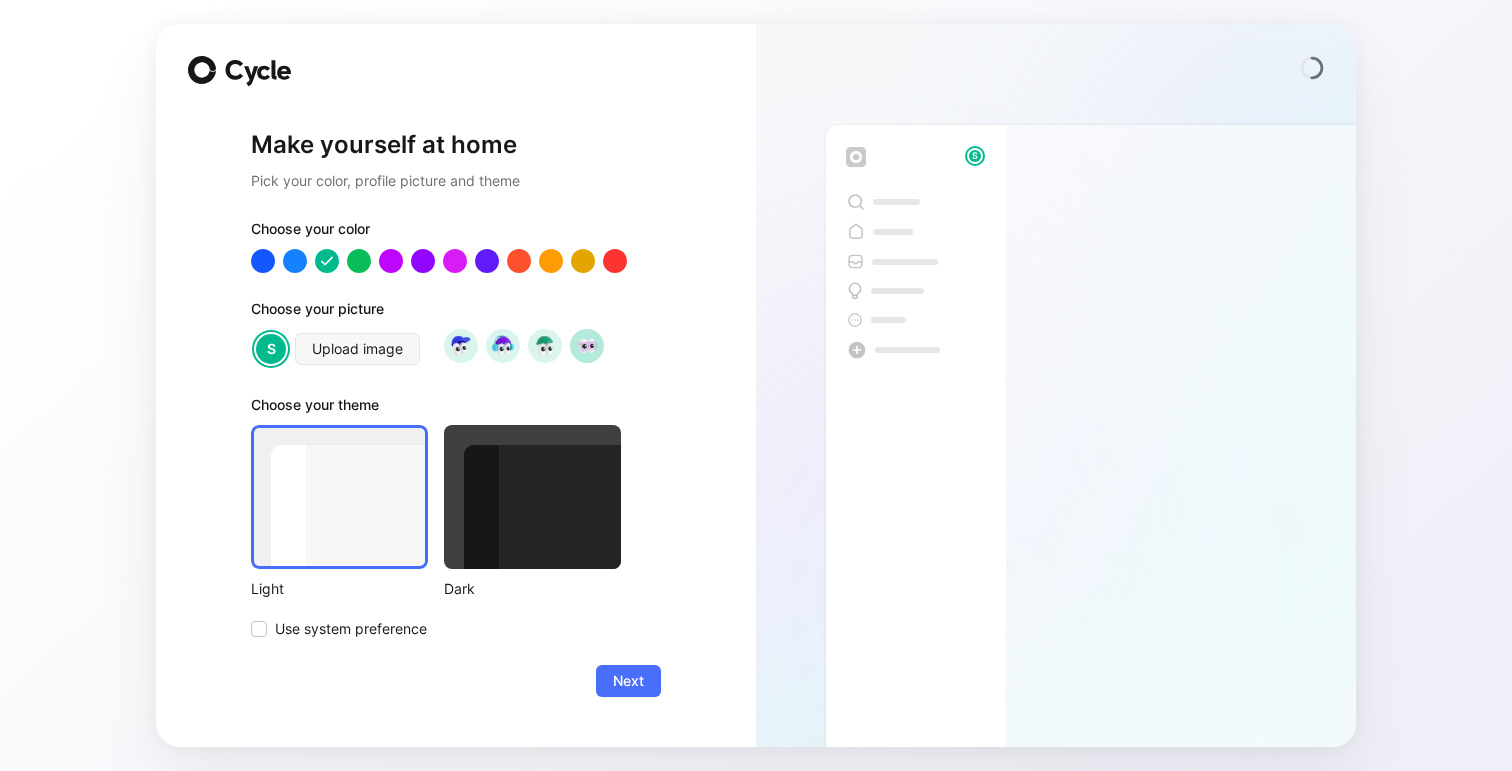 click at bounding box center (586, 345) 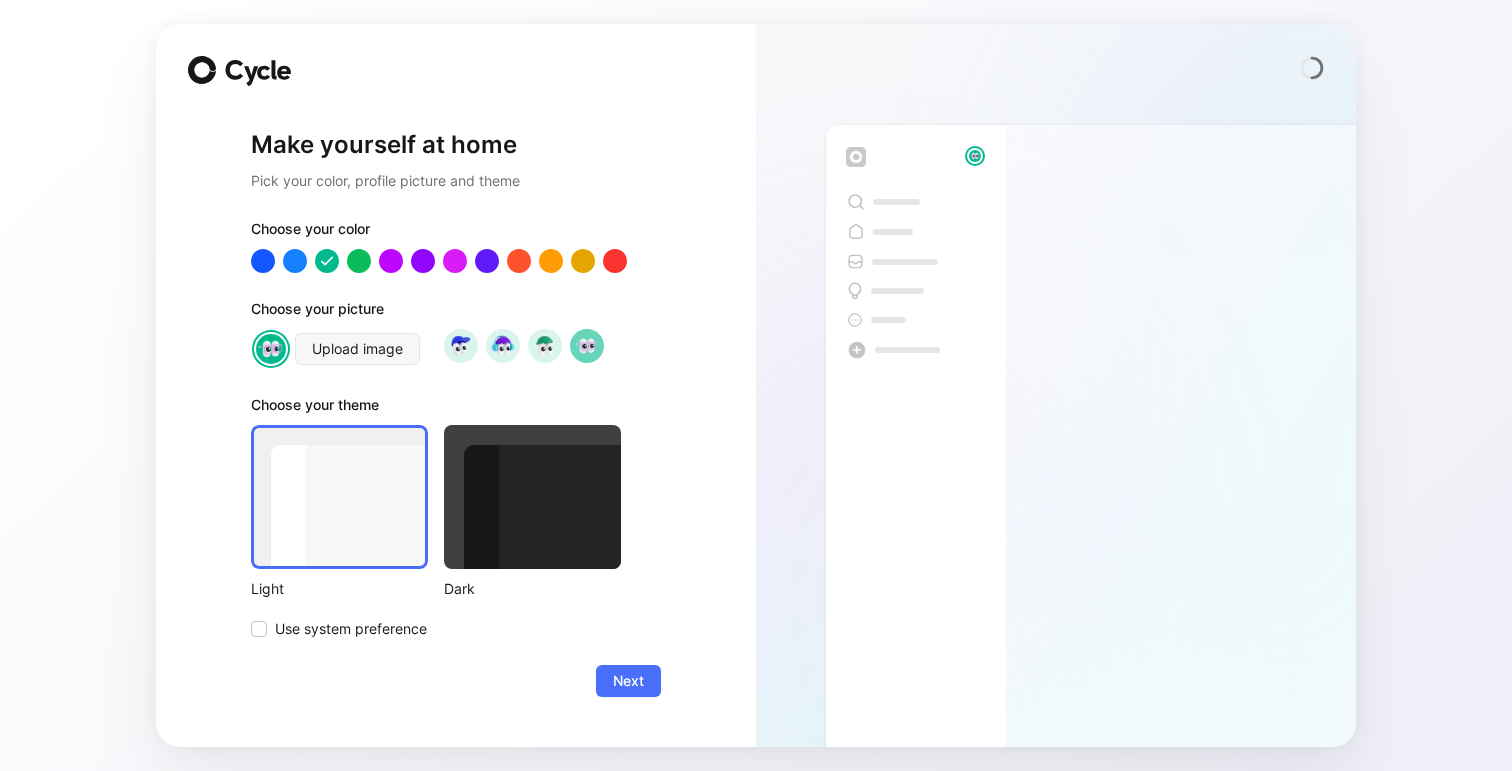 click at bounding box center (586, 345) 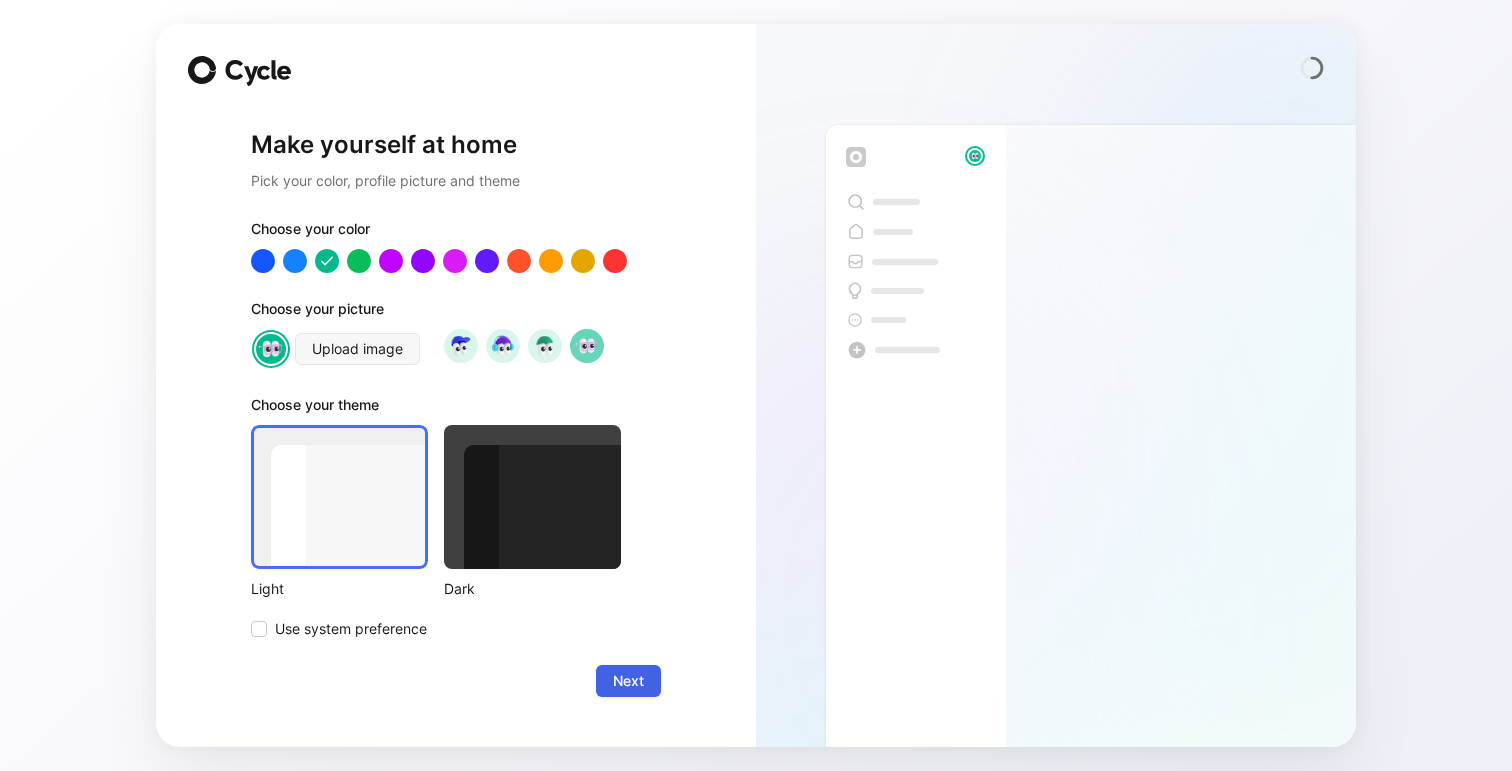 click on "Next" at bounding box center (628, 681) 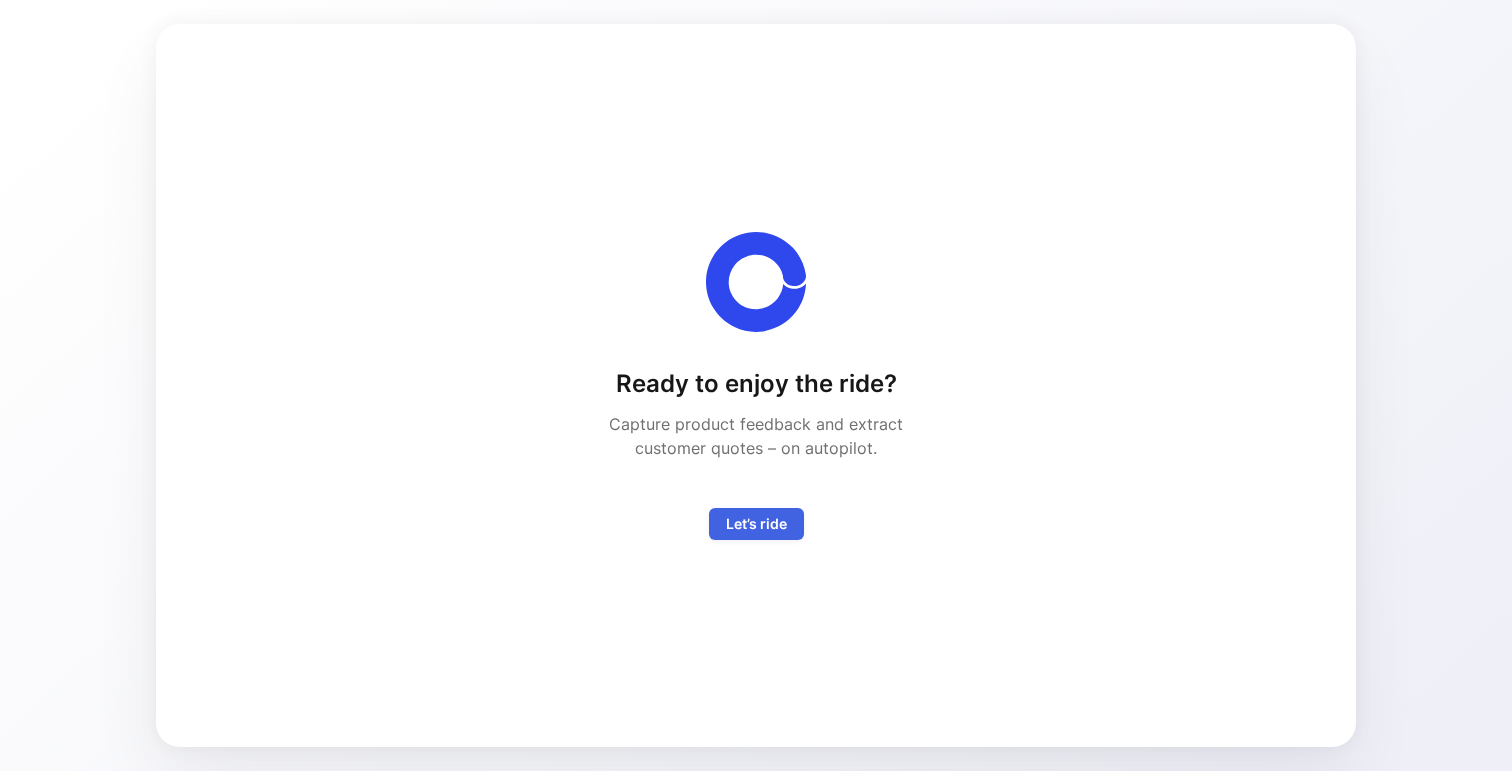 click on "Let’s ride" at bounding box center [756, 524] 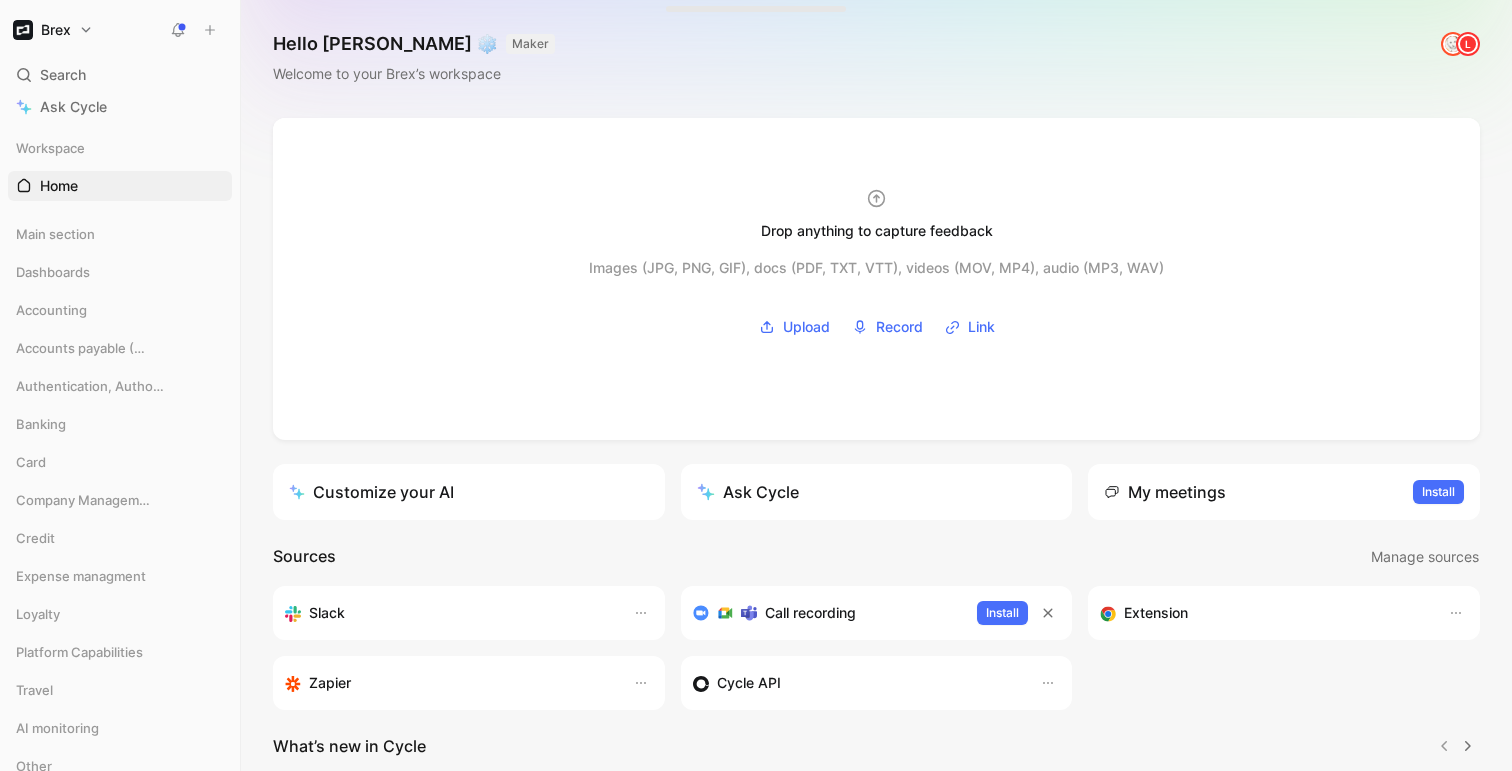 click on "Ask Cycle" at bounding box center [748, 492] 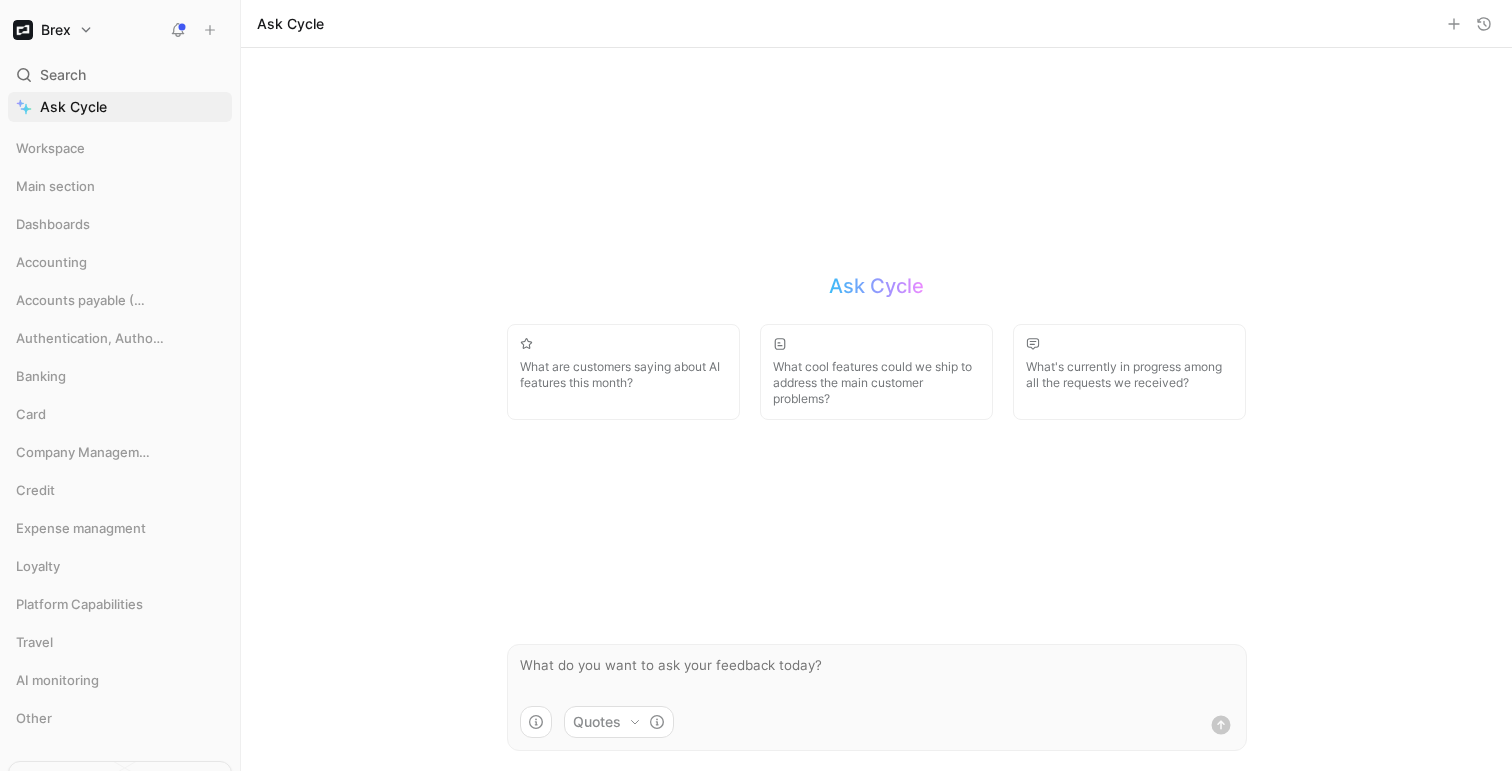 click at bounding box center (877, 675) 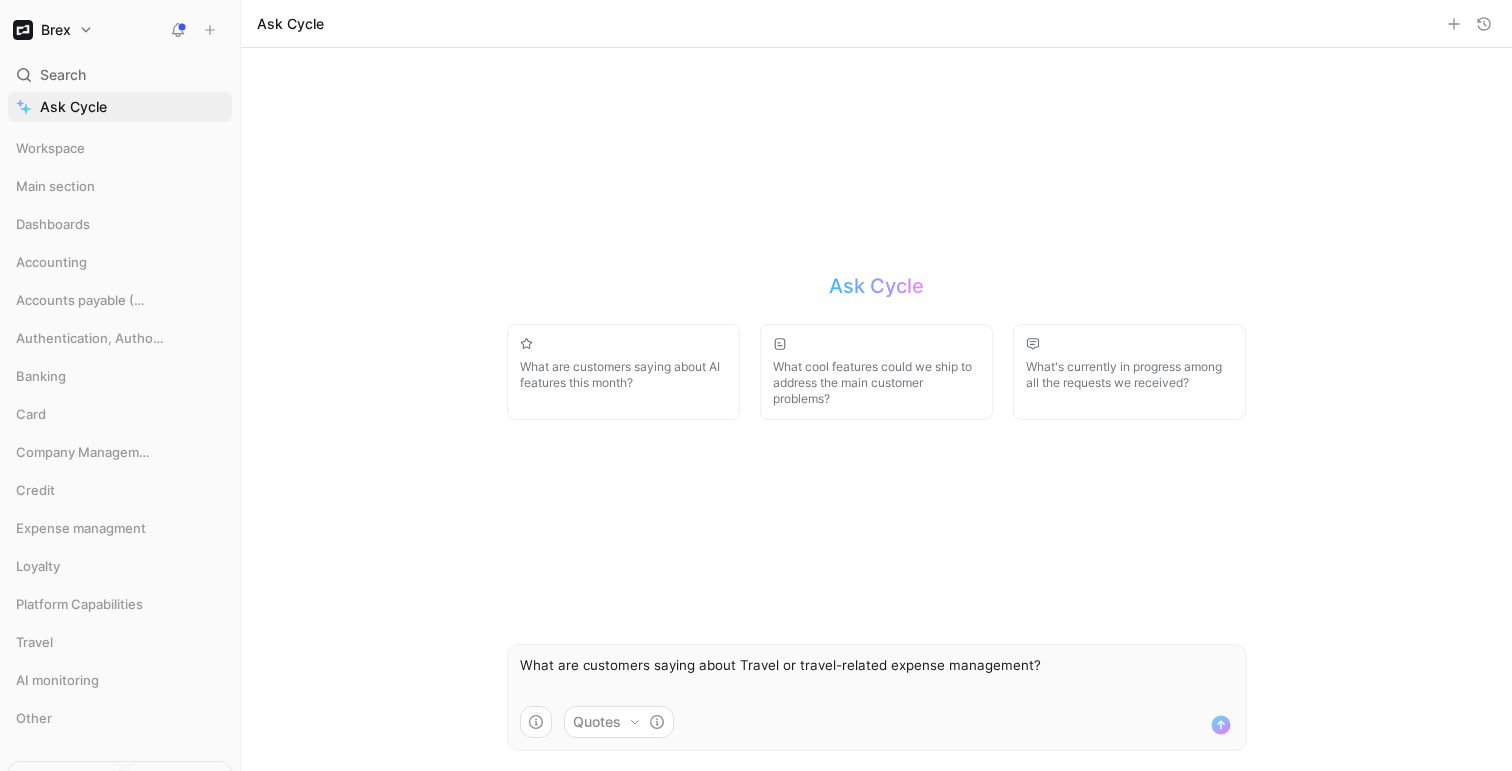 click on "What are customers saying about Travel or travel-related expense management?" at bounding box center (877, 675) 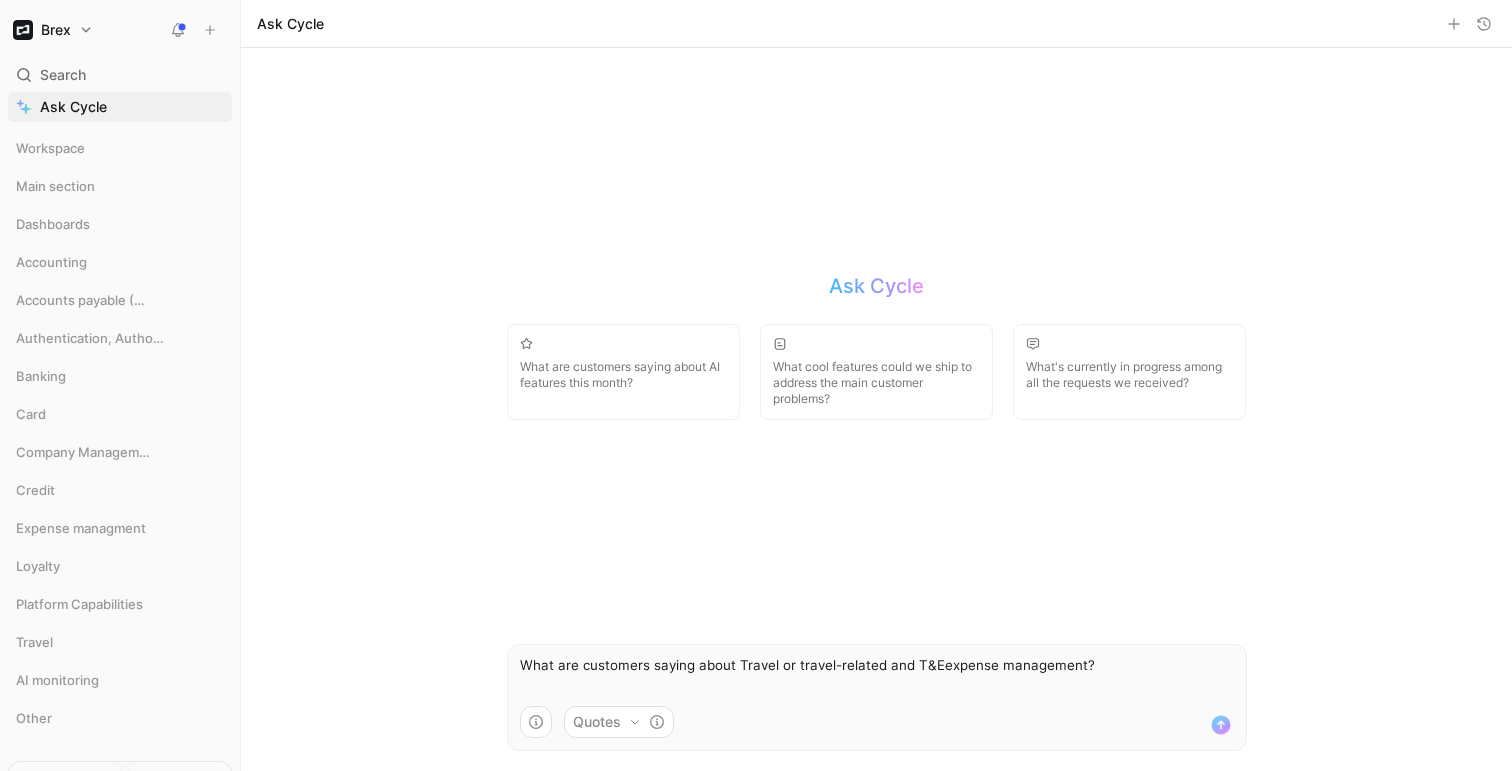 type on "What are customers saying about Travel or travel-related and T&E expense management?" 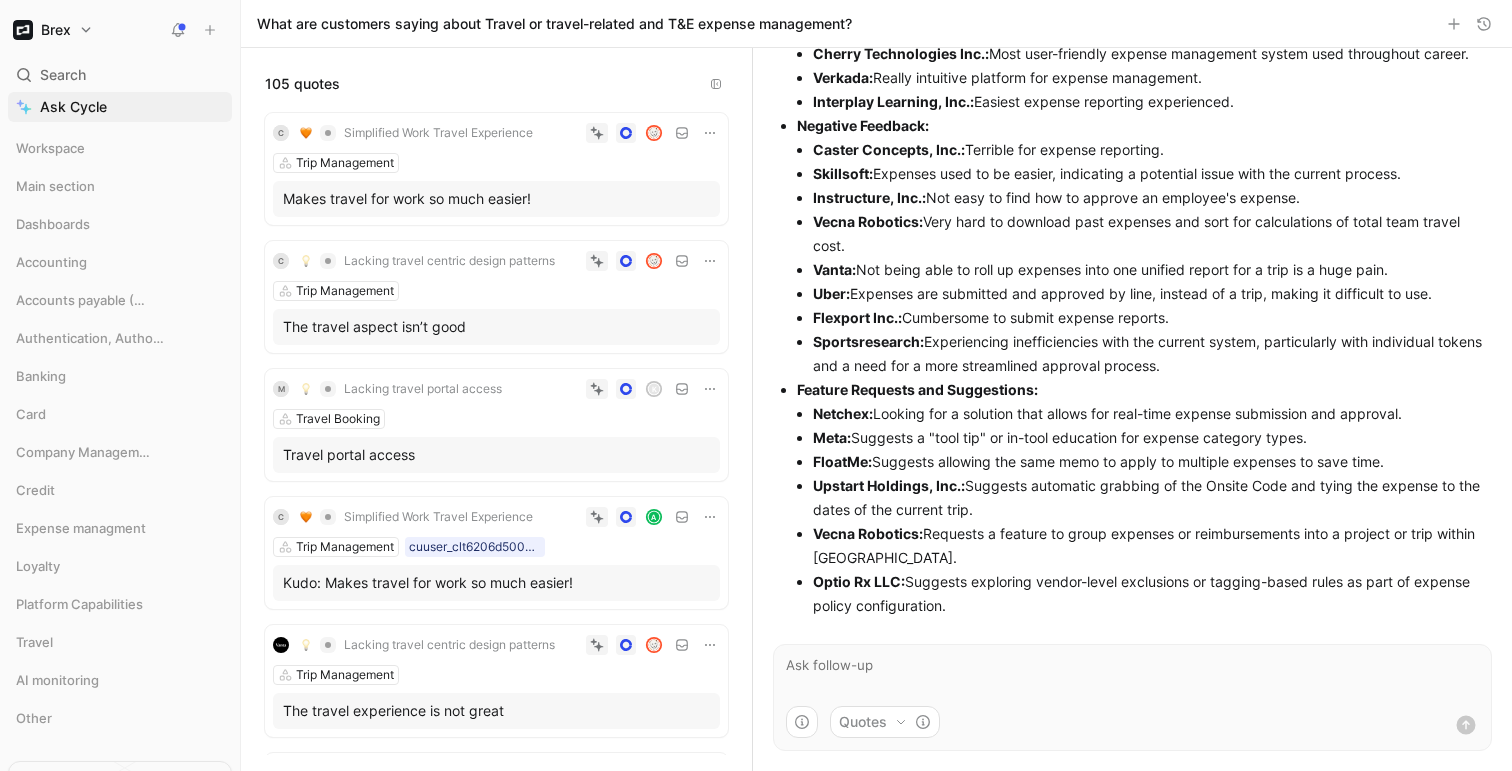 scroll, scrollTop: 496, scrollLeft: 0, axis: vertical 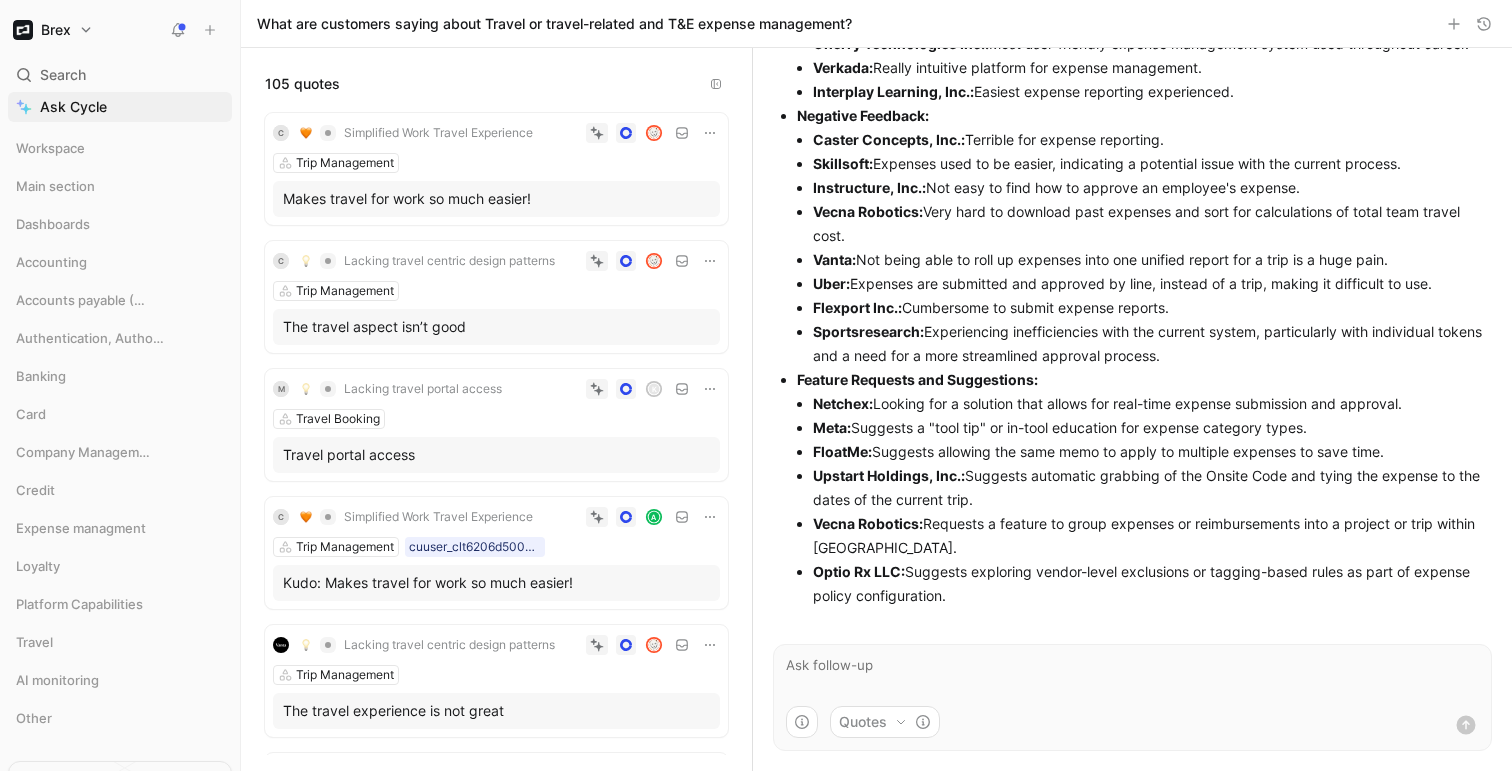 click at bounding box center [1132, 675] 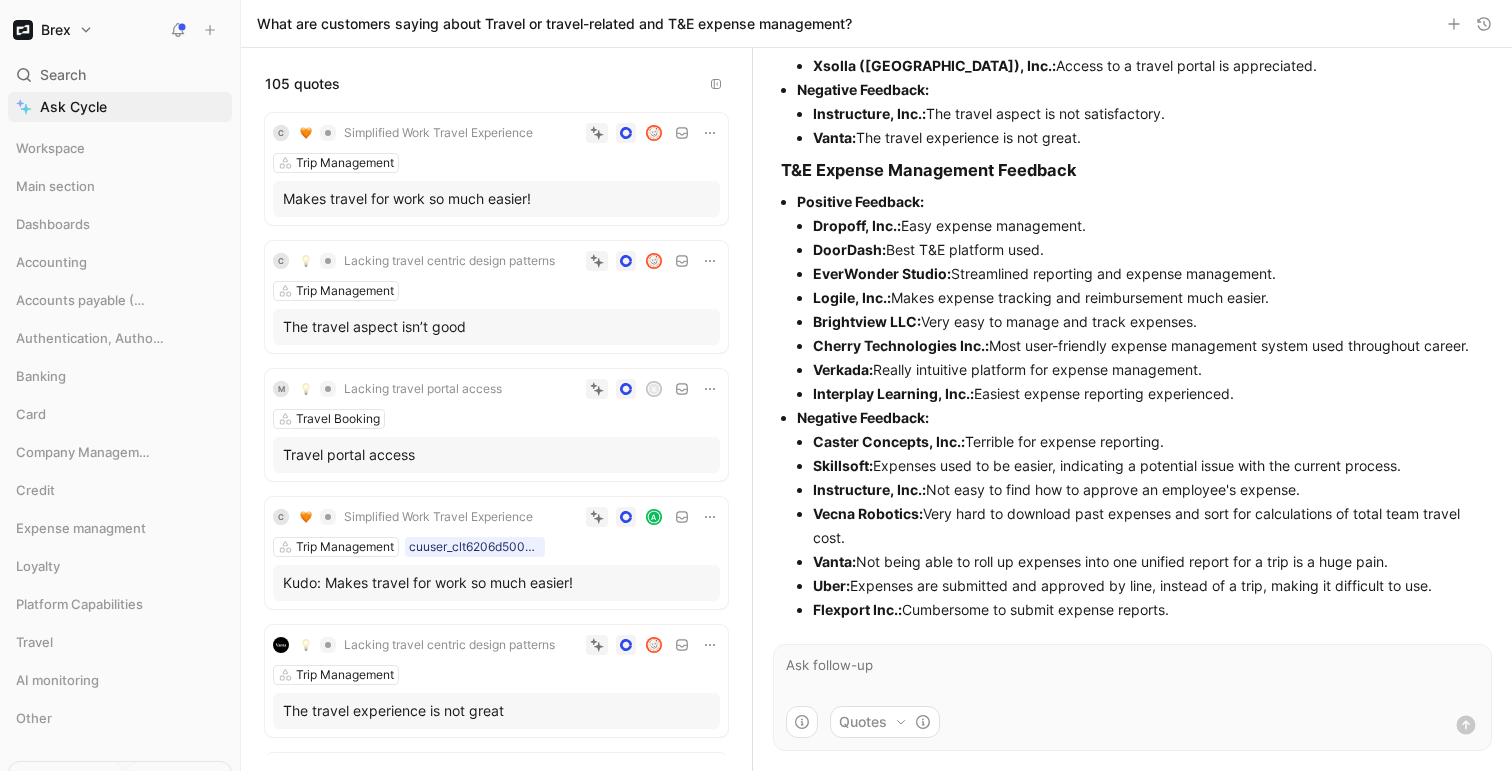 scroll, scrollTop: 496, scrollLeft: 0, axis: vertical 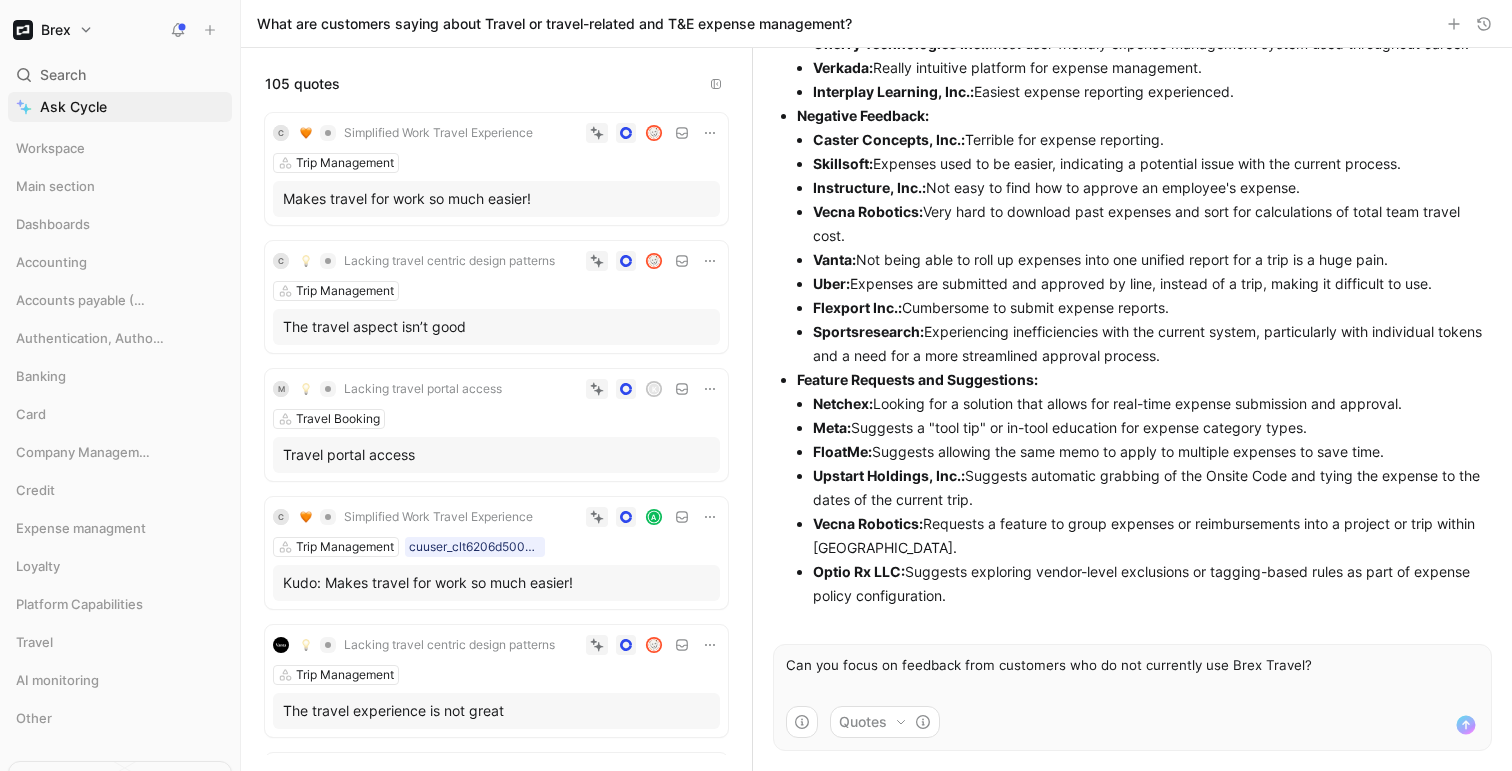 type on "Can you focus on feedback from customers who do not currently use Brex Travel?" 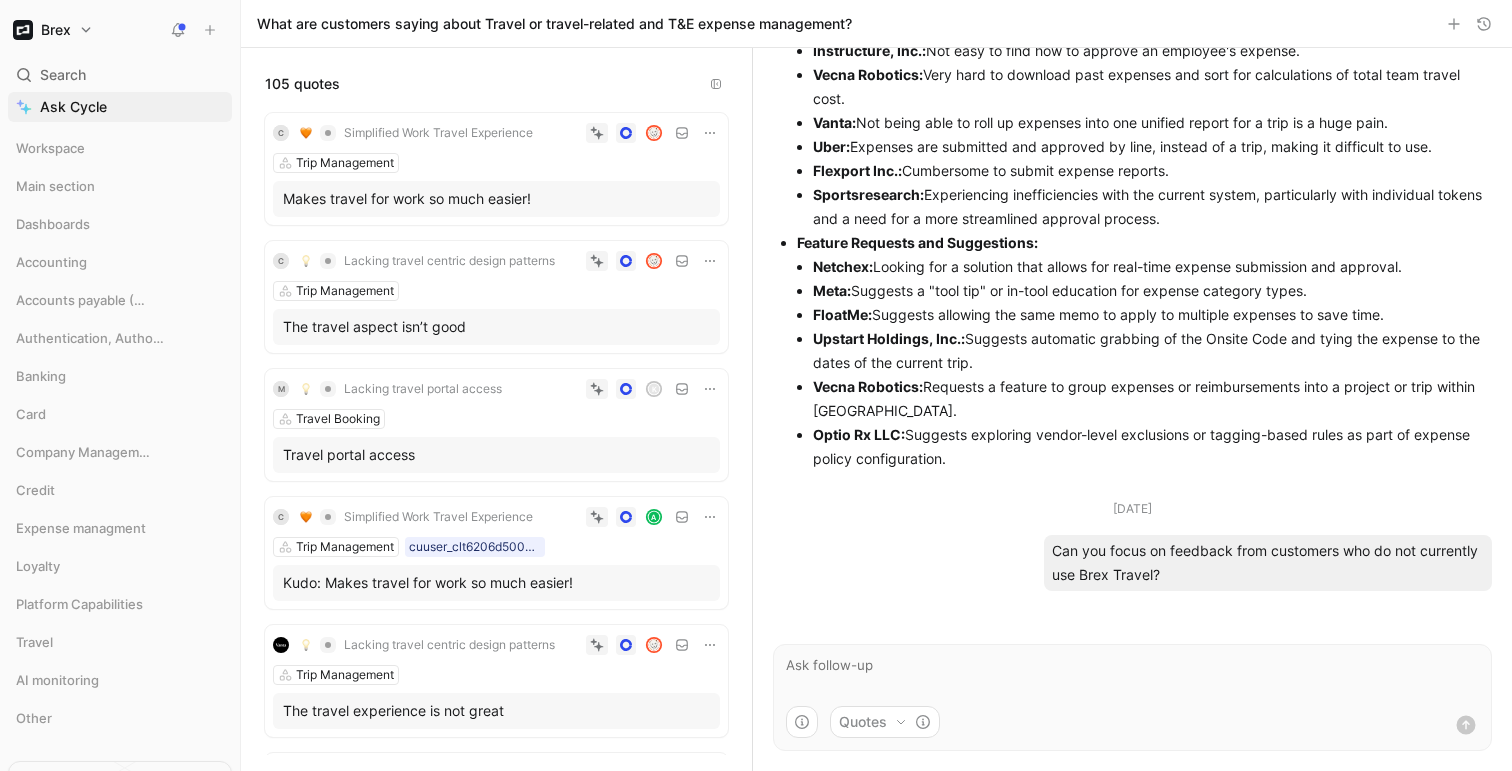 scroll, scrollTop: 674, scrollLeft: 0, axis: vertical 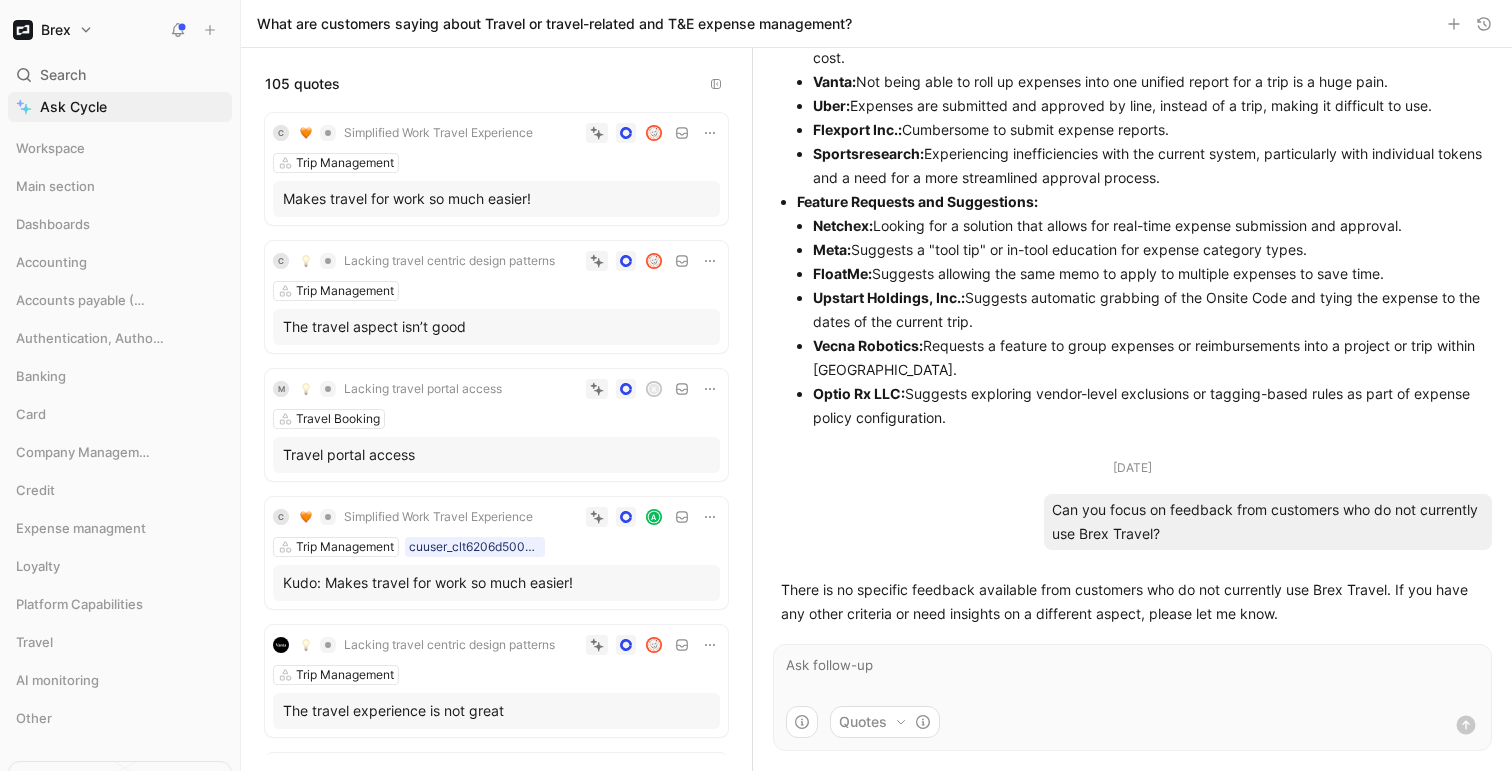 click at bounding box center (1132, 675) 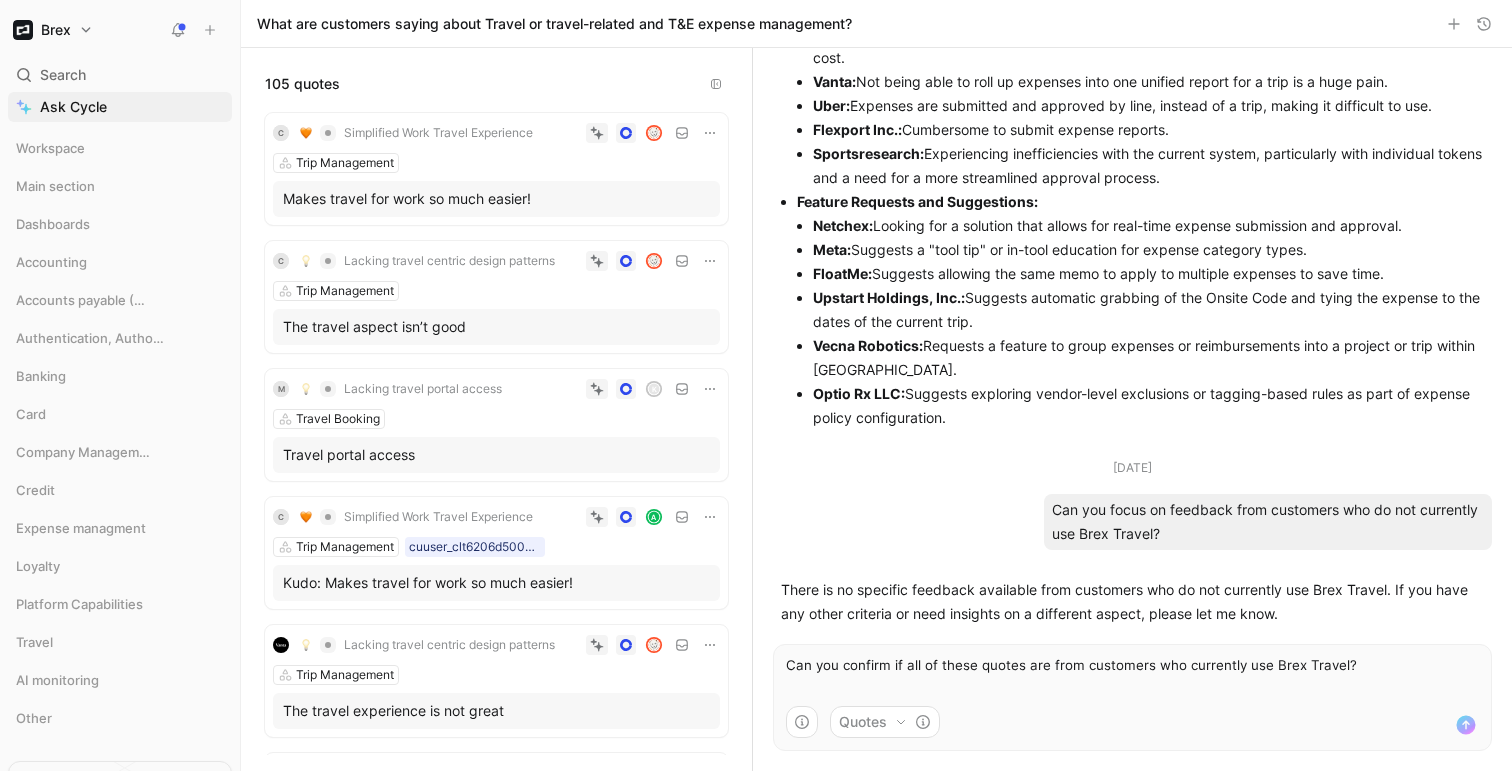 type on "Can you confirm if all of these quotes are from customers who currently use Brex Travel?" 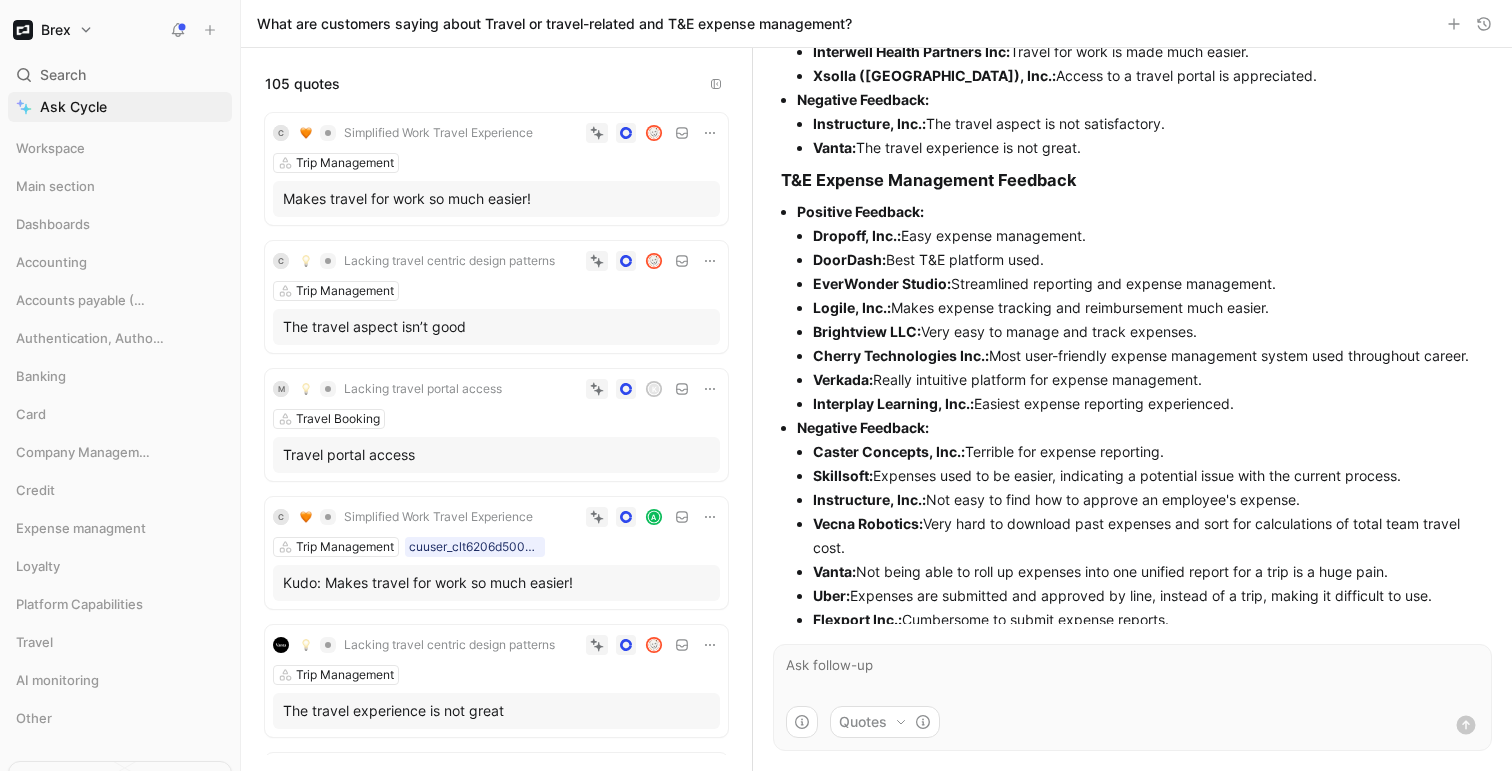 scroll, scrollTop: 186, scrollLeft: 0, axis: vertical 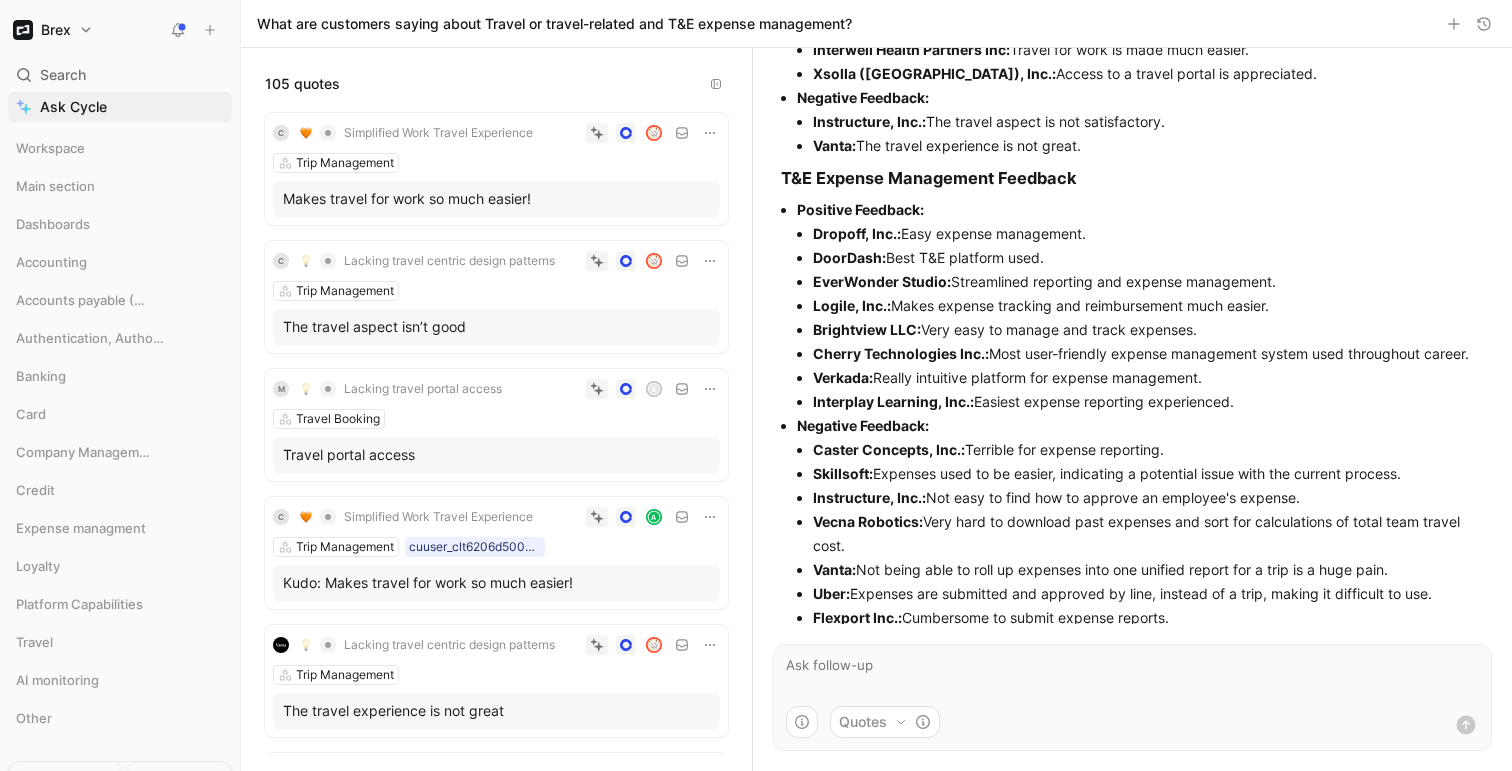 click at bounding box center [1132, 675] 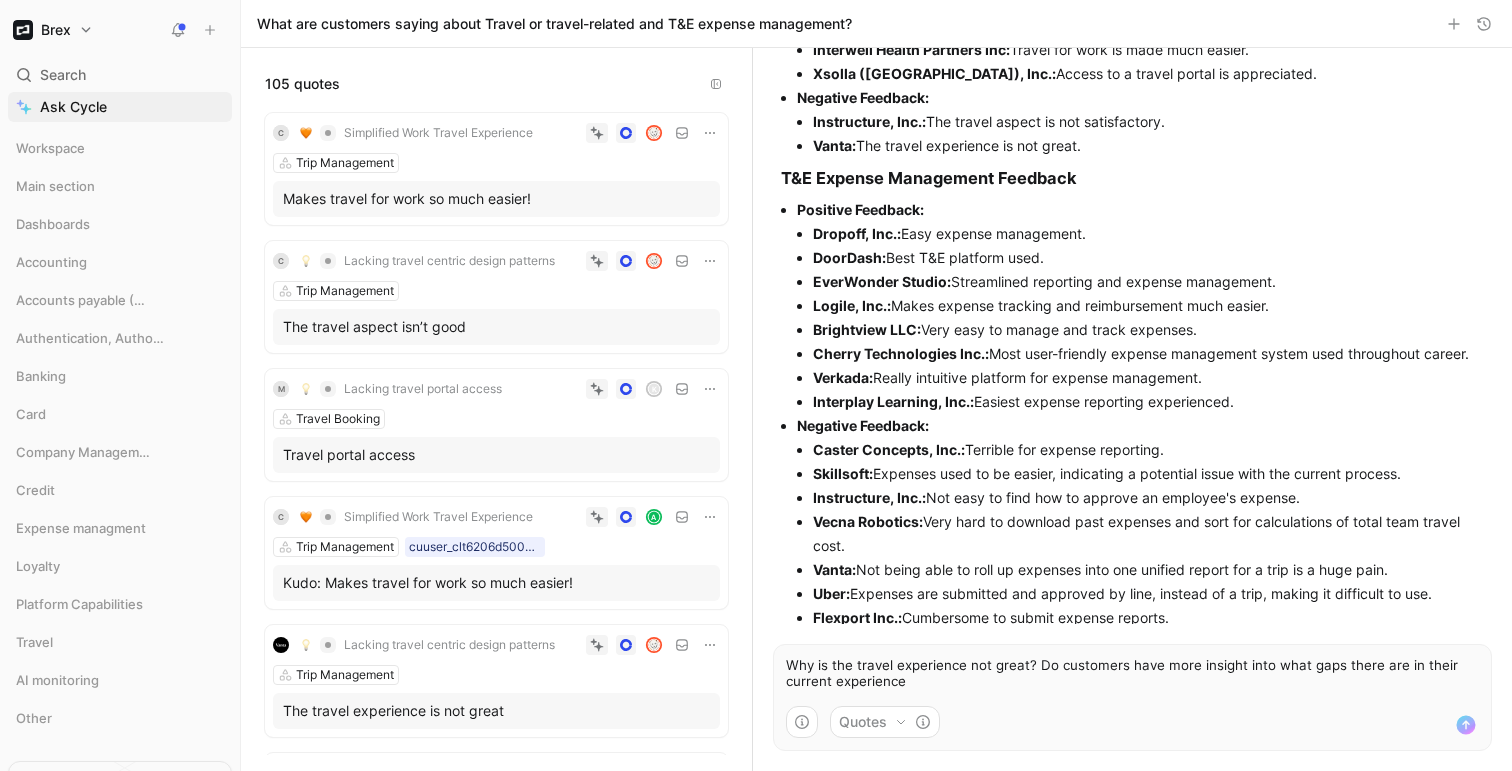 type on "Why is the travel experience not great? Do customers have more insight into what gaps there are in their current experience?" 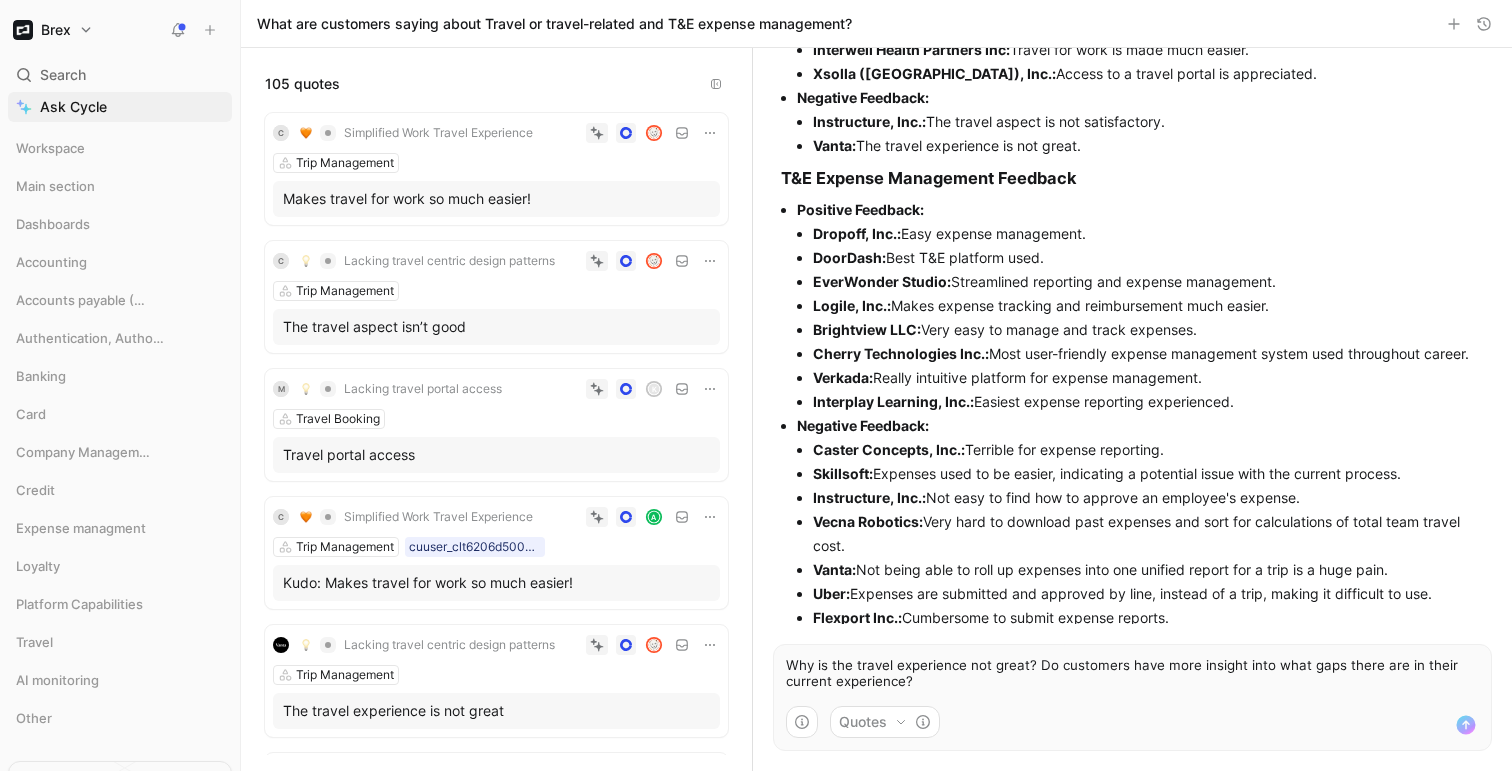 type 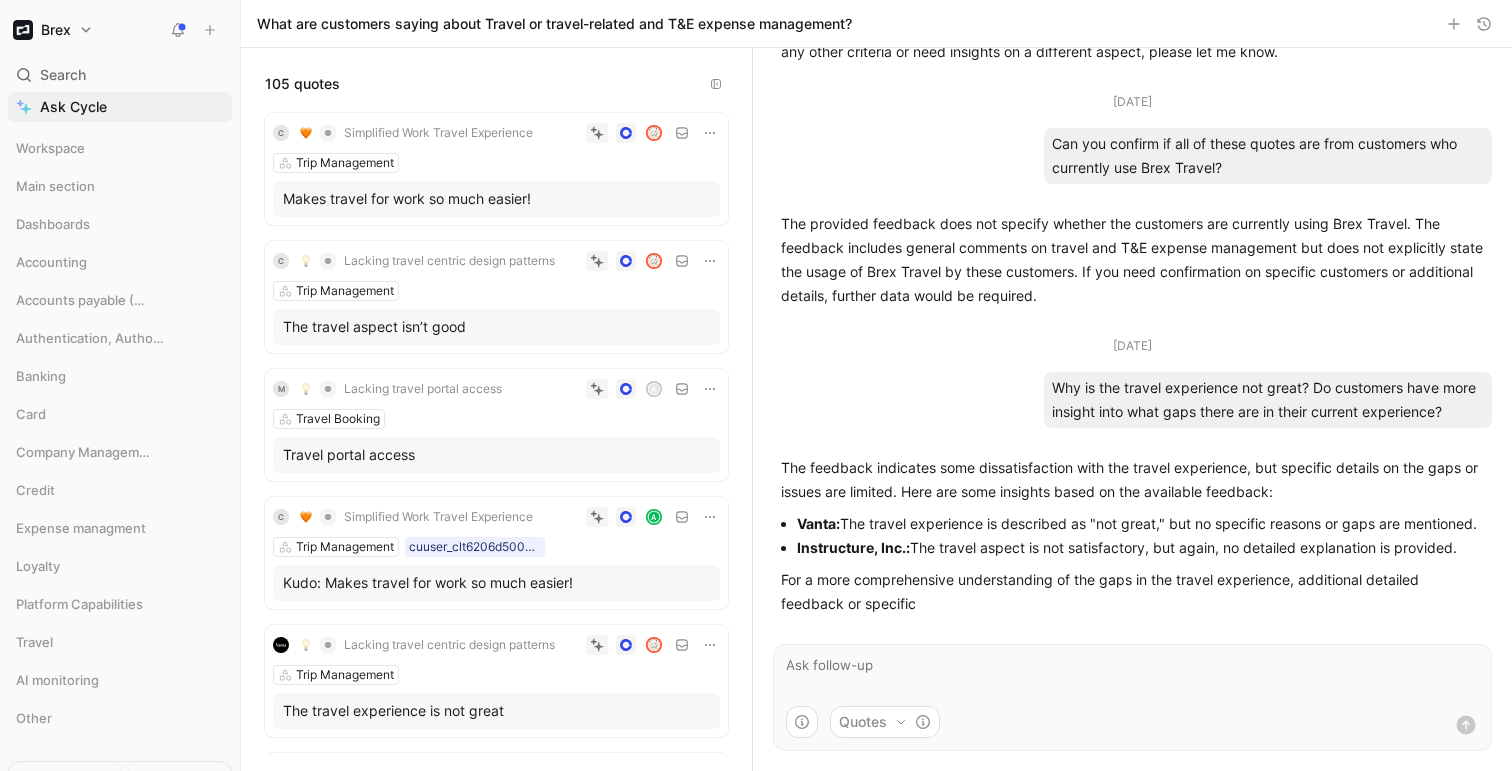 scroll, scrollTop: 1260, scrollLeft: 0, axis: vertical 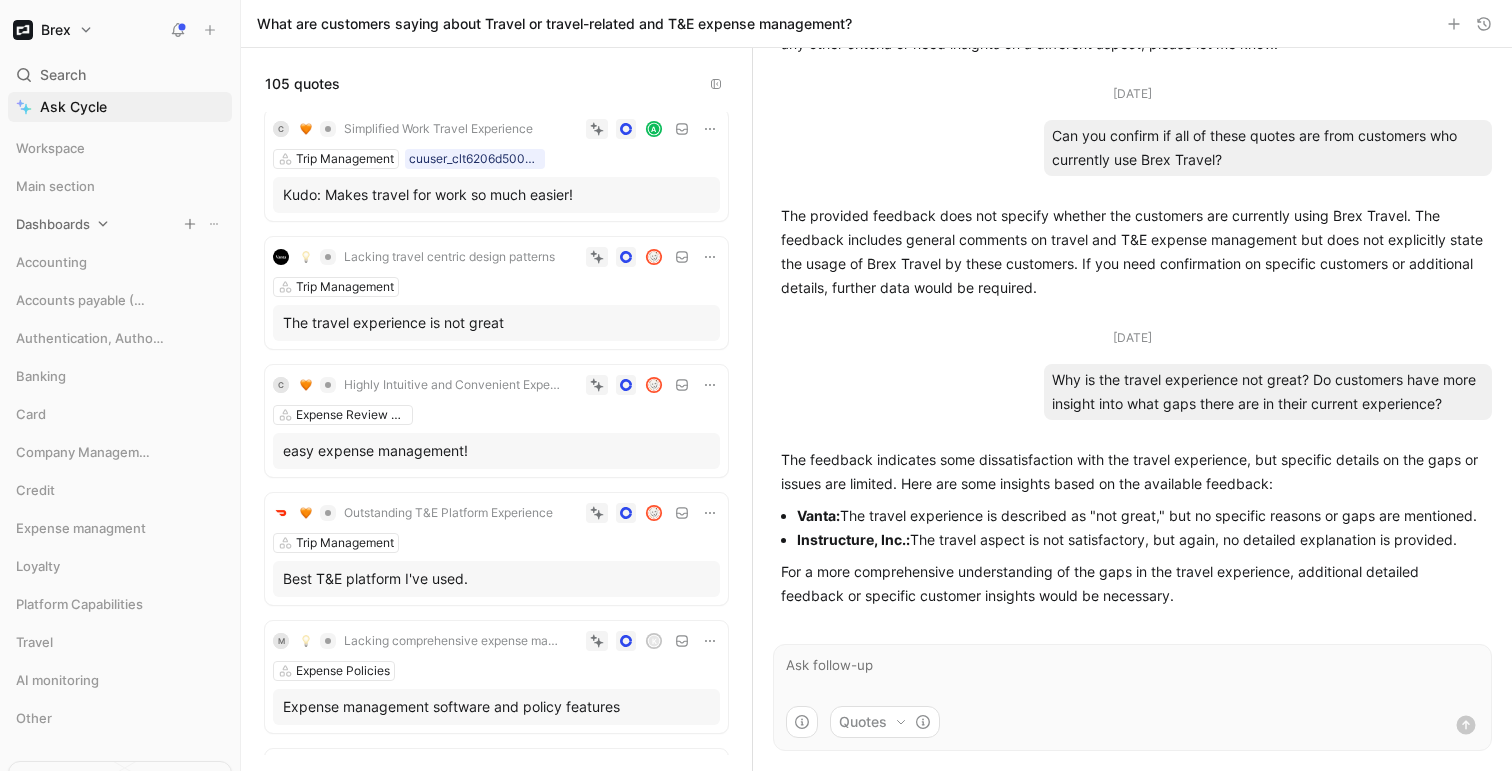 click on "Dashboards" at bounding box center [53, 224] 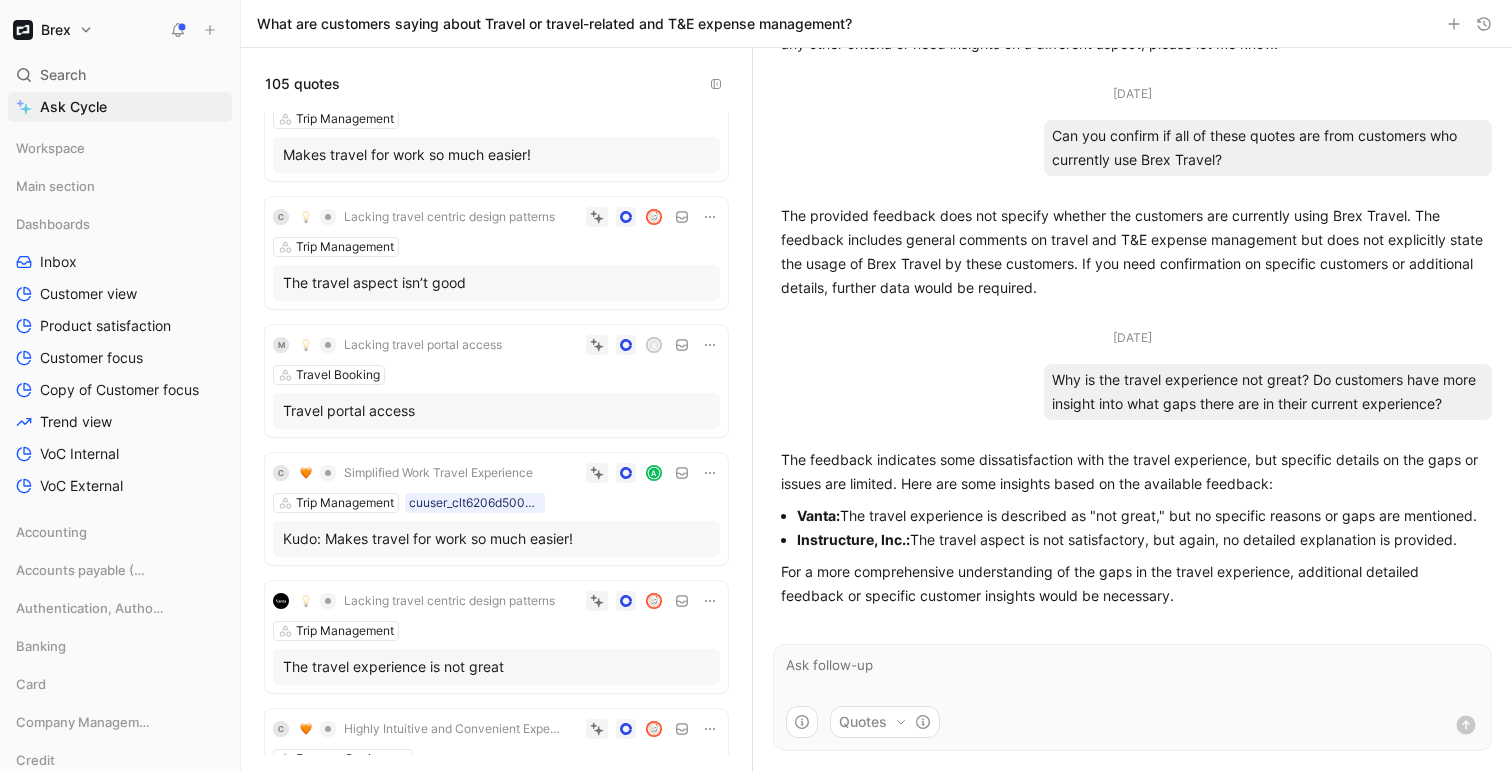 scroll, scrollTop: 0, scrollLeft: 0, axis: both 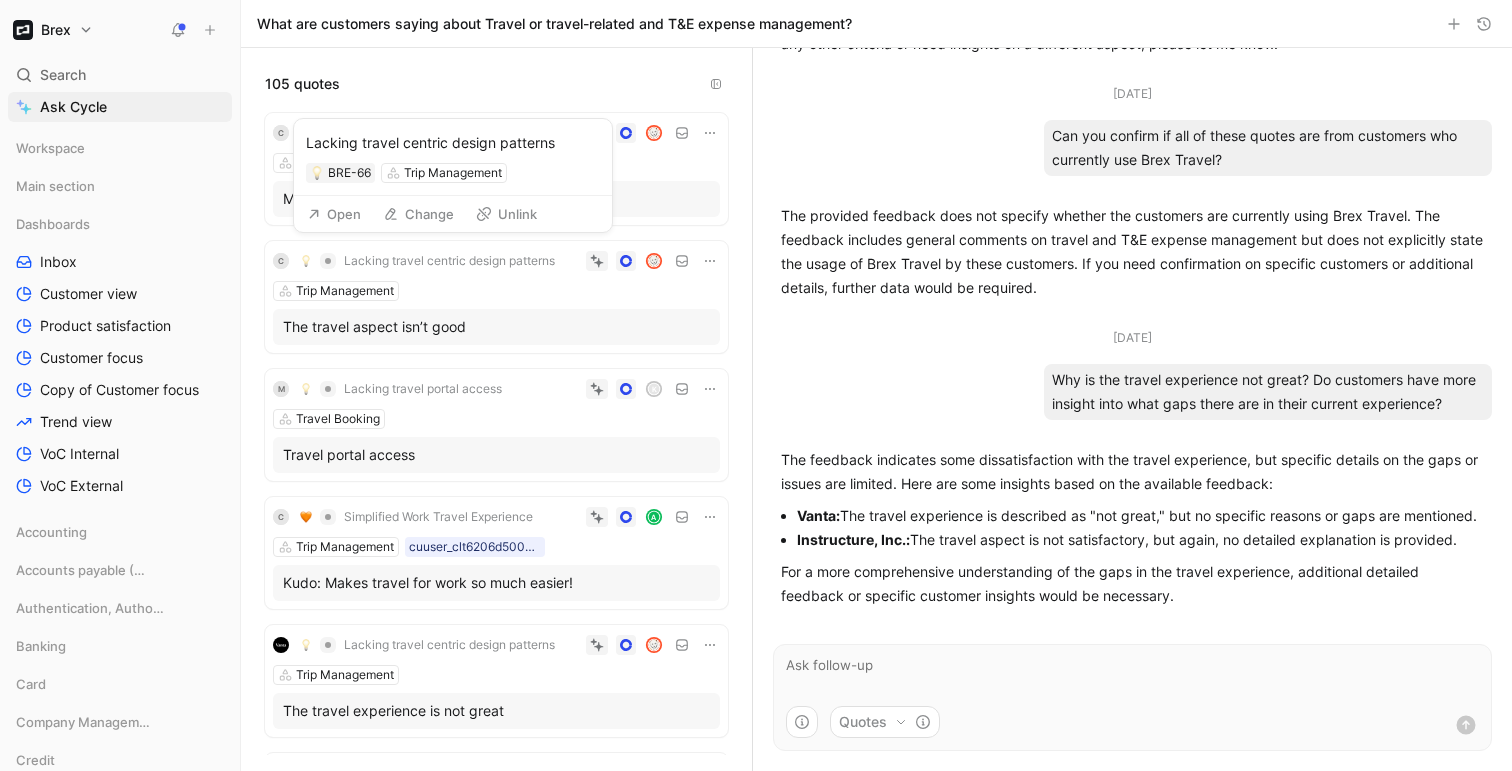 click on "Lacking travel centric design patterns" at bounding box center (449, 261) 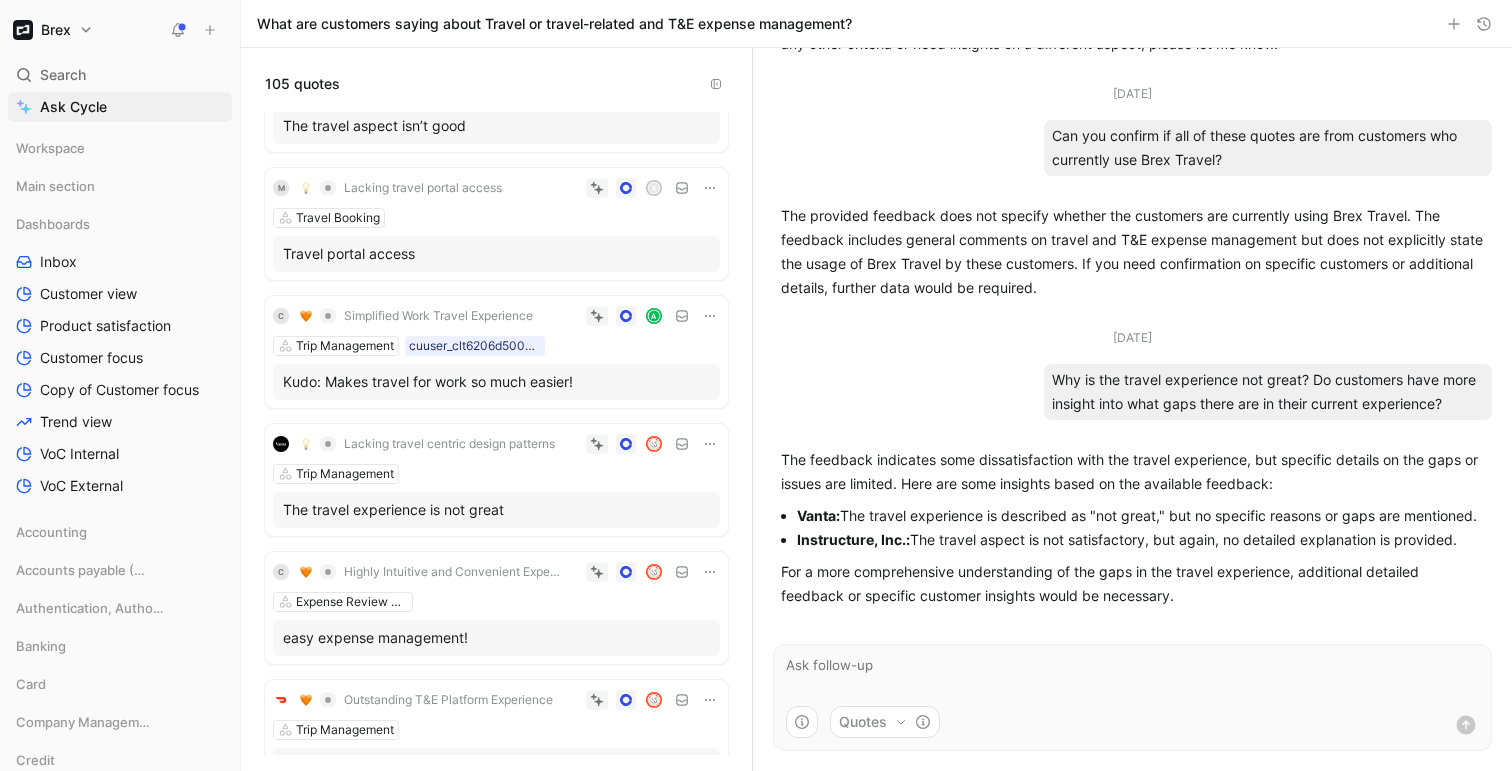 scroll, scrollTop: 202, scrollLeft: 0, axis: vertical 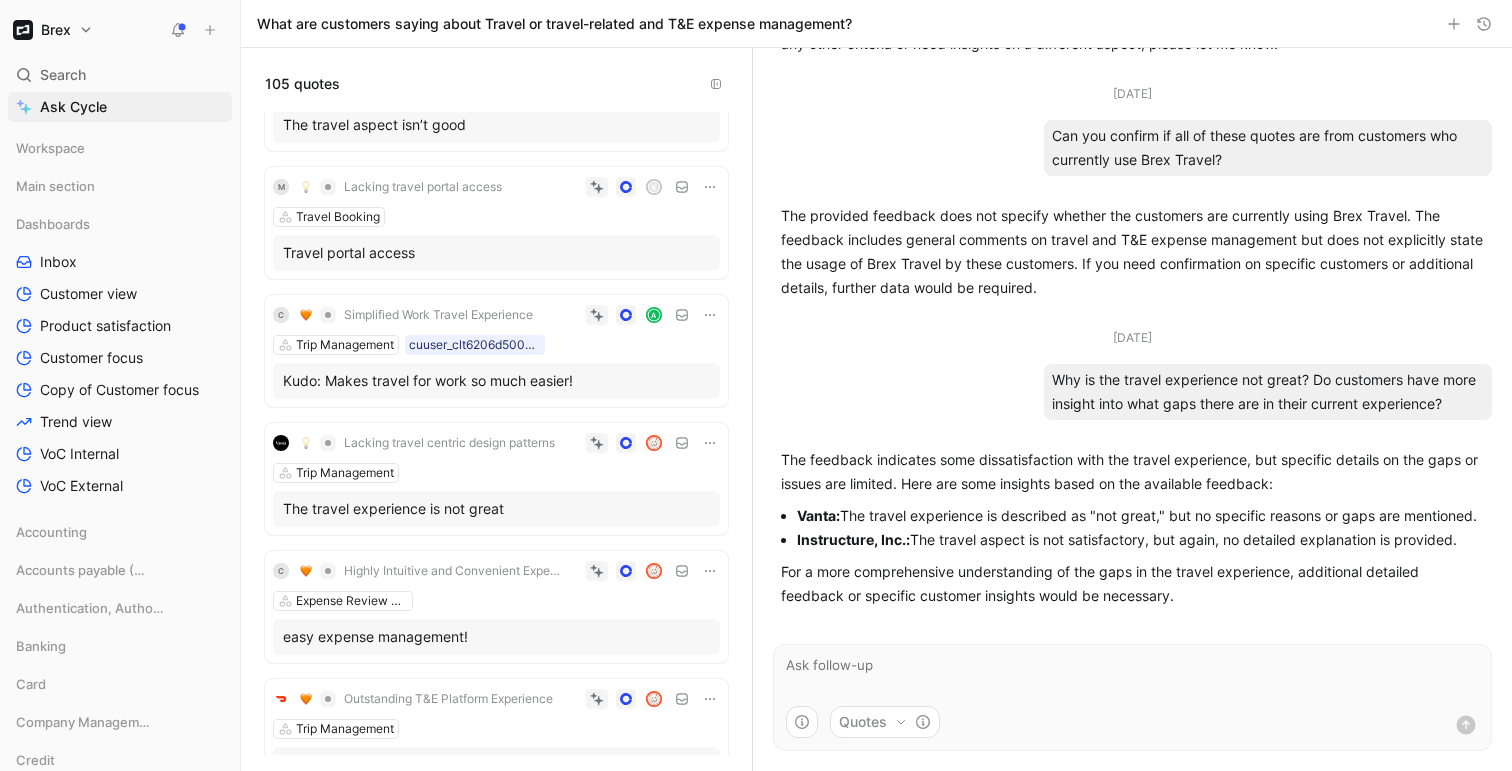click on "Kudo: Makes travel for work so much easier!" at bounding box center (496, 381) 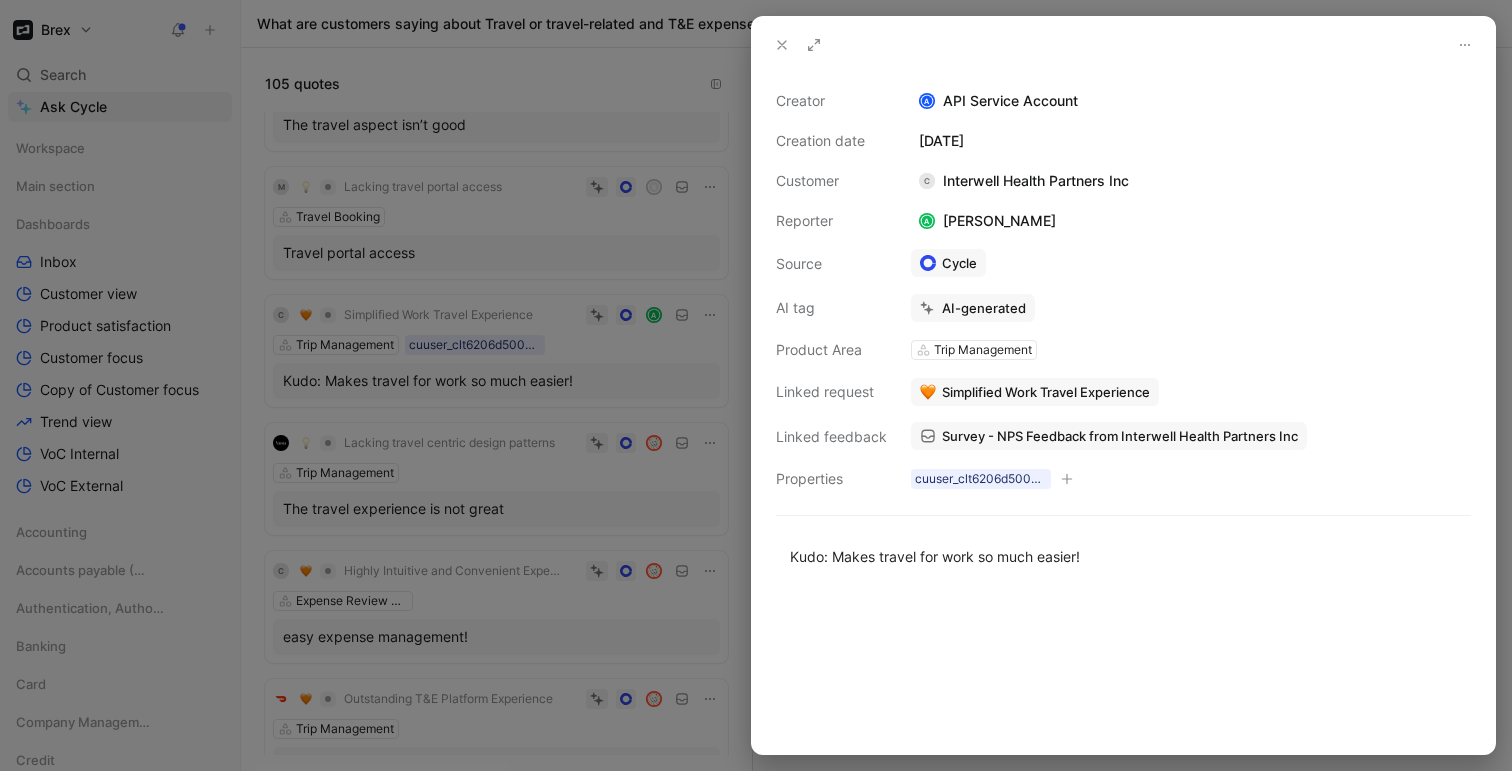 click 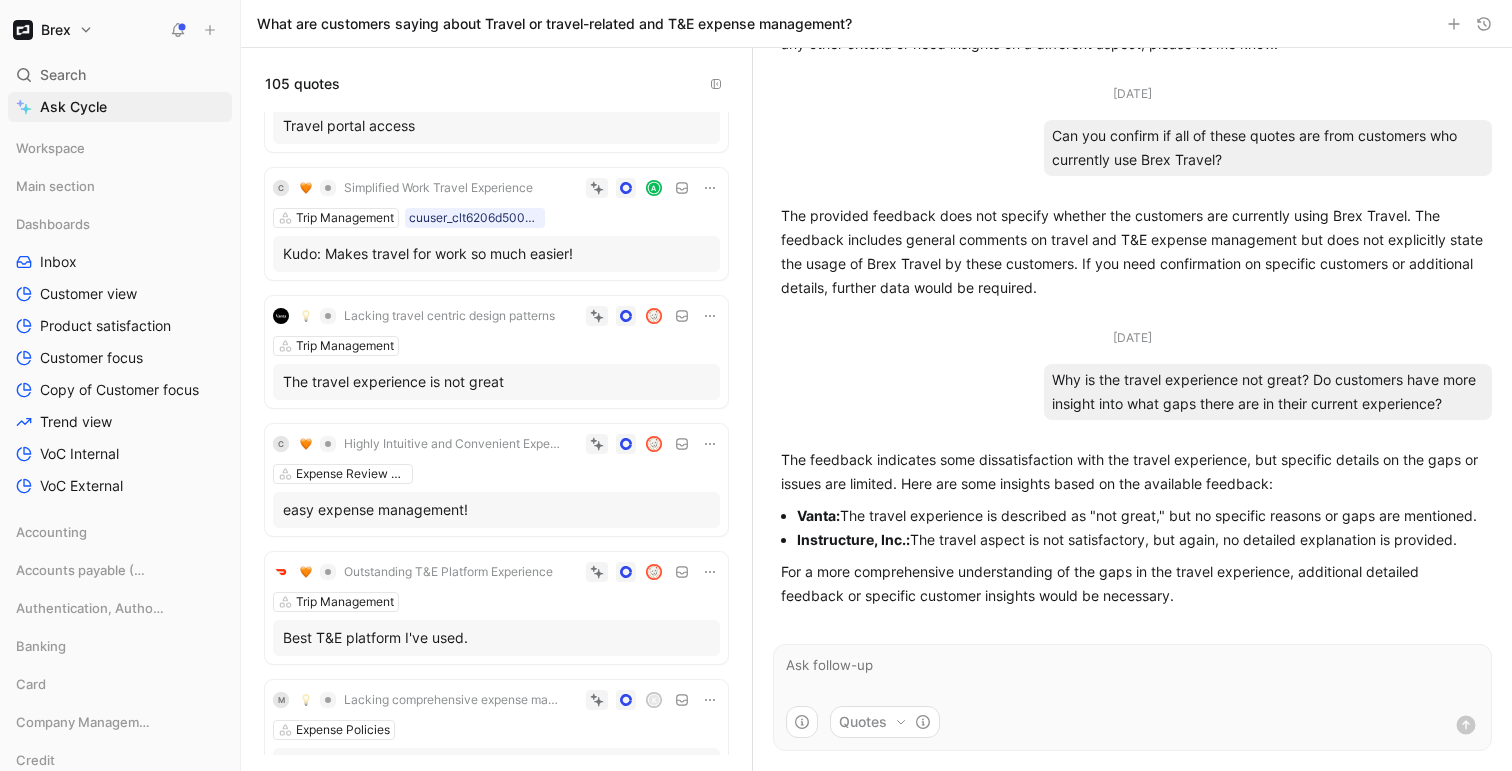 scroll, scrollTop: 409, scrollLeft: 0, axis: vertical 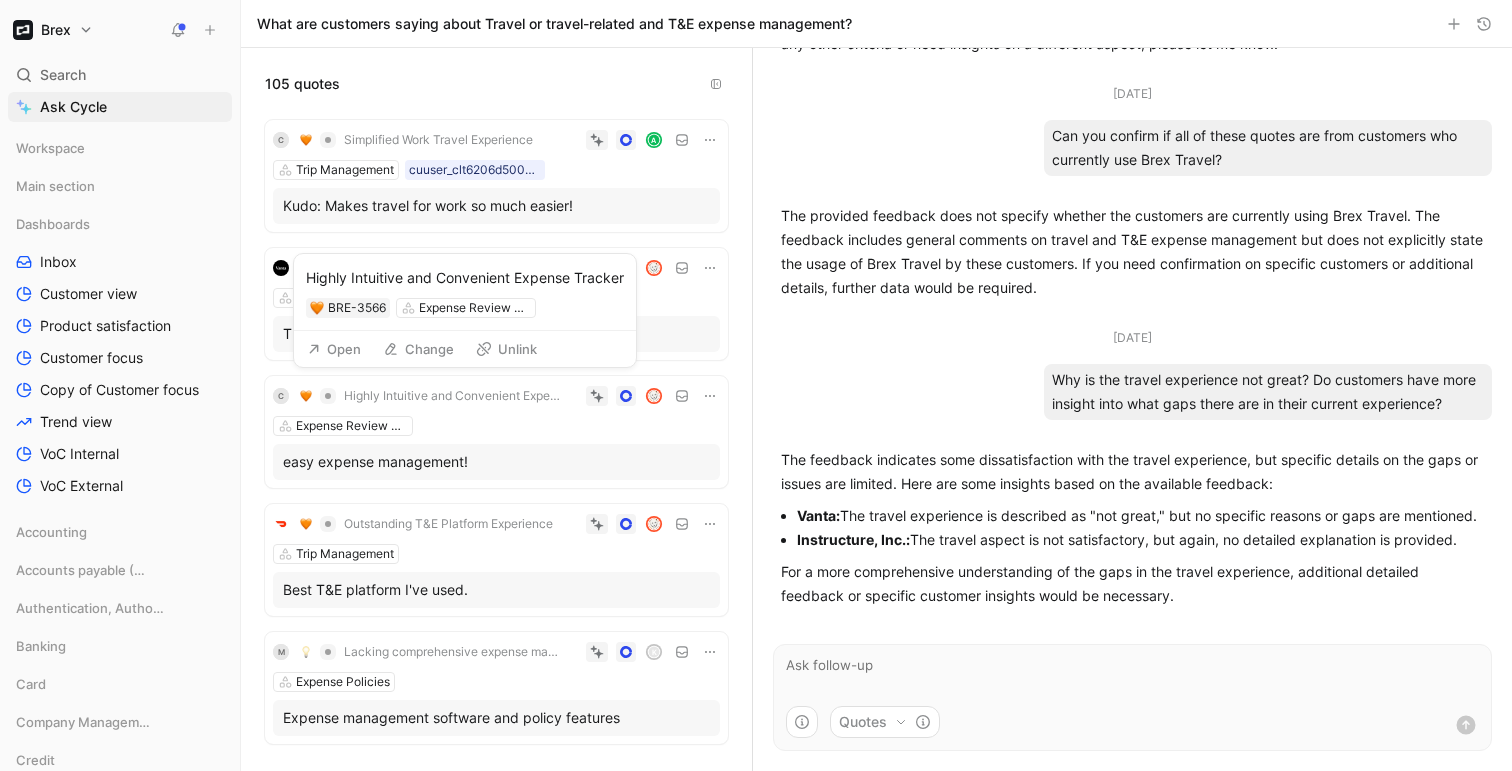 click on "Open Change Unlink" at bounding box center (465, 349) 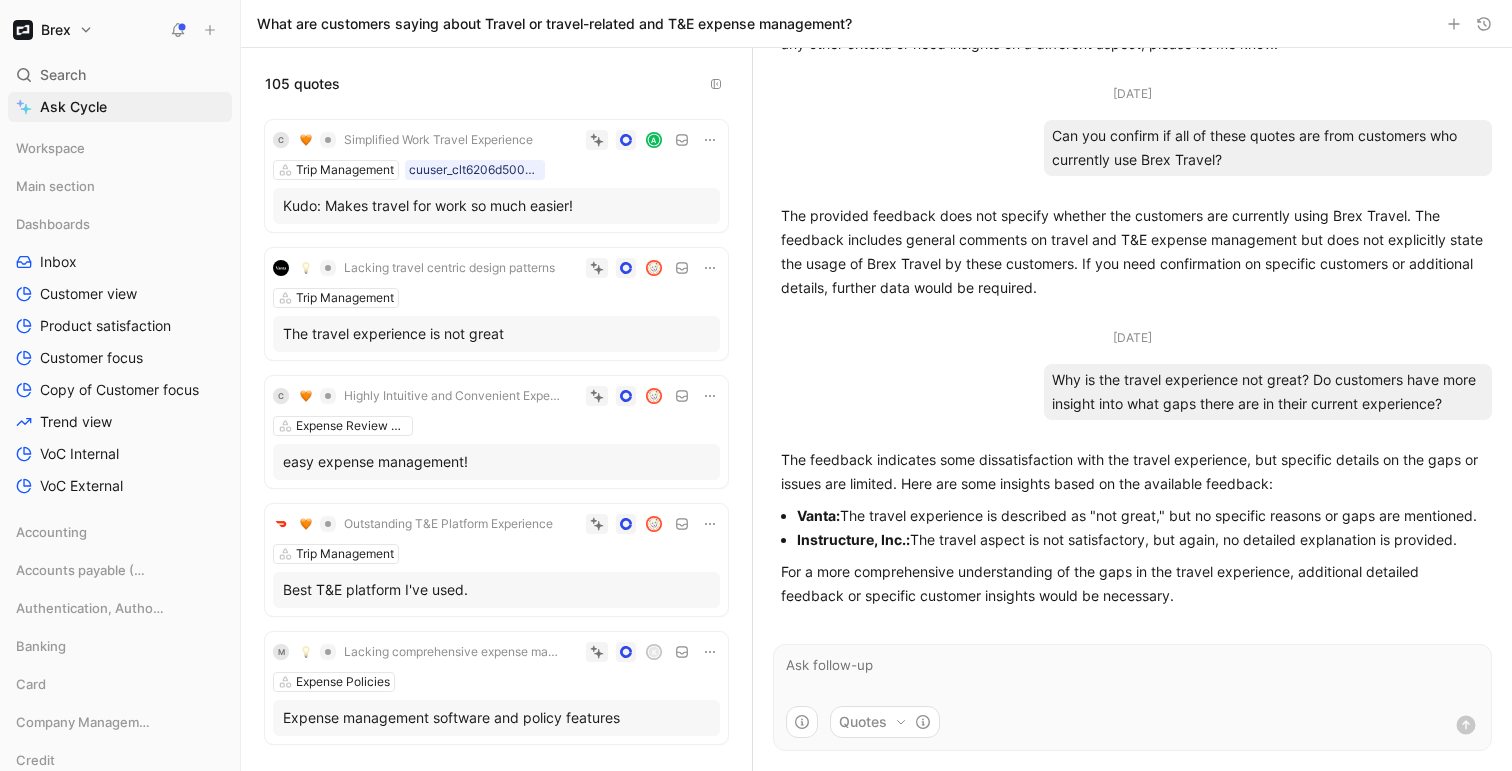 click on "The travel experience is not great" at bounding box center [496, 334] 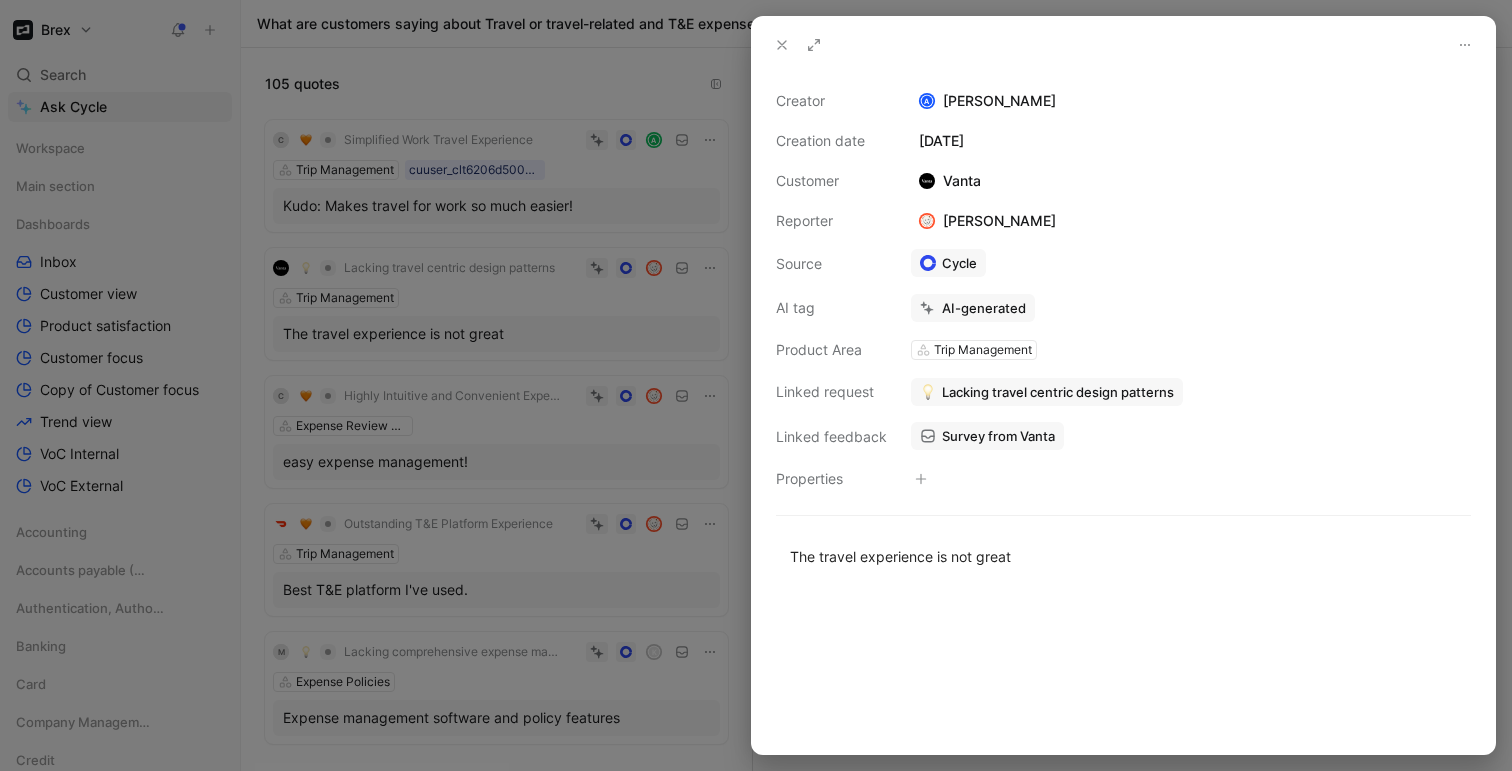 click 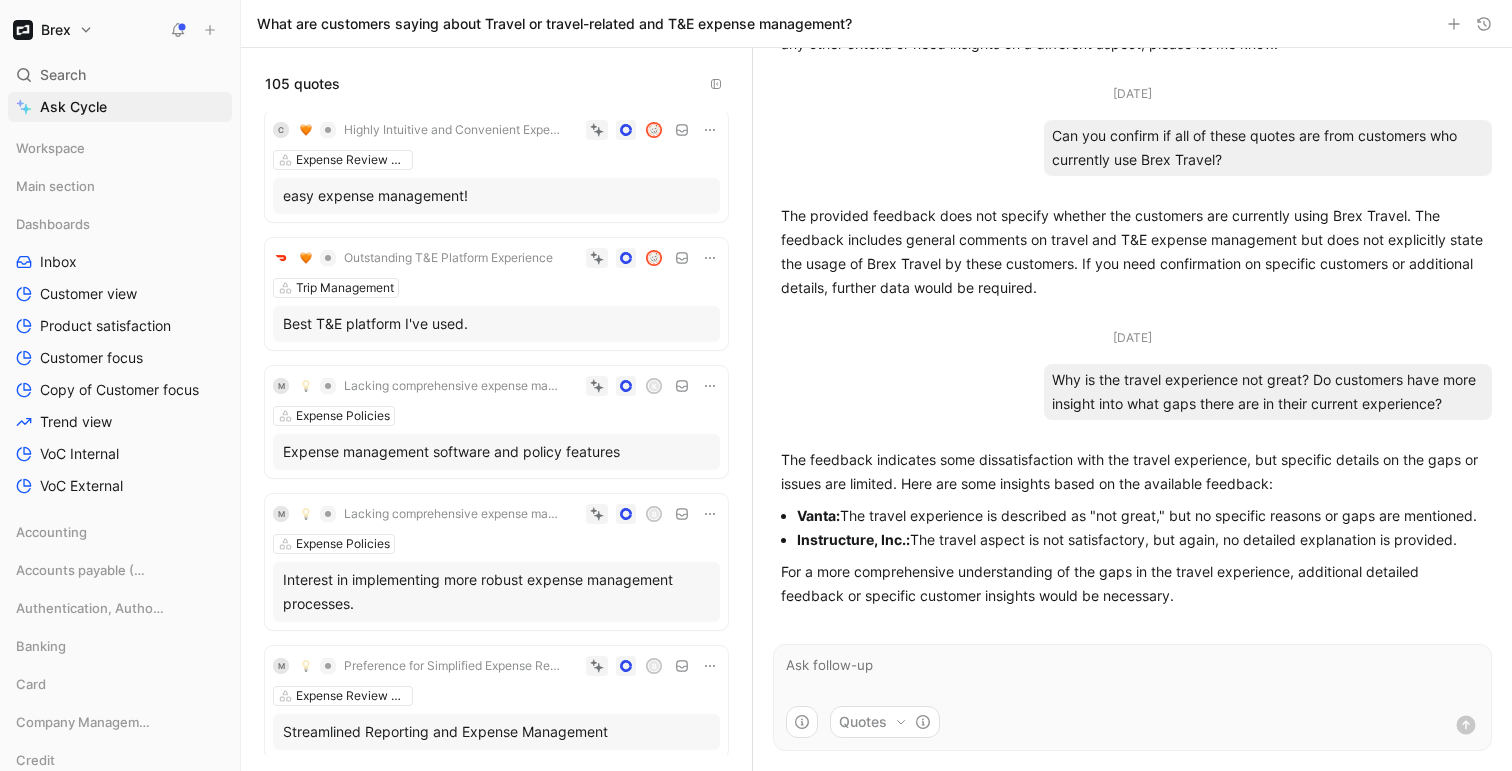 scroll, scrollTop: 718, scrollLeft: 0, axis: vertical 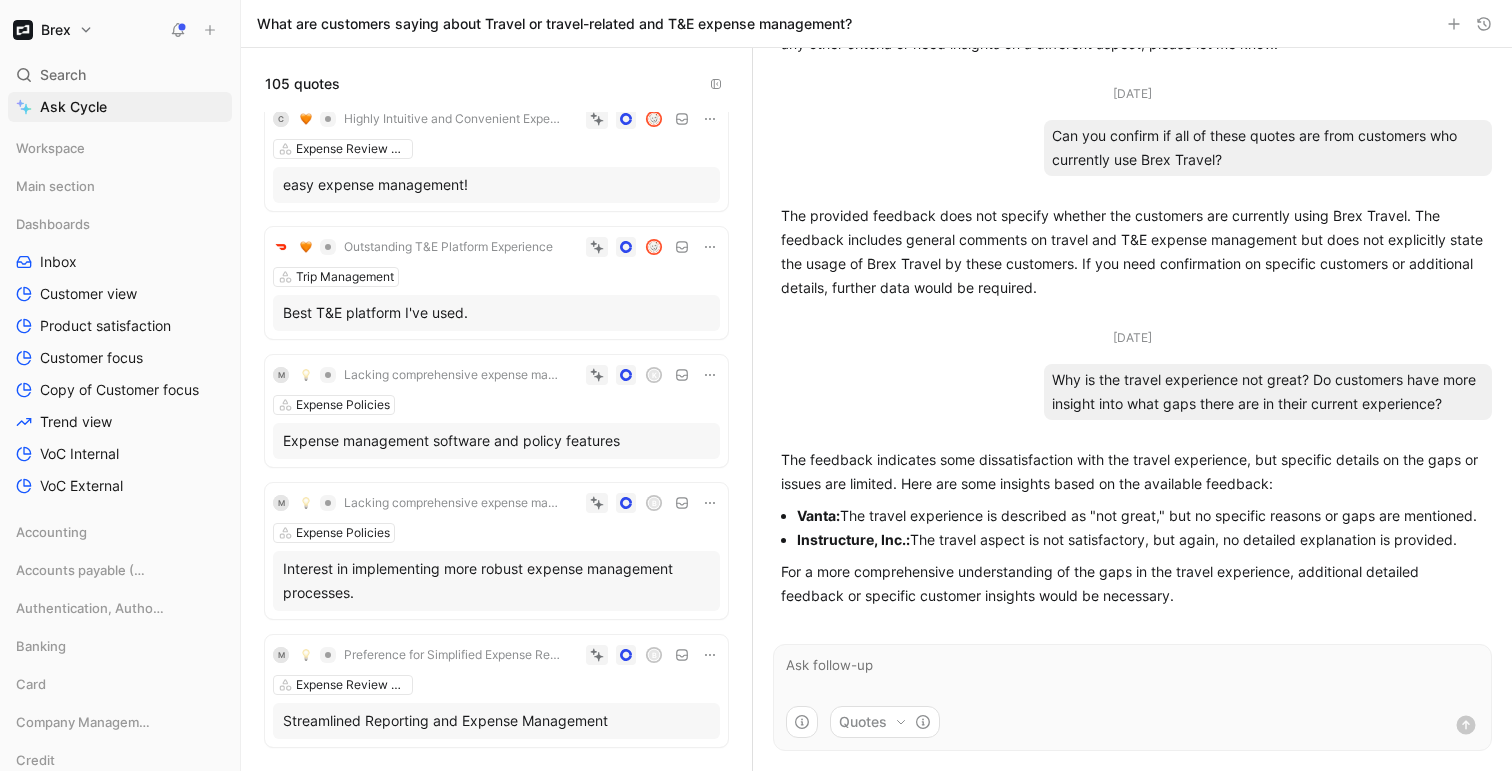click on "Expense management software and policy features" at bounding box center [496, 441] 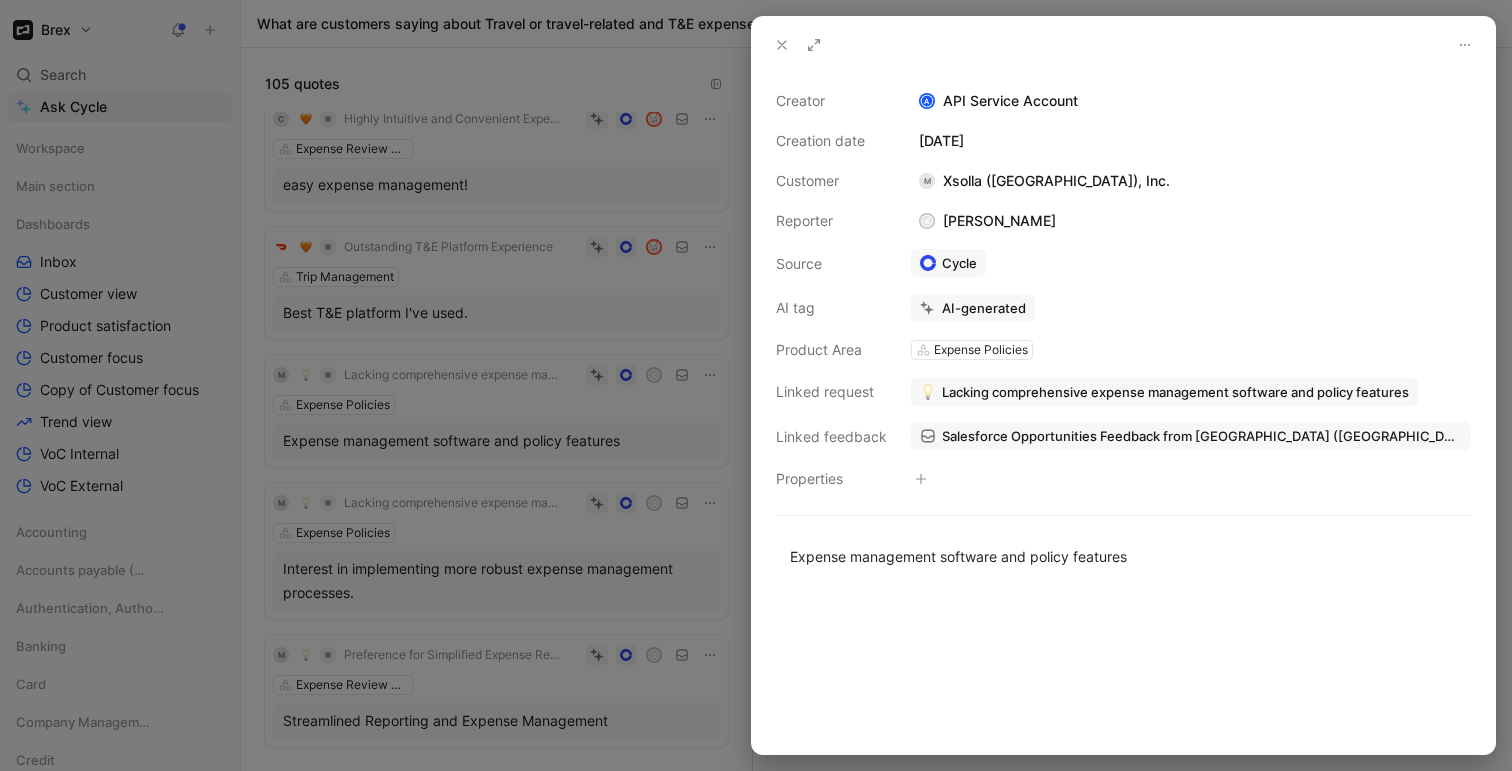 click on "Lacking comprehensive expense management software and policy features" at bounding box center [1175, 392] 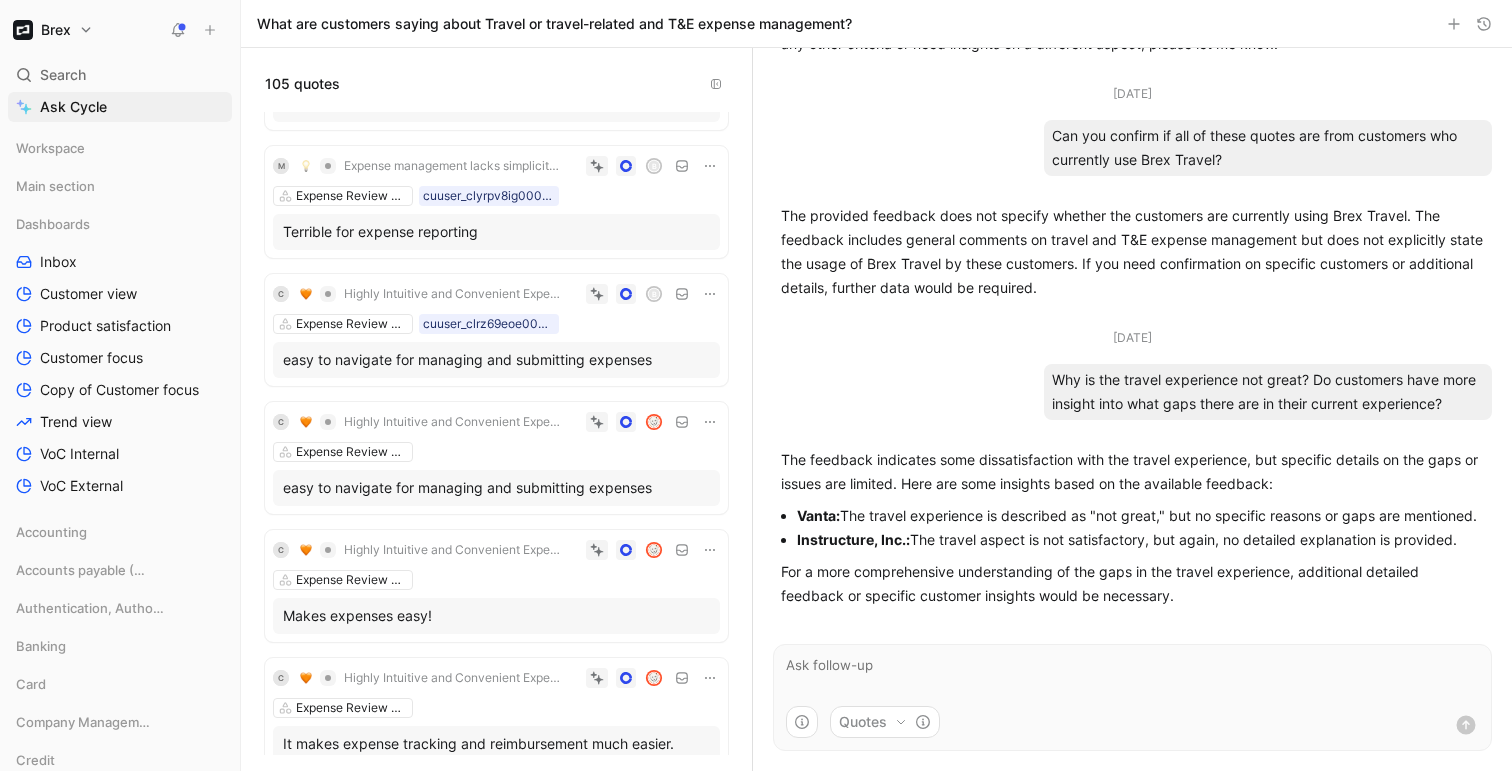 scroll, scrollTop: 1984, scrollLeft: 0, axis: vertical 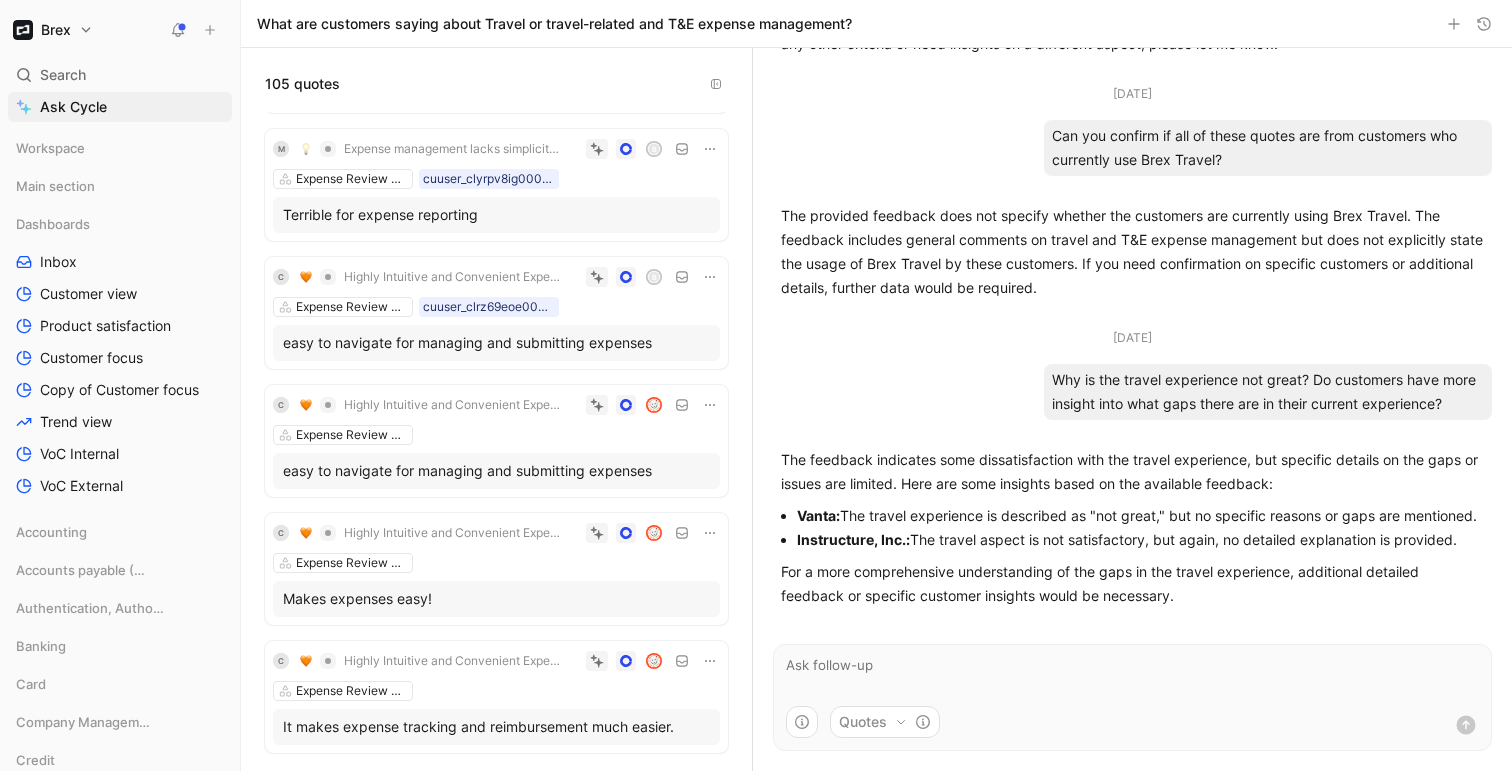 click on "M Expense management lacks simplicity and ease of use B Expense Review & Approval cuuser_clyrpv8ig000q0f67vl2tx5du Terrible for expense reporting" at bounding box center (496, 185) 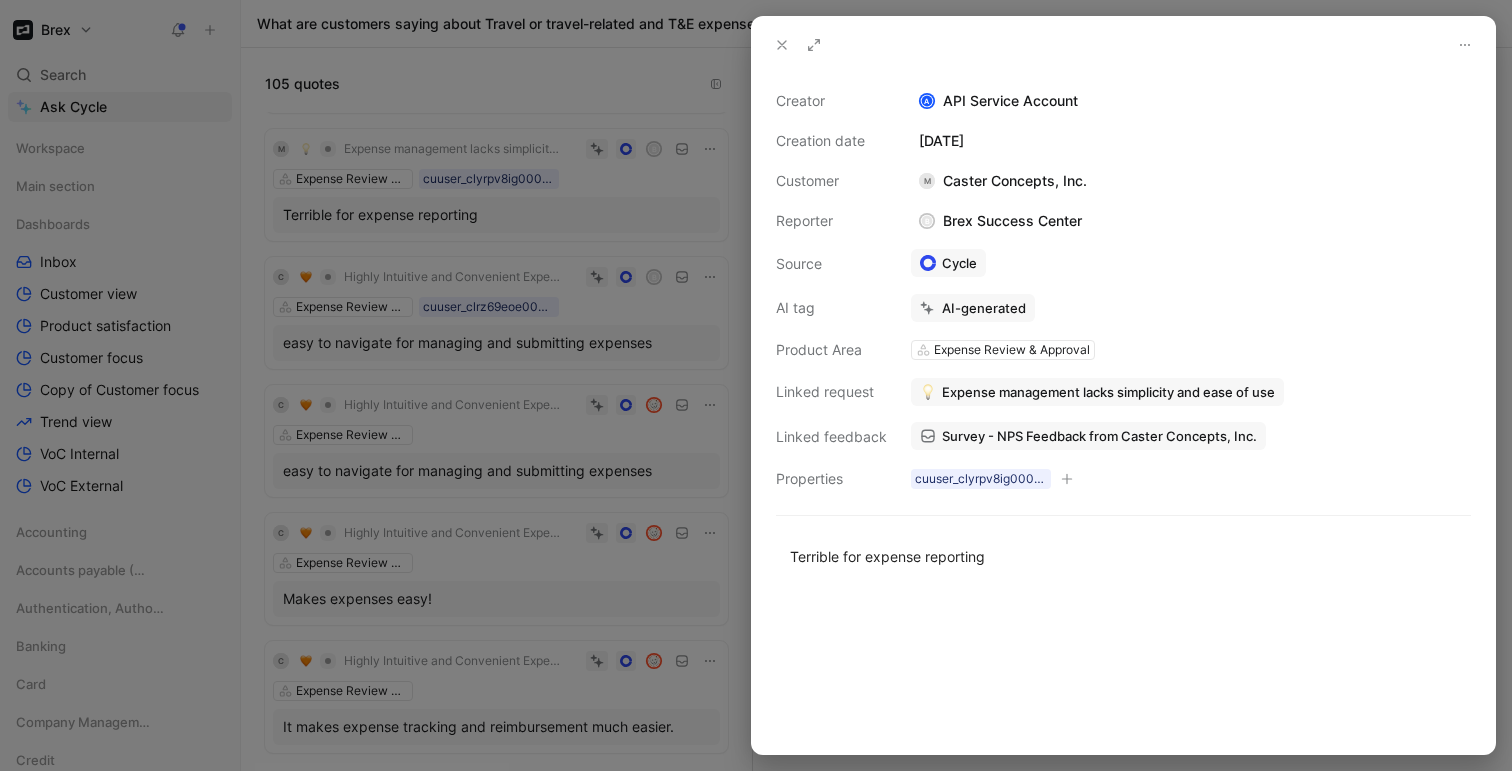 click 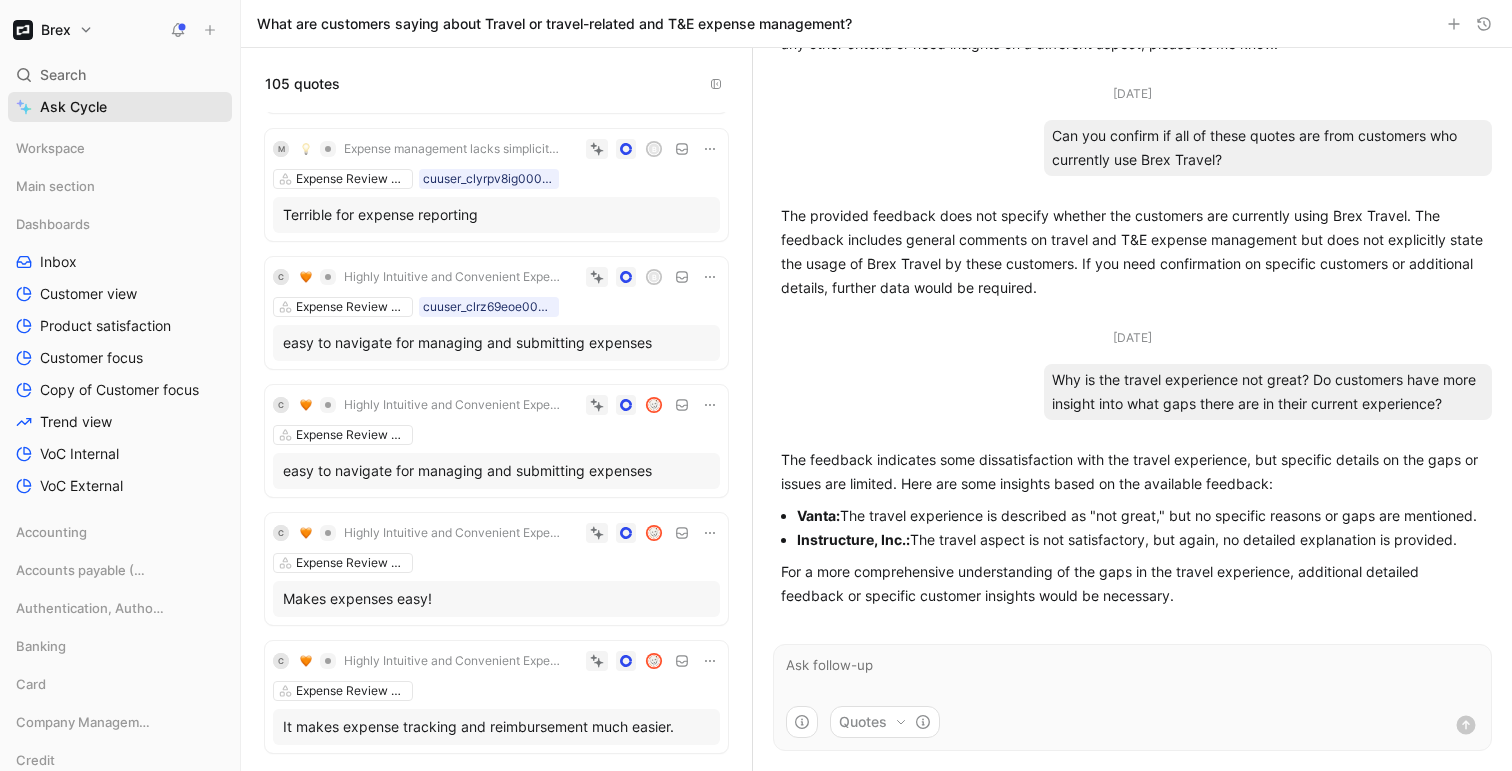 click on "Ask Cycle" at bounding box center (120, 107) 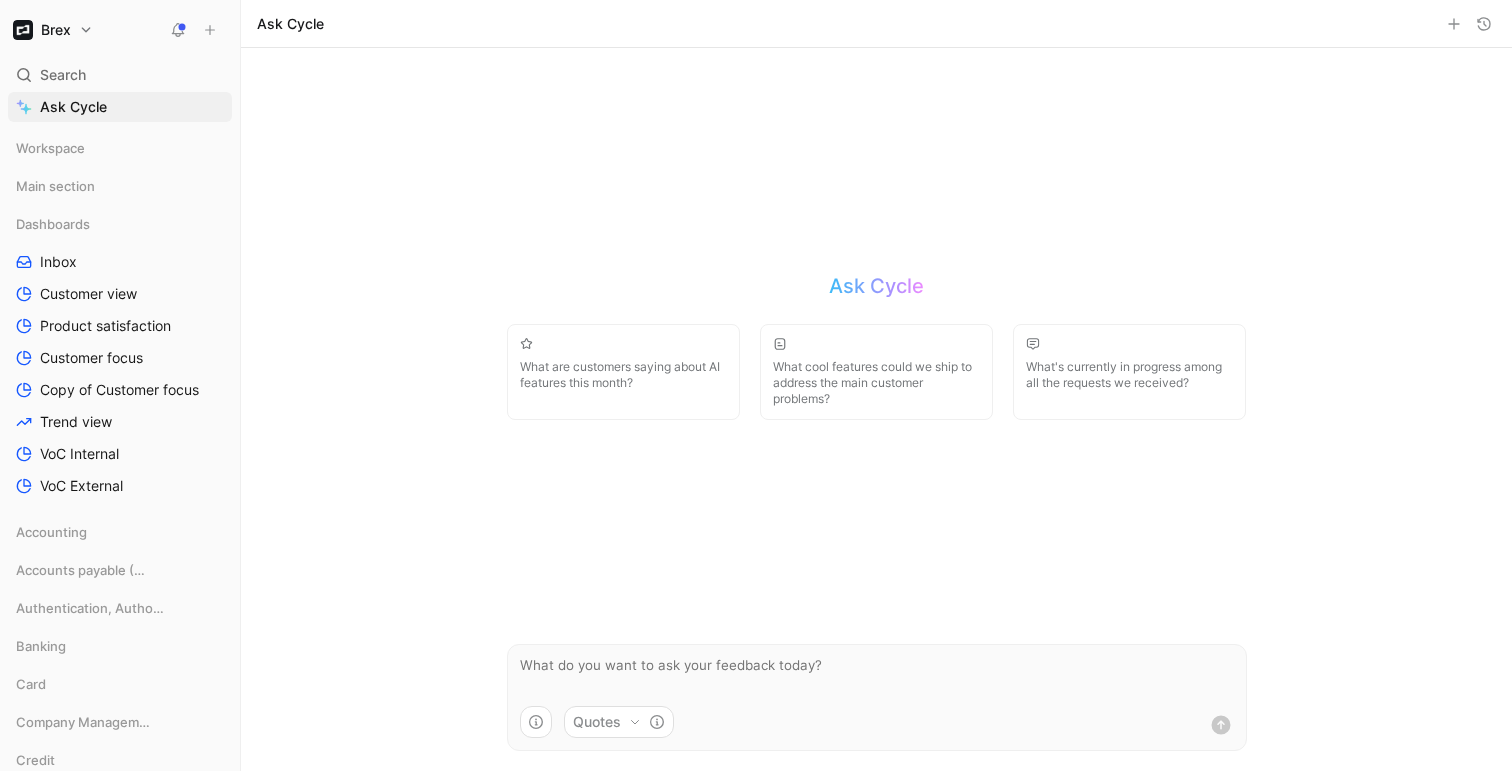 click at bounding box center [877, 675] 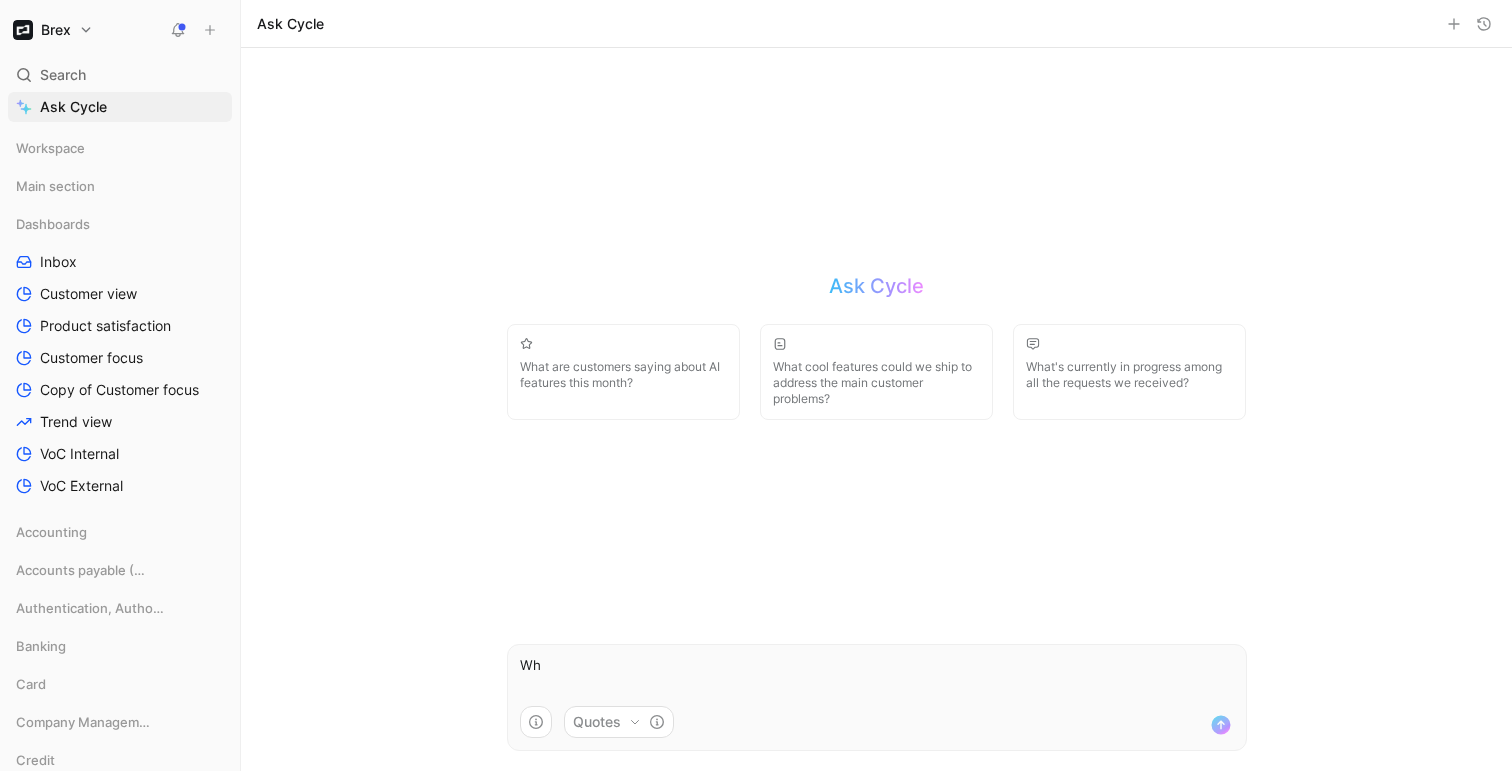 type on "W" 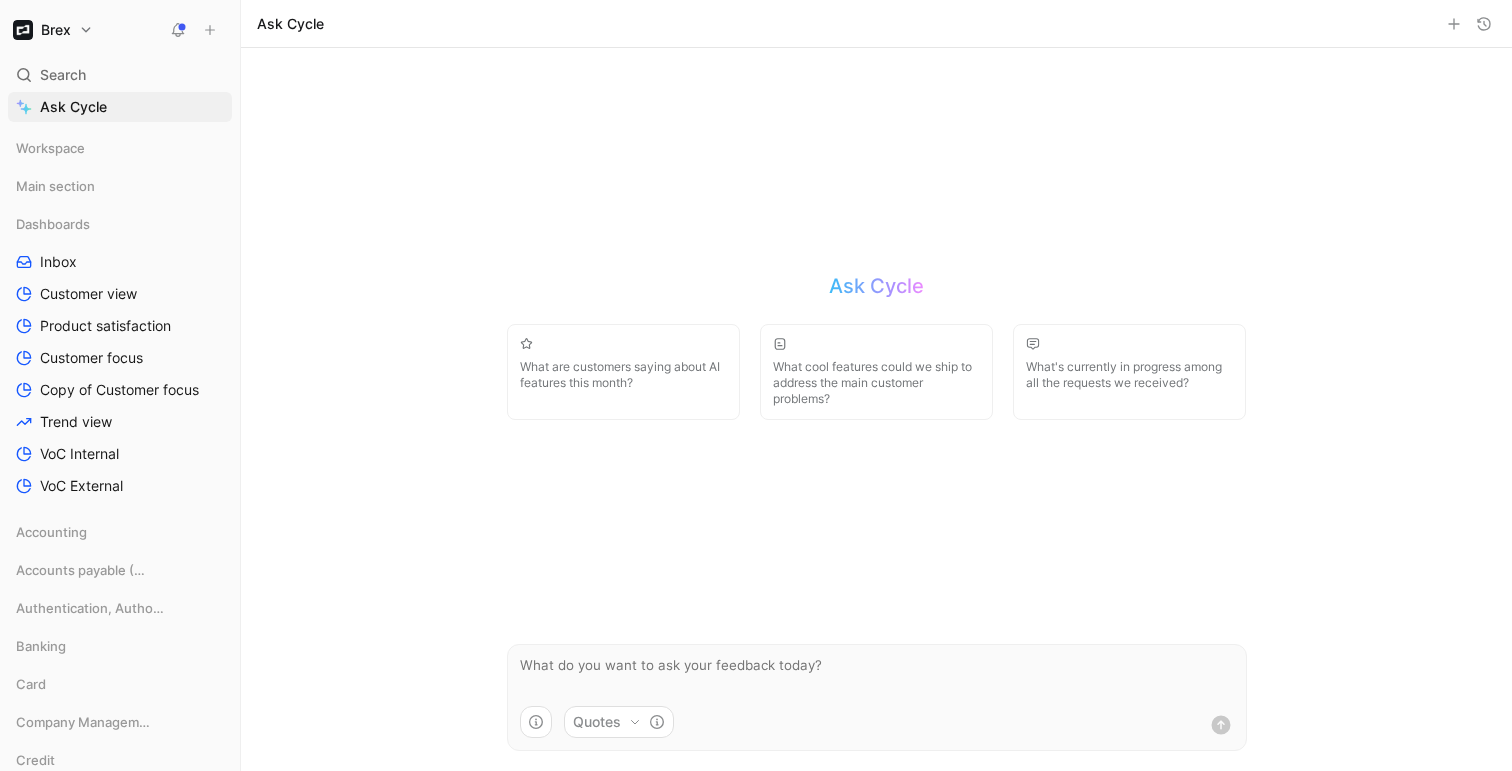 type on "W" 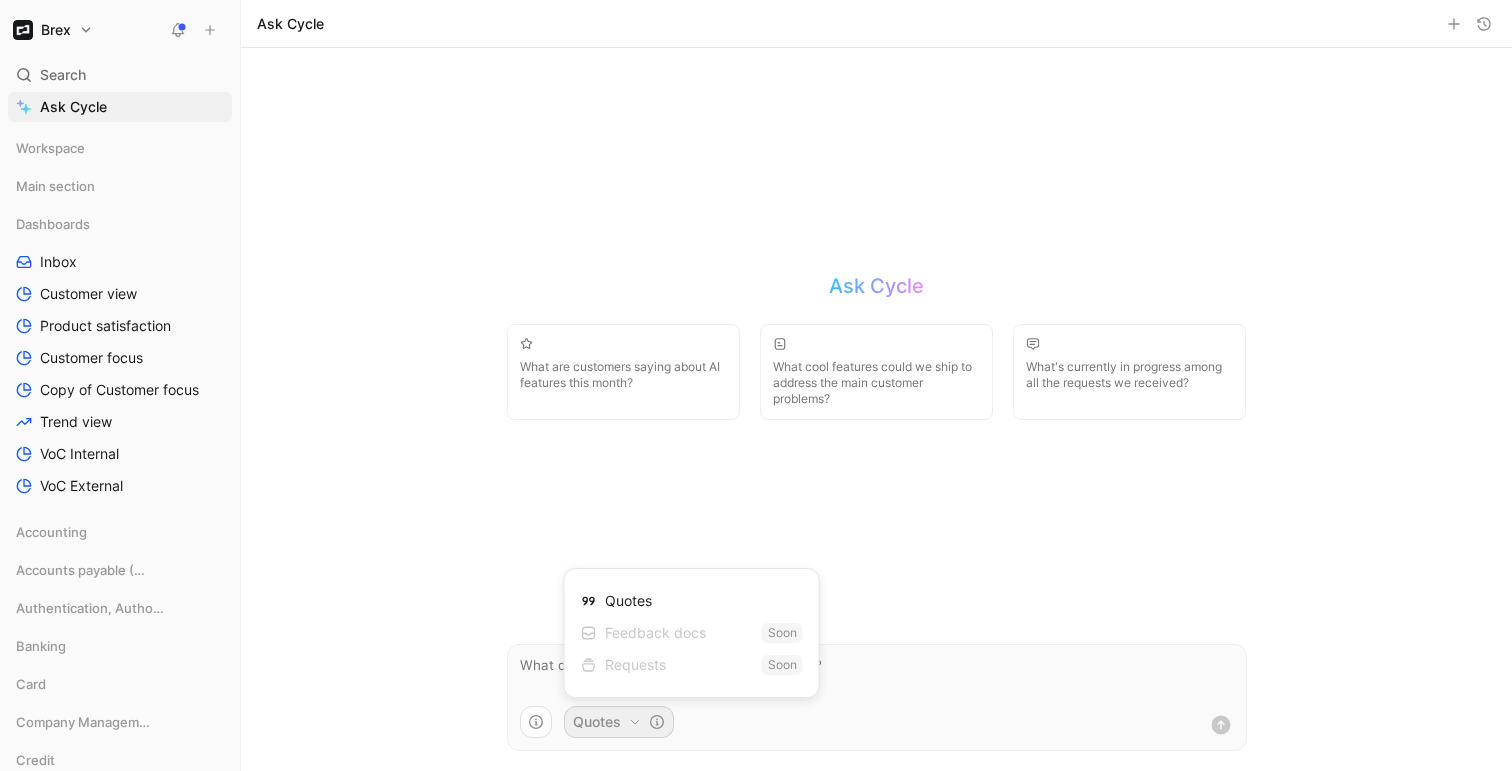 click on "Brex Search ⌘ K Ask Cycle Workspace Main section Dashboards Inbox Customer view Product satisfaction Customer focus Copy of Customer focus Trend view VoC Internal VoC External Accounting Accounts payable (AP) Authentication, Authorization & Auditing Banking Card Company Management Credit Expense managment Loyalty Platform Capabilities Travel AI monitoring Other
To pick up a draggable item, press the space bar.
While dragging, use the arrow keys to move the item.
Press space again to drop the item in its new position, or press escape to cancel.
Introducing Changelog Enable now Help center Invite member Ask Cycle Ask Cycle What are customers saying about AI features this month? What cool features could we ship to address the main customer problems? What's currently in progress among all the requests we received? Quotes Quotes Feedback docs Soon Requests Soon" at bounding box center (756, 385) 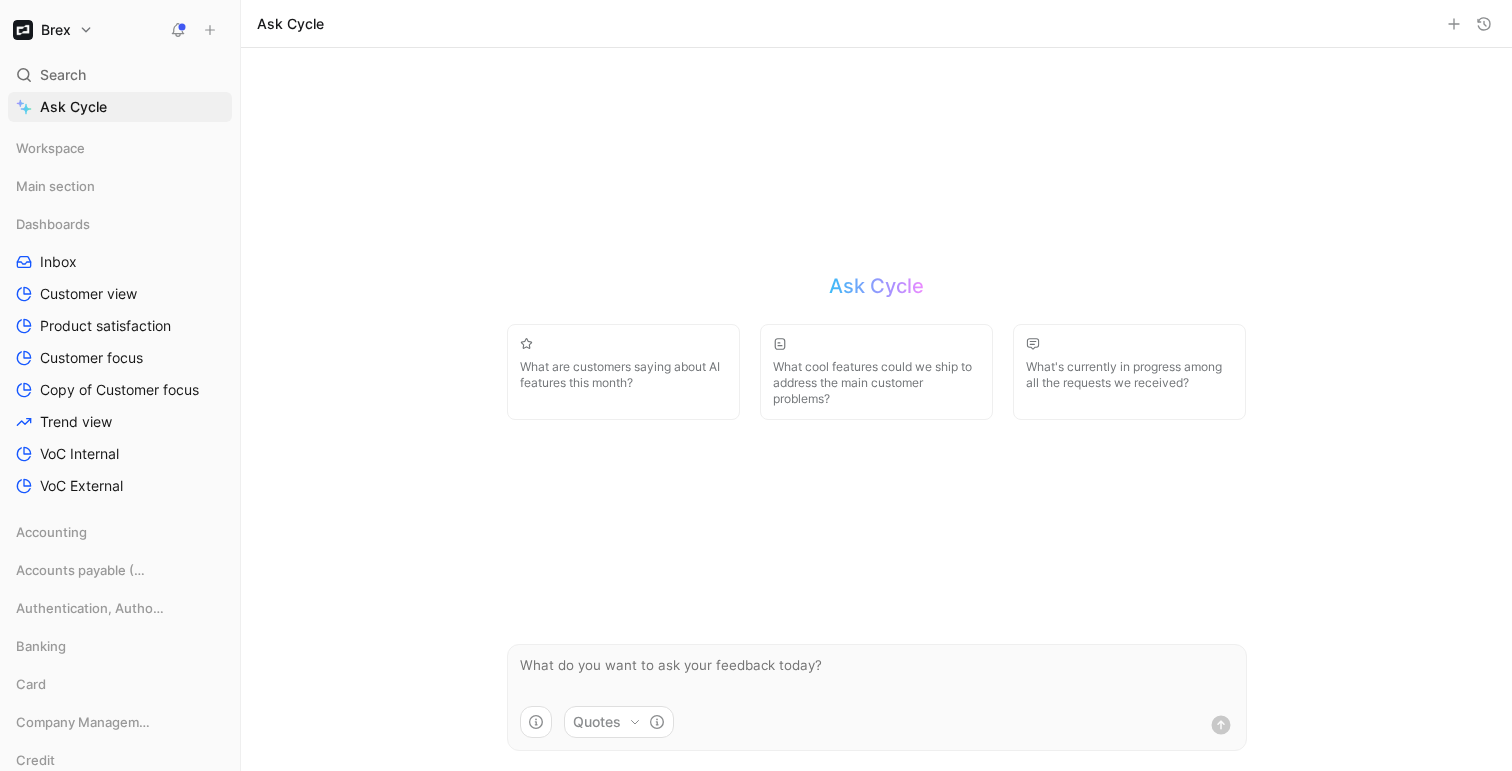 click at bounding box center (877, 675) 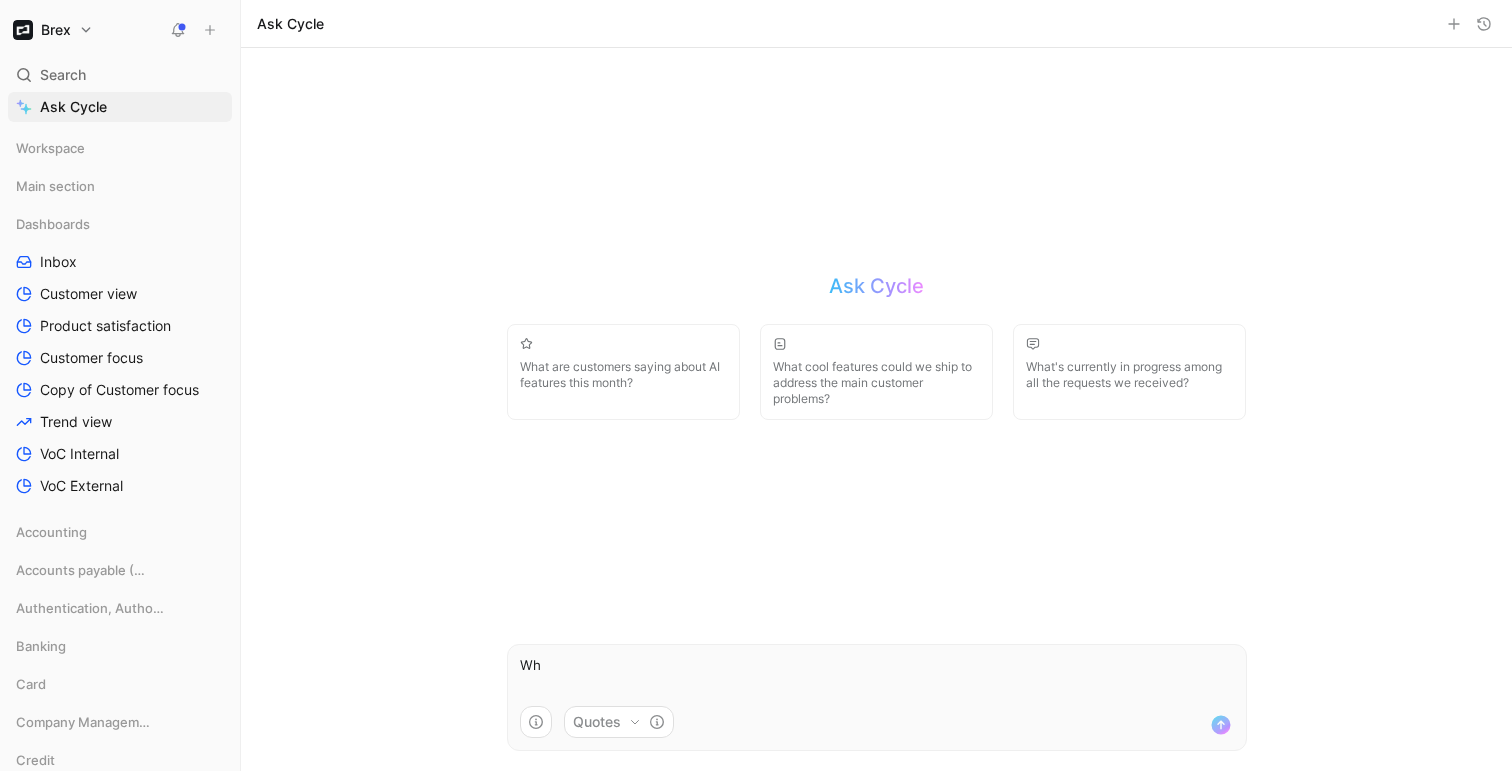 type on "W" 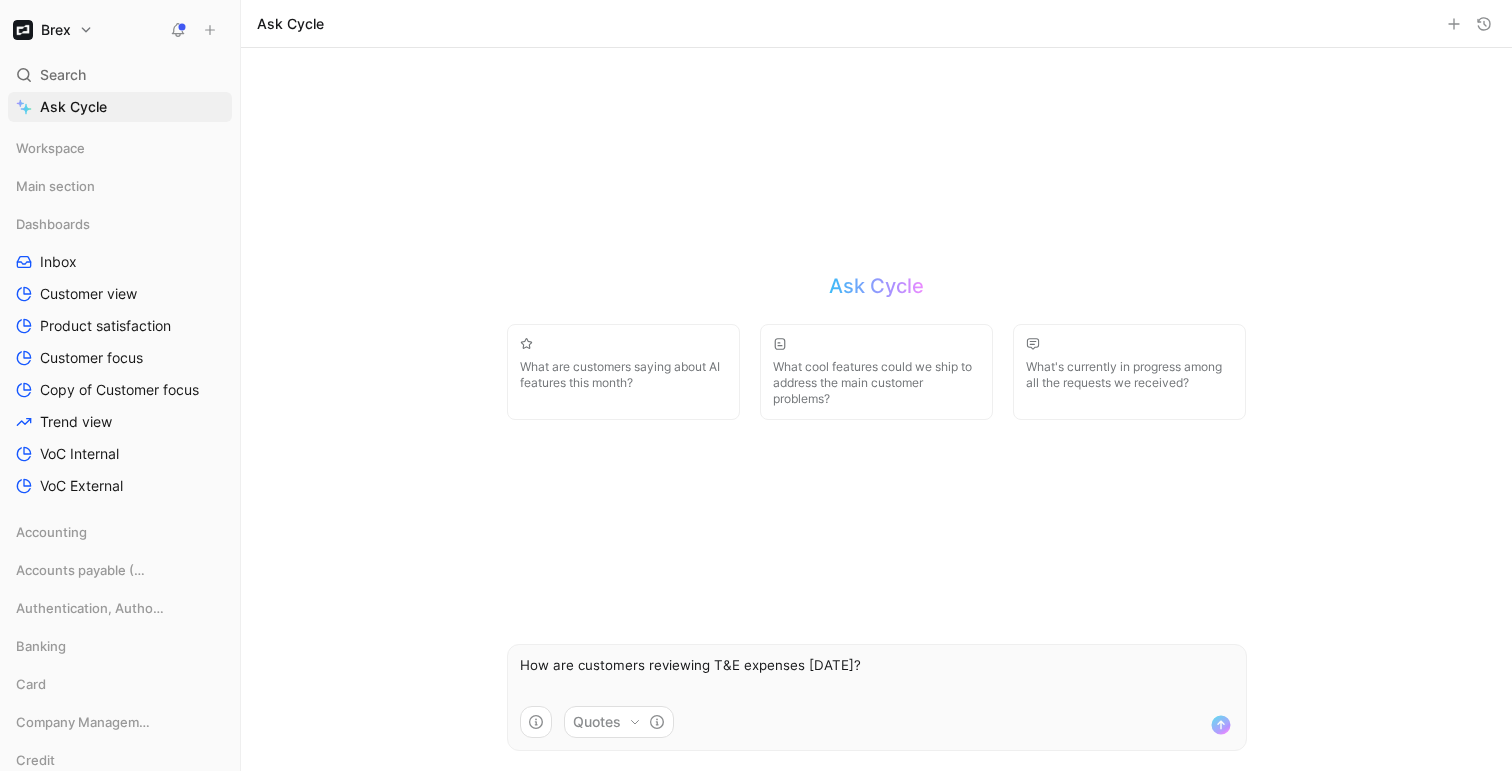 type on "How are customers reviewing T&E expenses [DATE]?" 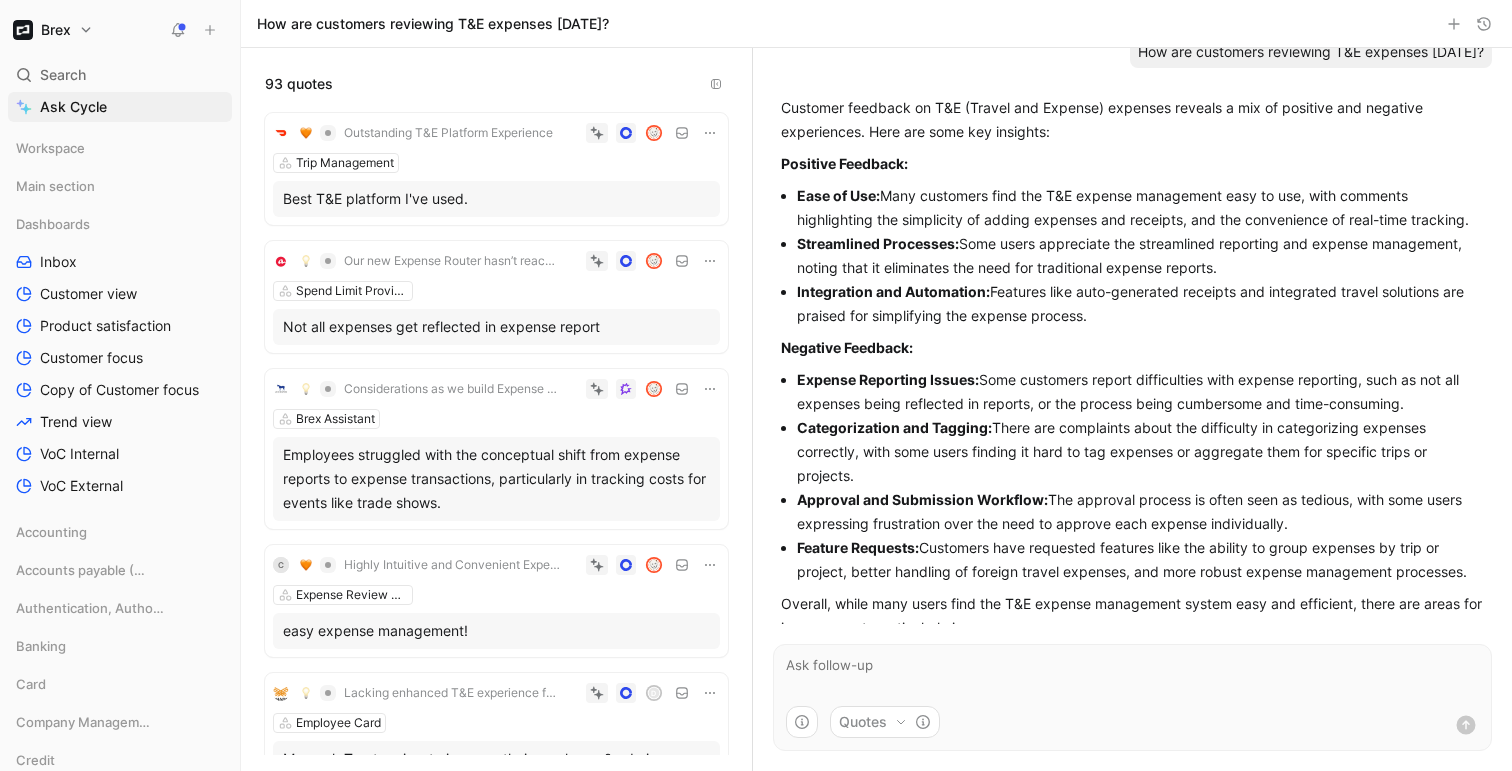 scroll, scrollTop: 72, scrollLeft: 0, axis: vertical 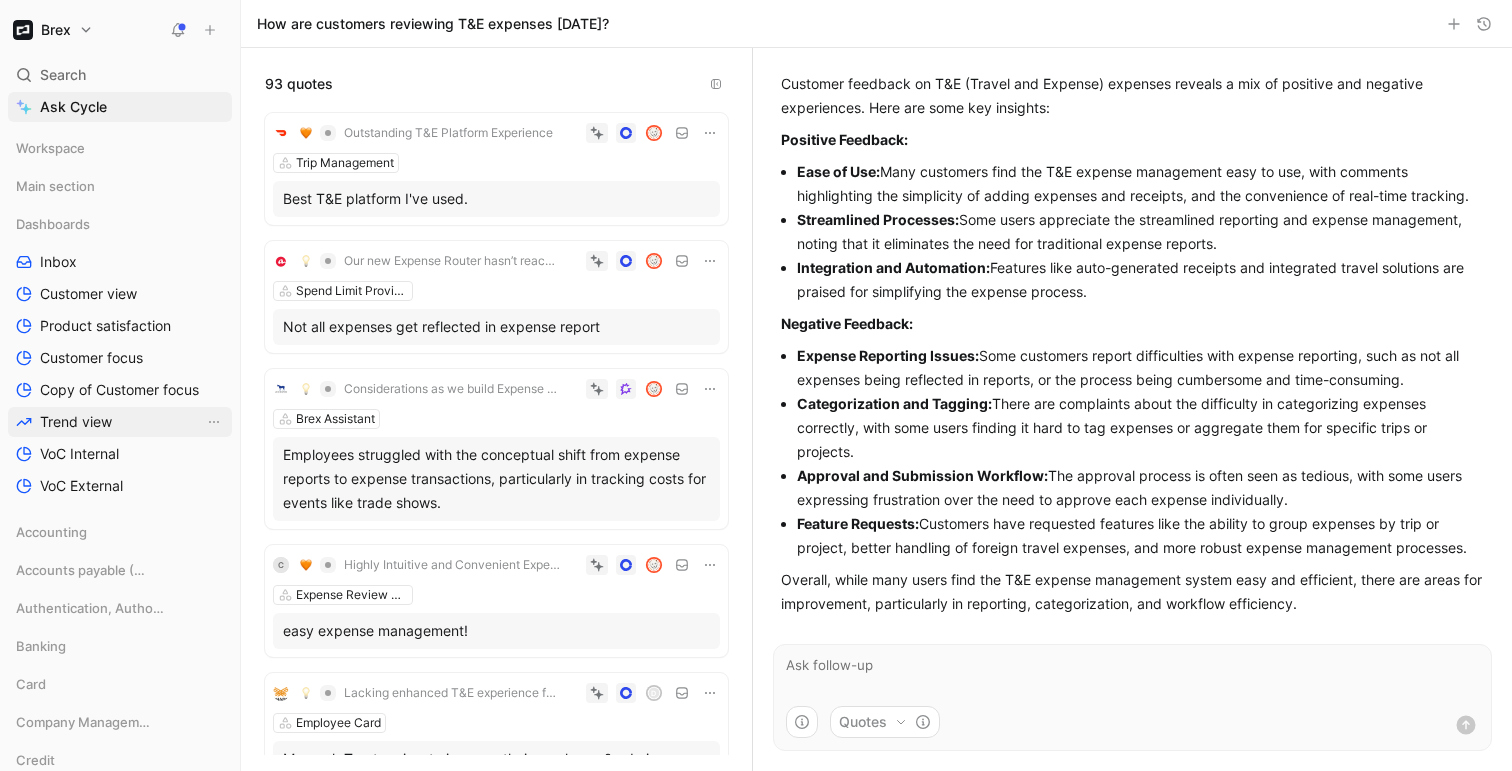 click on "Trend view" at bounding box center (120, 422) 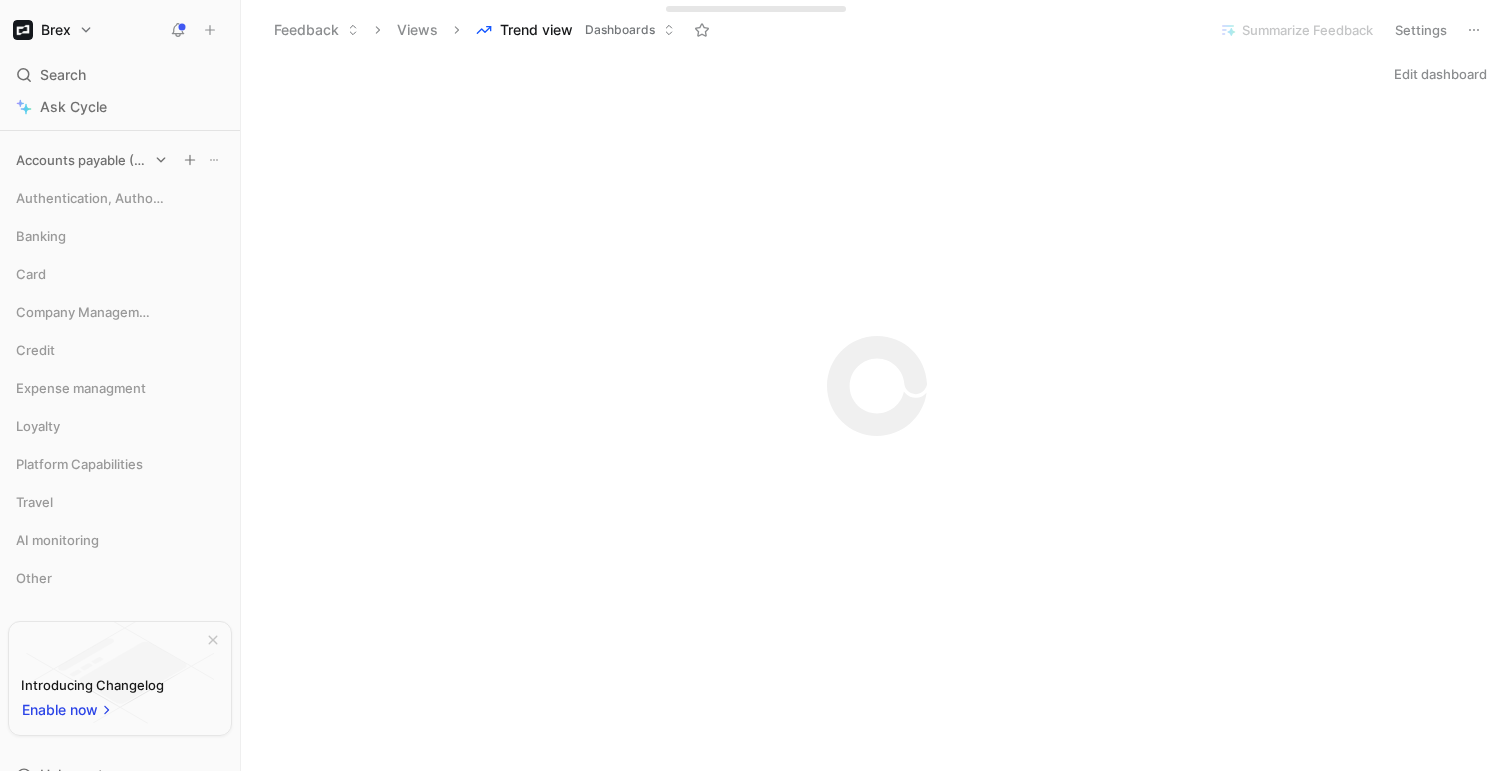 scroll, scrollTop: 417, scrollLeft: 0, axis: vertical 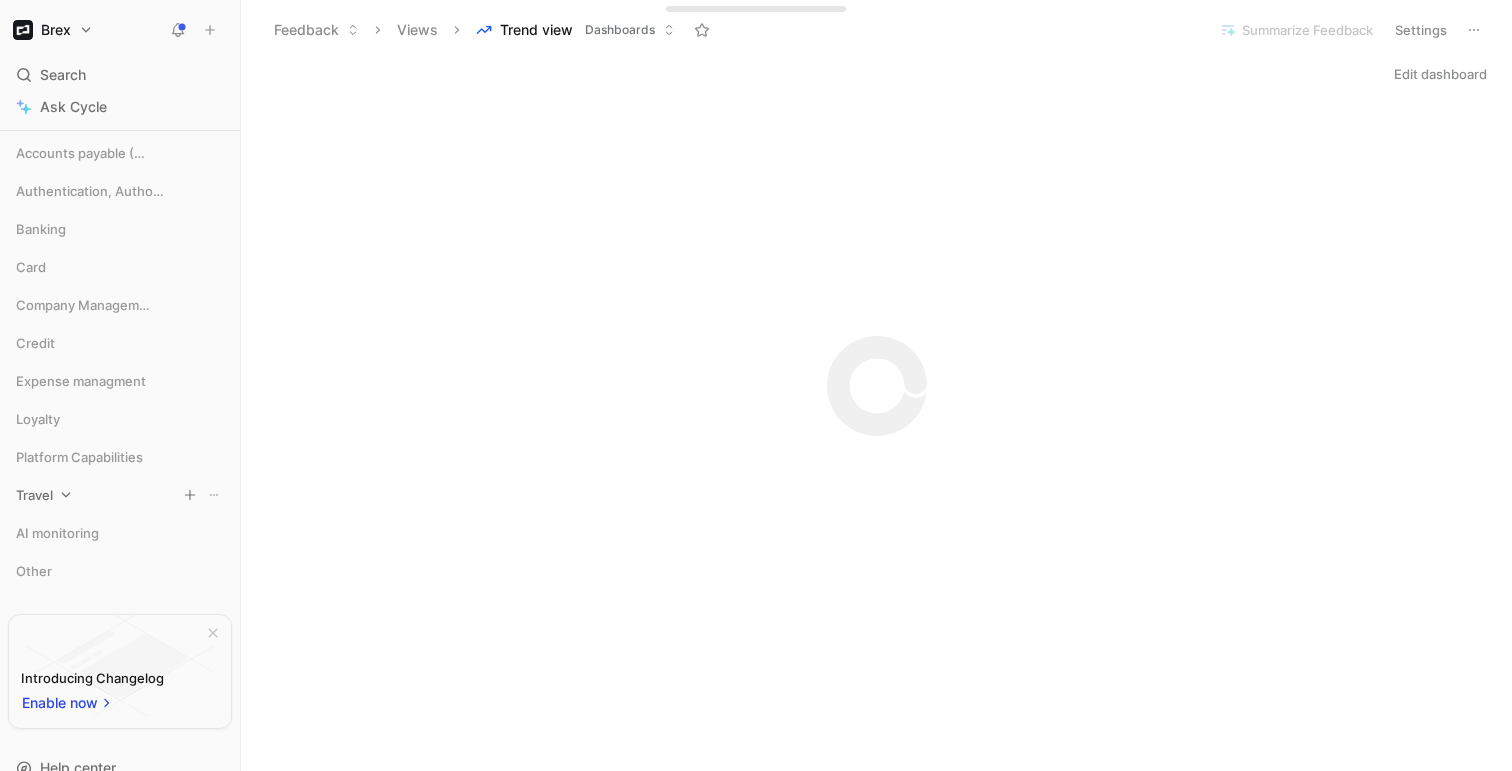 click on "Travel" at bounding box center (34, 495) 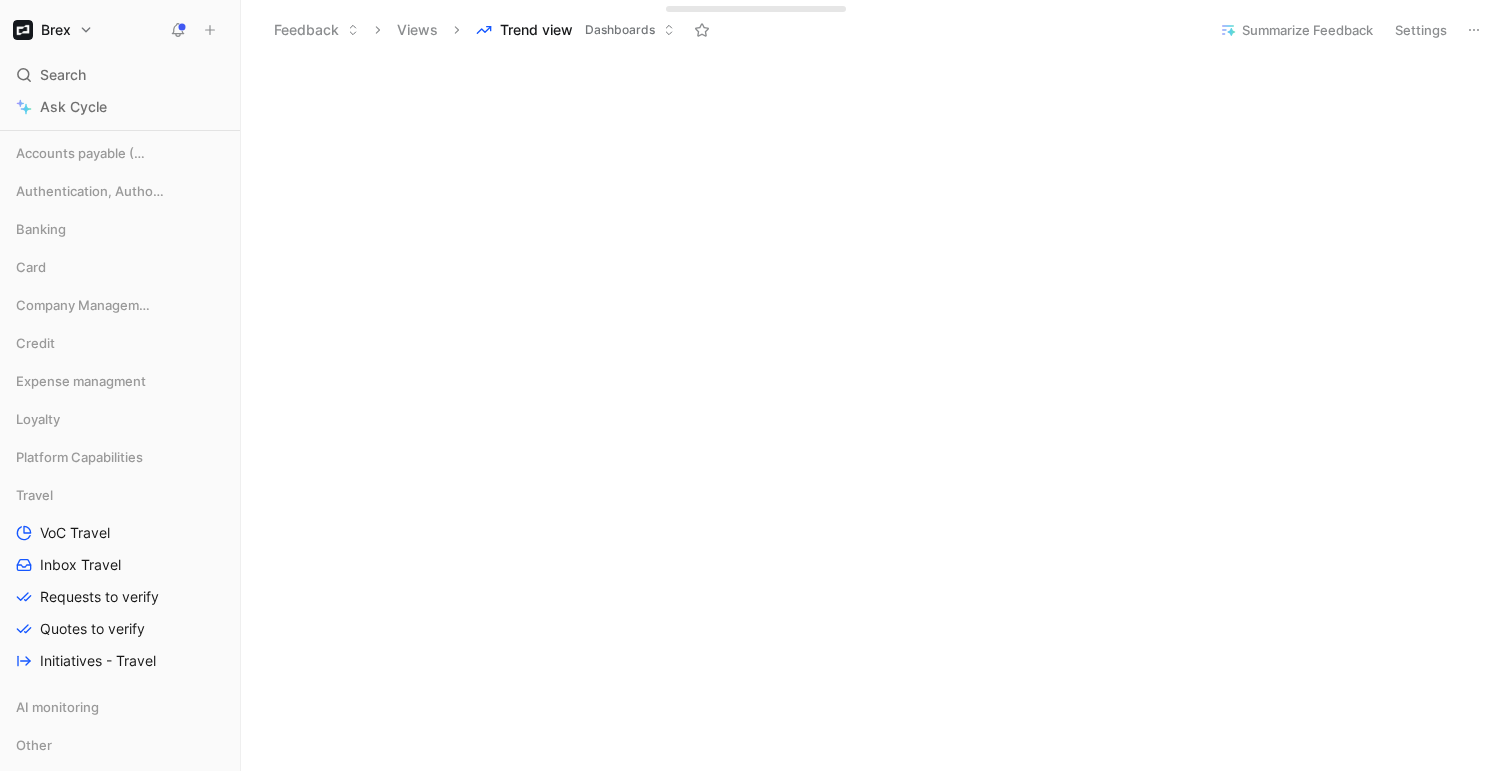 scroll, scrollTop: 0, scrollLeft: 0, axis: both 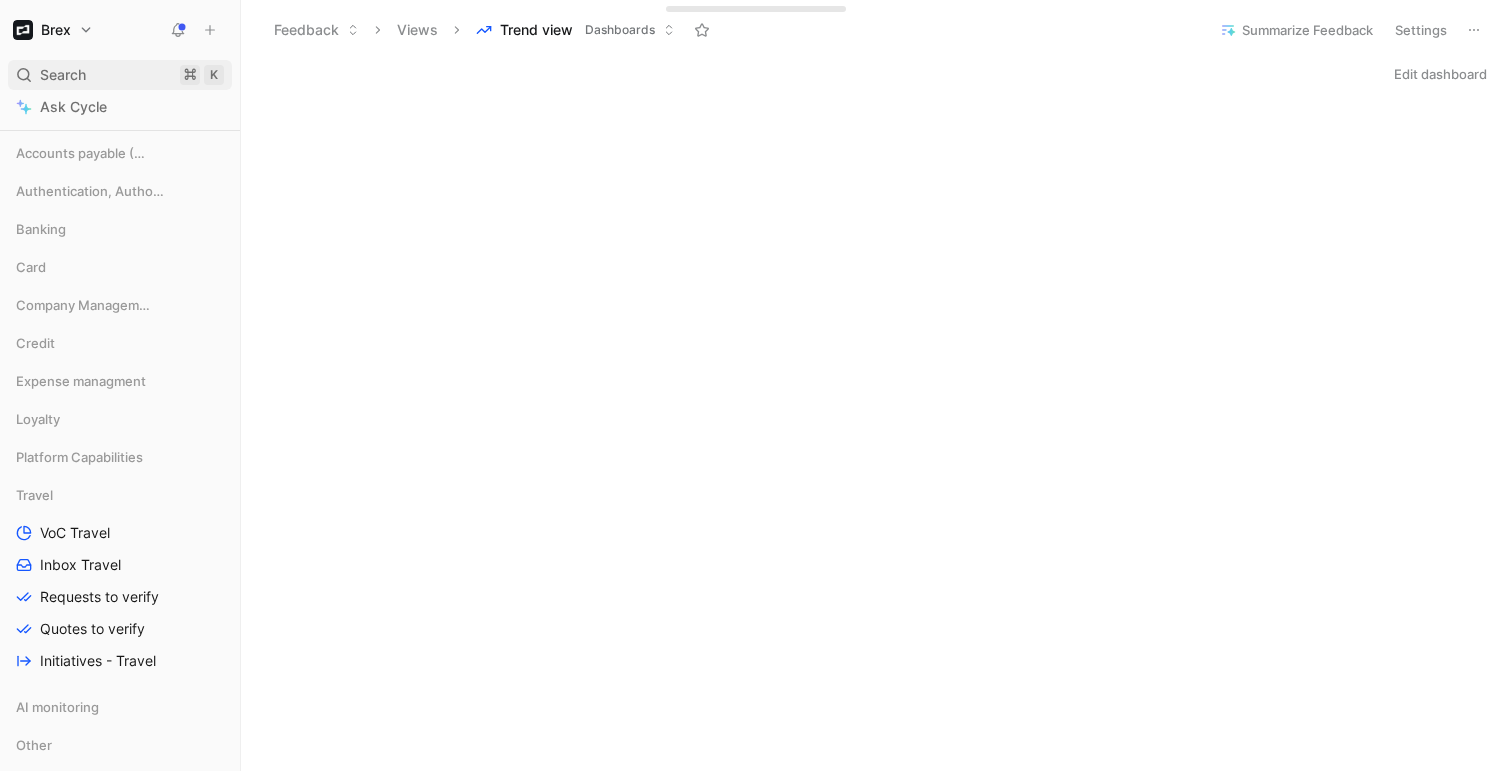 click on "Search ⌘ K" at bounding box center [120, 75] 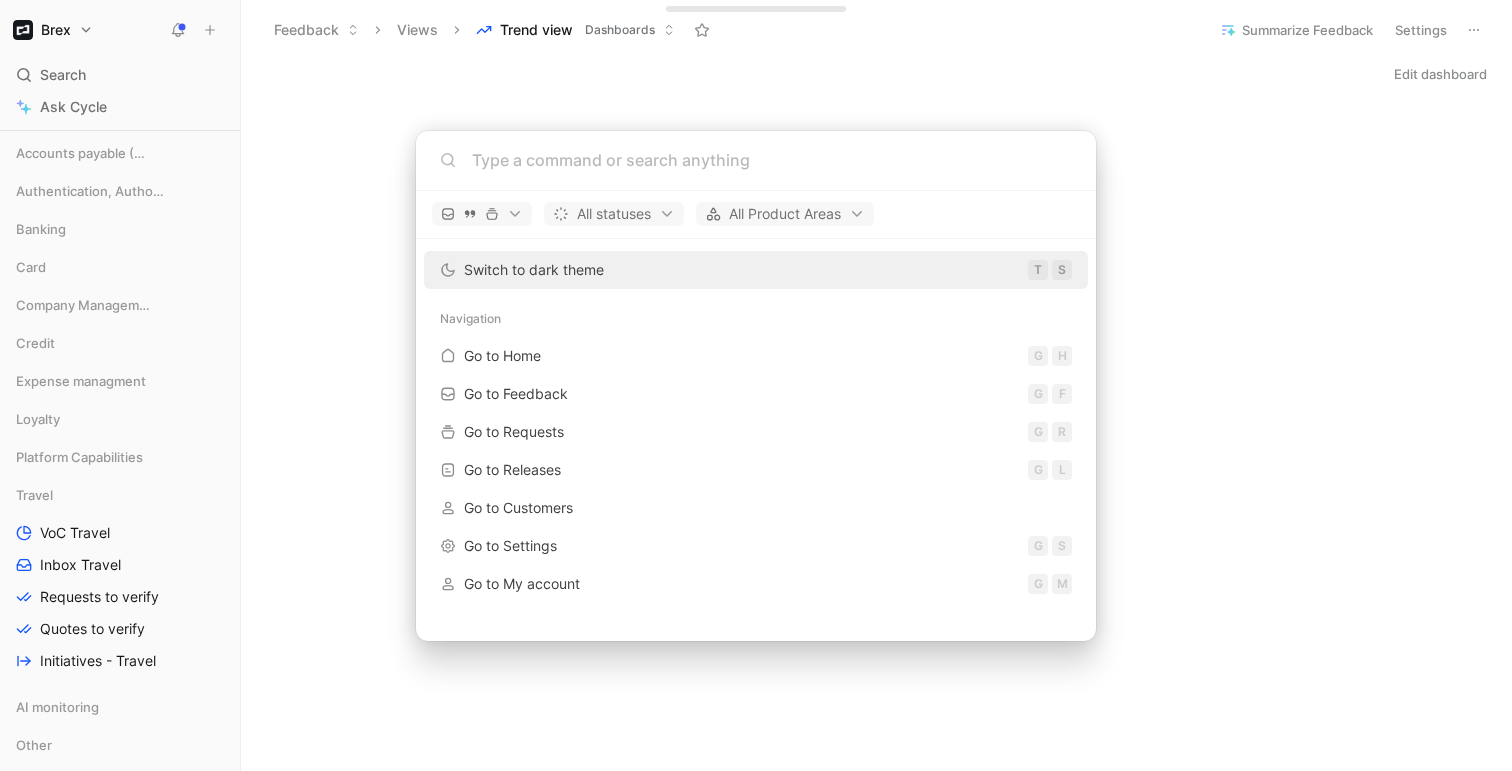 click on "Brex Search ⌘ K Ask Cycle Workspace Main section Dashboards Inbox Customer view Product satisfaction Customer focus Copy of Customer focus Trend view VoC Internal VoC External Accounting Accounts payable (AP) Authentication, Authorization & Auditing Banking Card Company Management Credit Expense managment Loyalty Platform Capabilities Travel VoC Travel Inbox Travel Requests to verify Quotes to verify Initiatives - Travel AI monitoring Other
To pick up a draggable item, press the space bar.
While dragging, use the arrow keys to move the item.
Press space again to drop the item in its new position, or press escape to cancel.
Introducing Changelog Enable now Help center Invite member Feedback Views Trend view Dashboards Summarize Feedback Settings Edit dashboard Drop anything here to capture feedback Docs, images, videos, audio files, links & more Command Bar All statuses All   Product Areas Switch to dark theme T S Navigation Go to Home G H Go to Feedback G F Go to Requests G R" at bounding box center [756, 385] 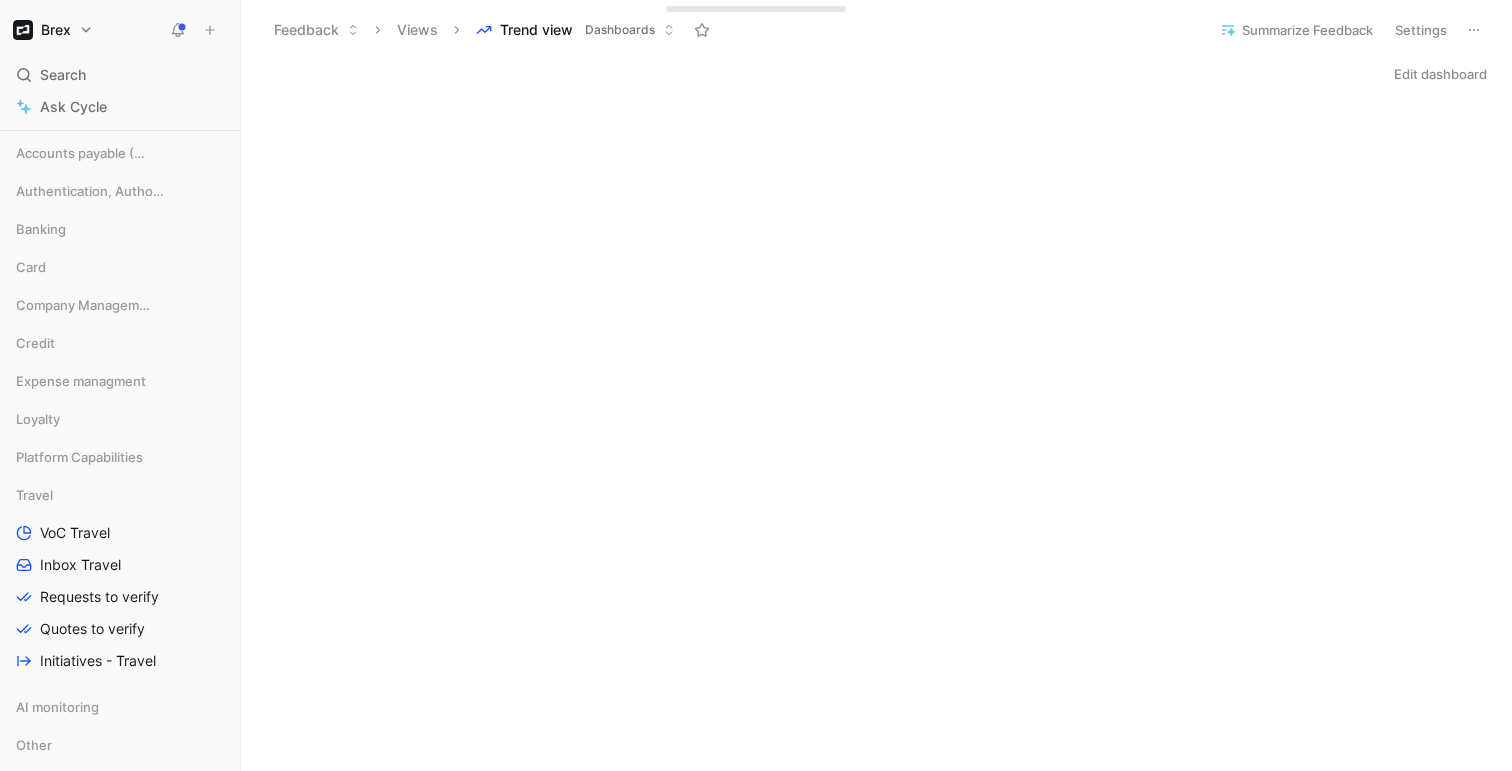 click on "Trend view" at bounding box center (536, 30) 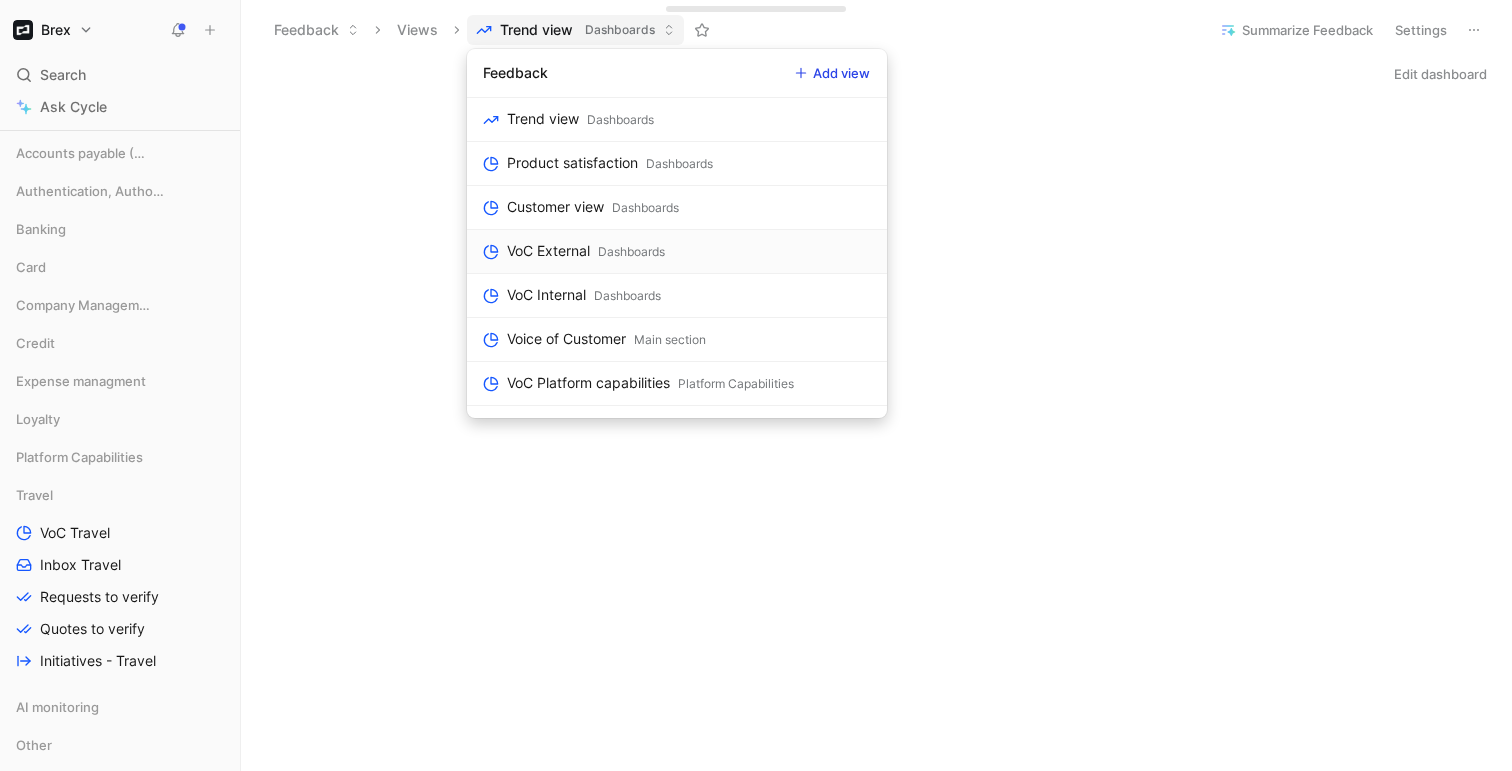 click on "Dashboards" at bounding box center (631, 252) 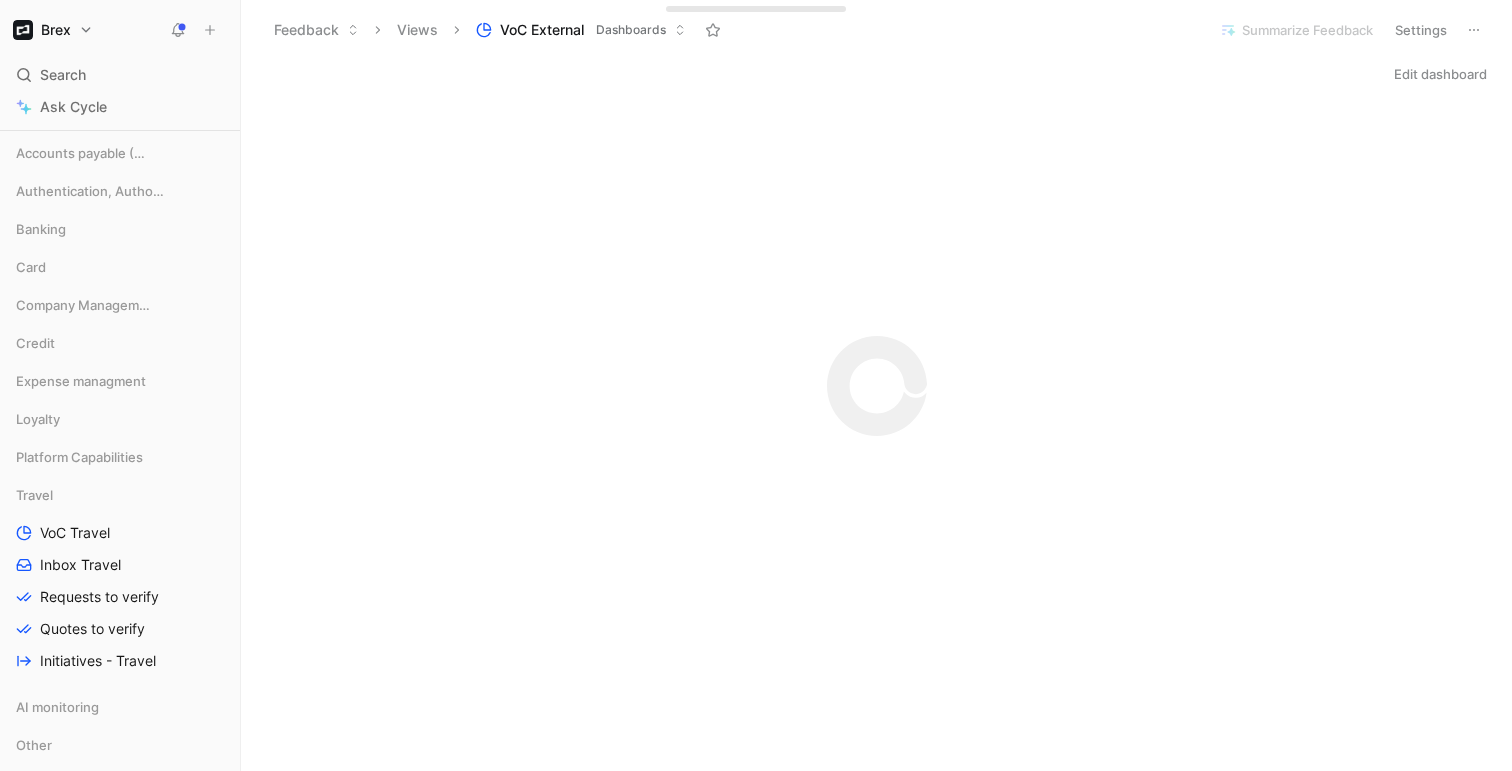 click on "VoC External" at bounding box center (542, 30) 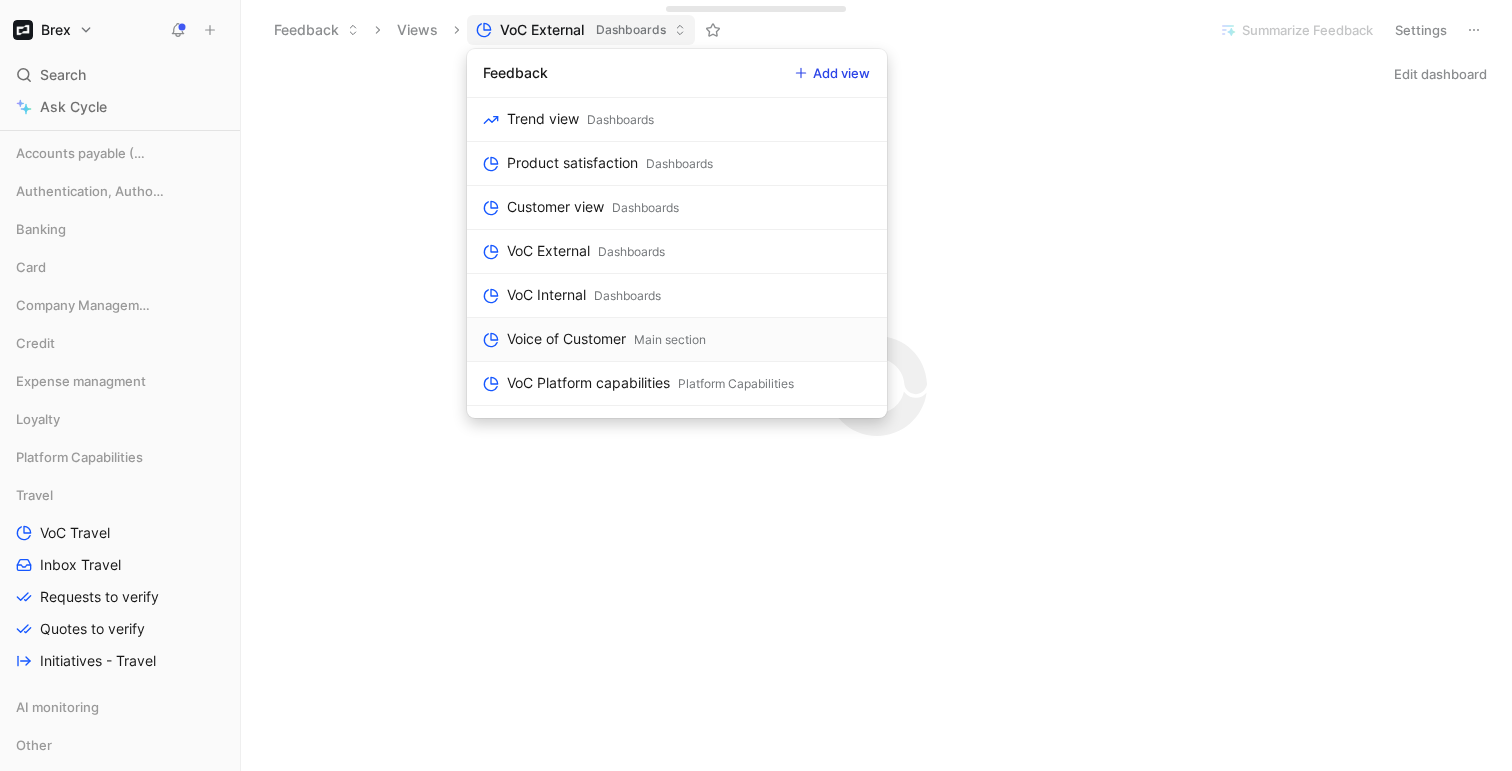 click on "Voice of Customer" at bounding box center (566, 339) 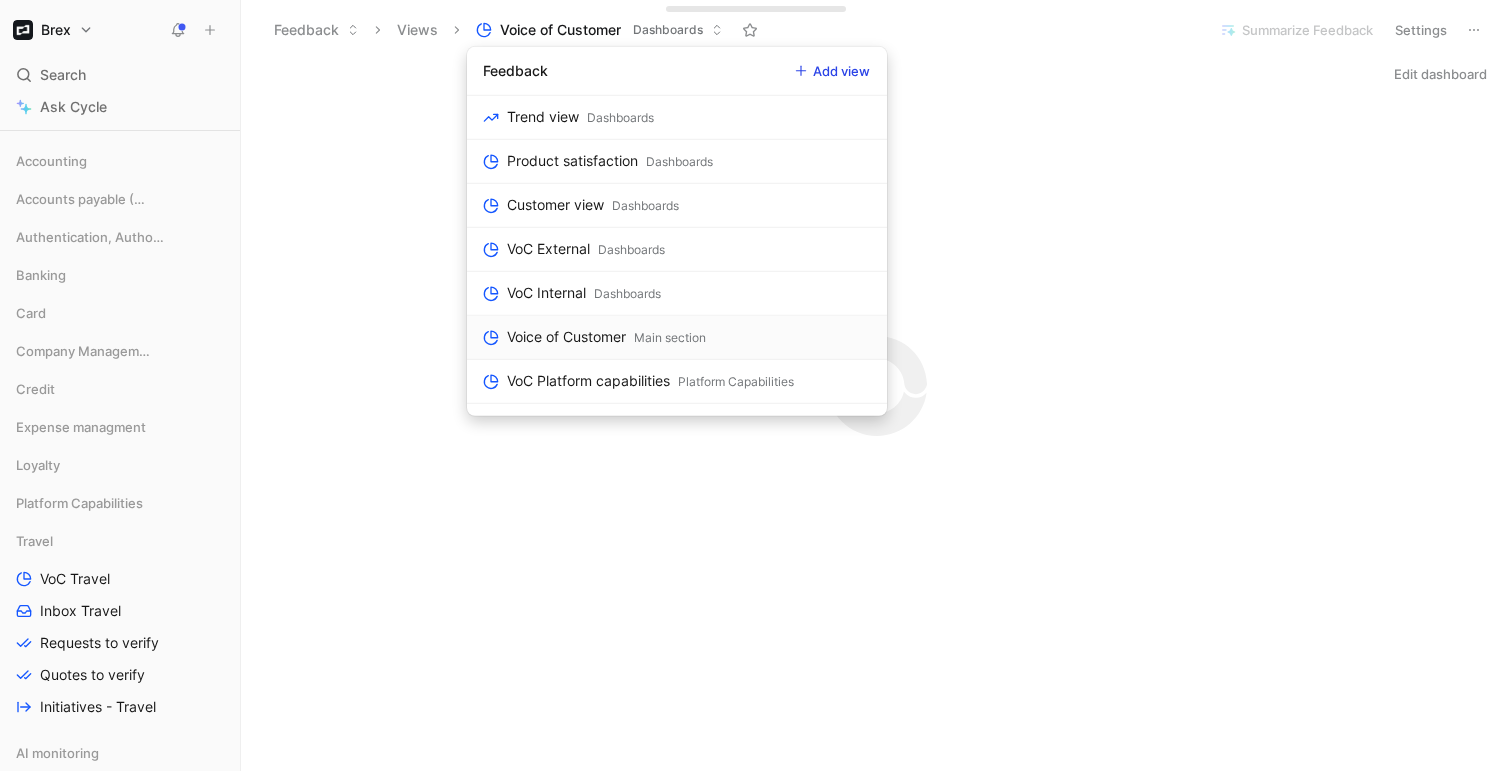 scroll, scrollTop: 463, scrollLeft: 0, axis: vertical 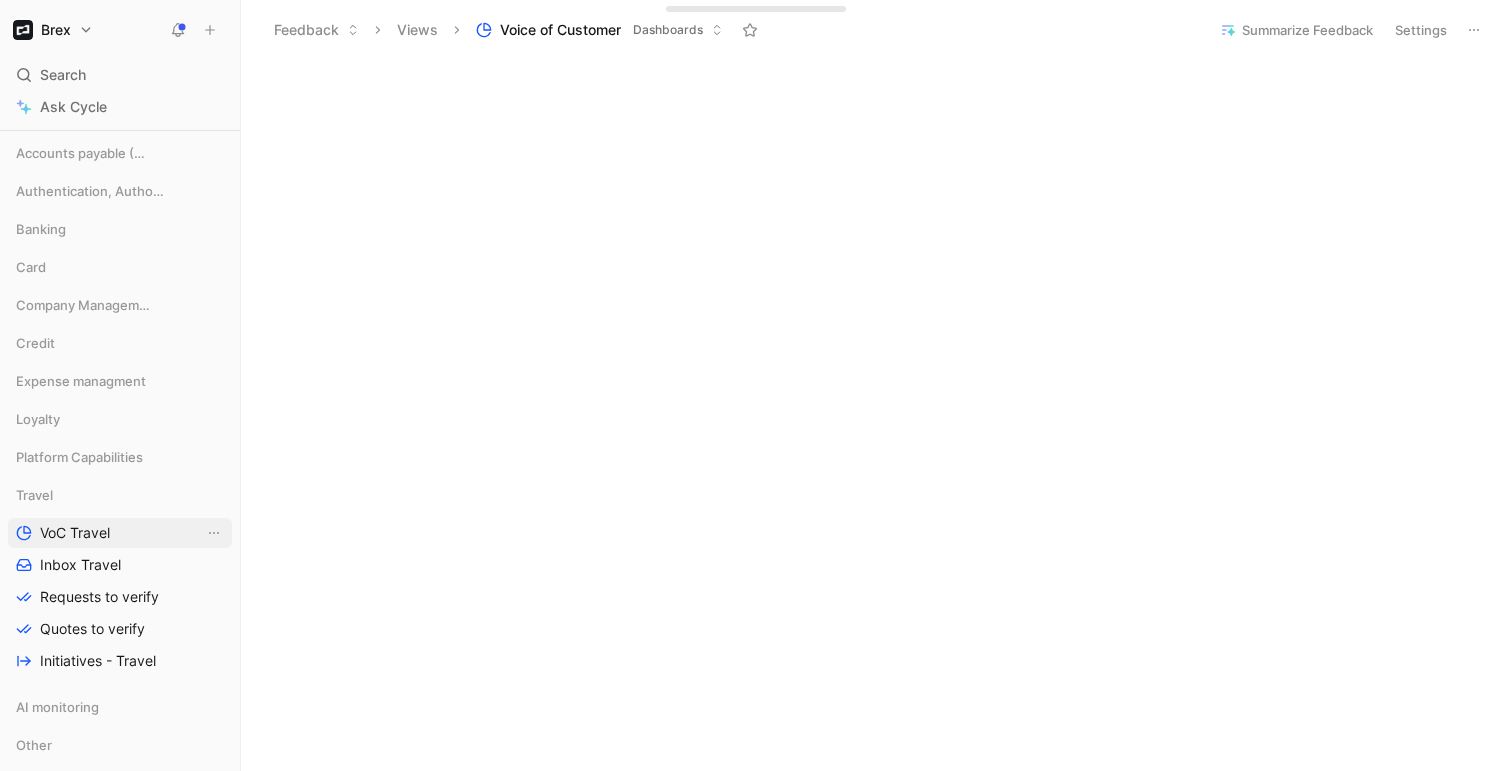 click on "VoC Travel" at bounding box center [75, 533] 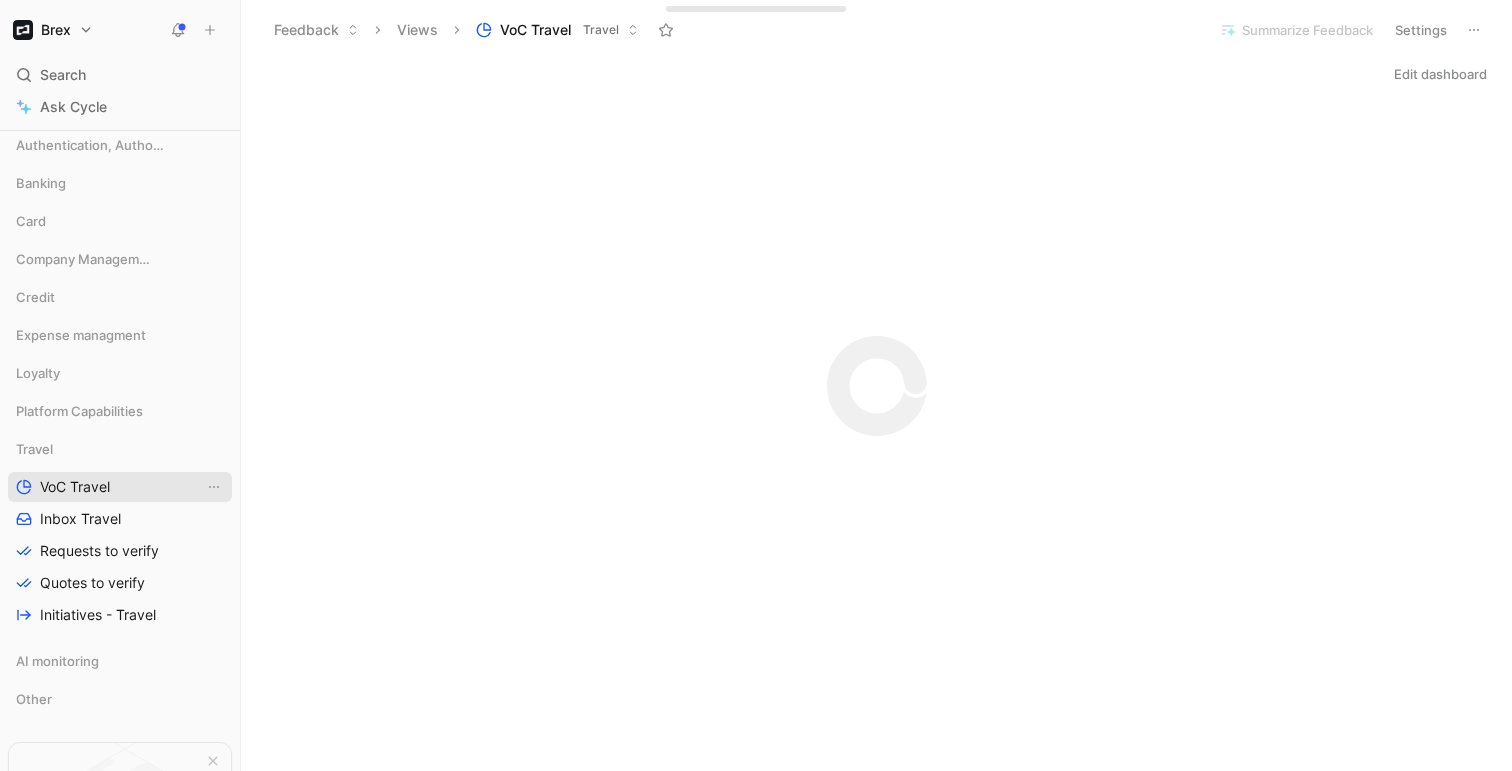scroll, scrollTop: 417, scrollLeft: 0, axis: vertical 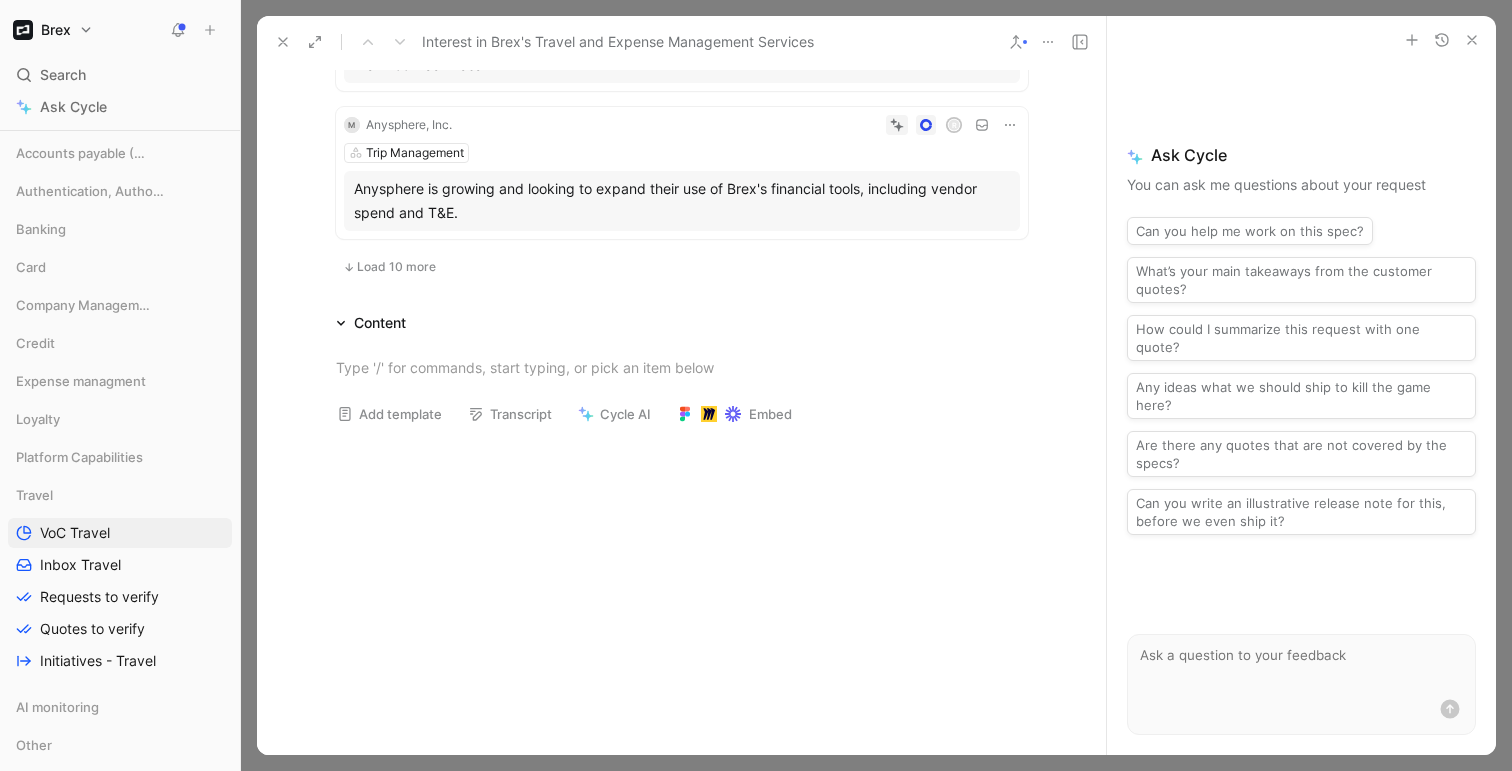 click 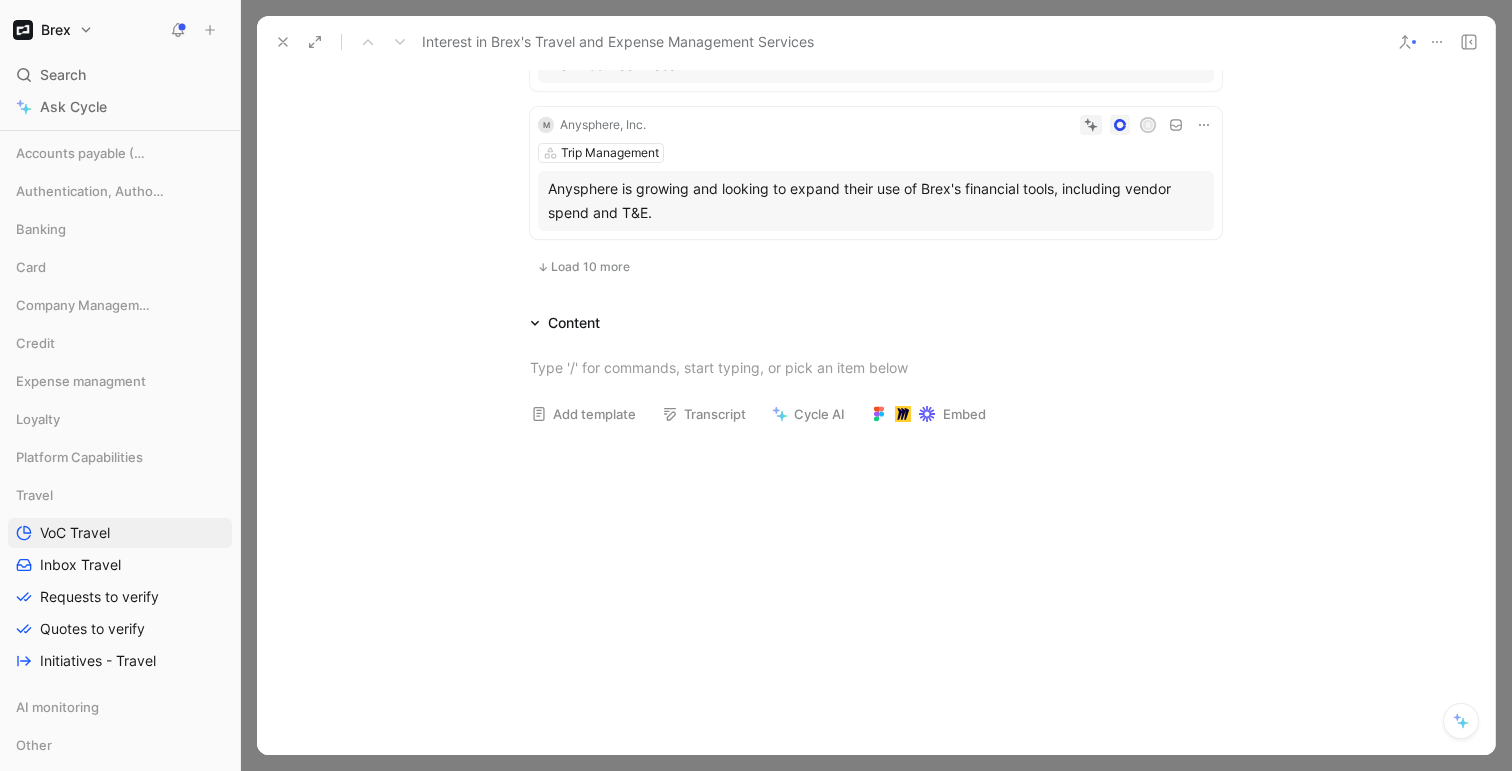 click 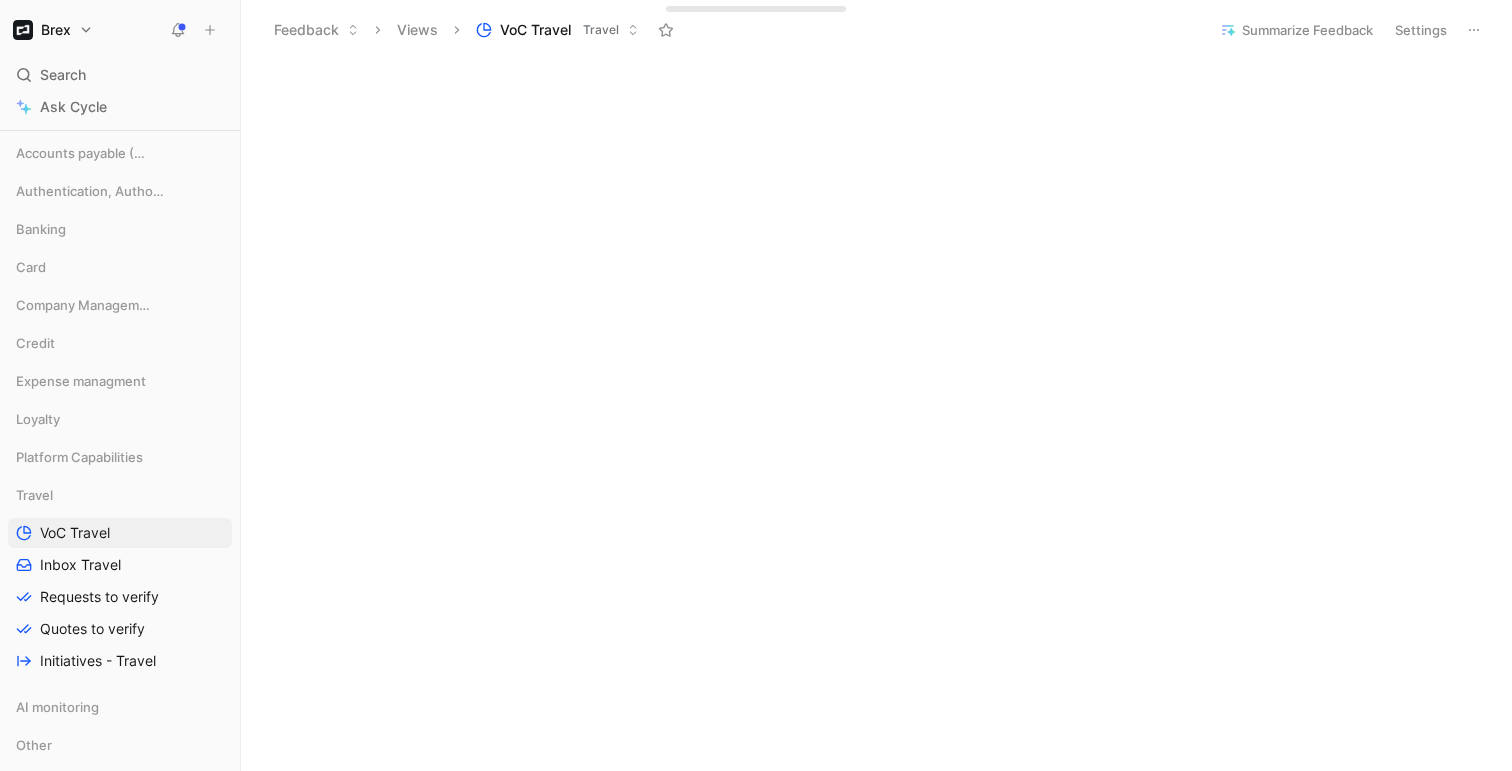 scroll, scrollTop: 788, scrollLeft: 0, axis: vertical 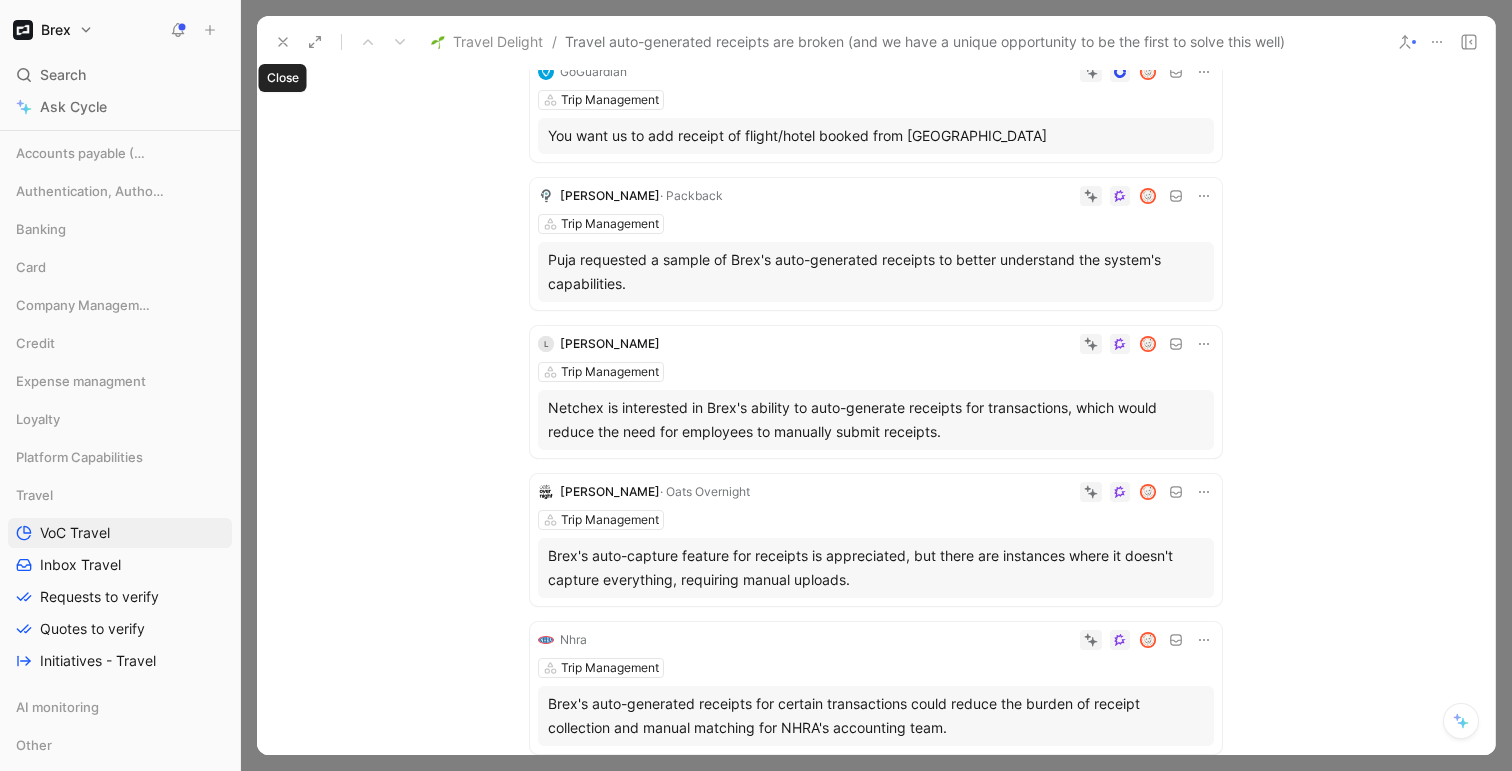 click 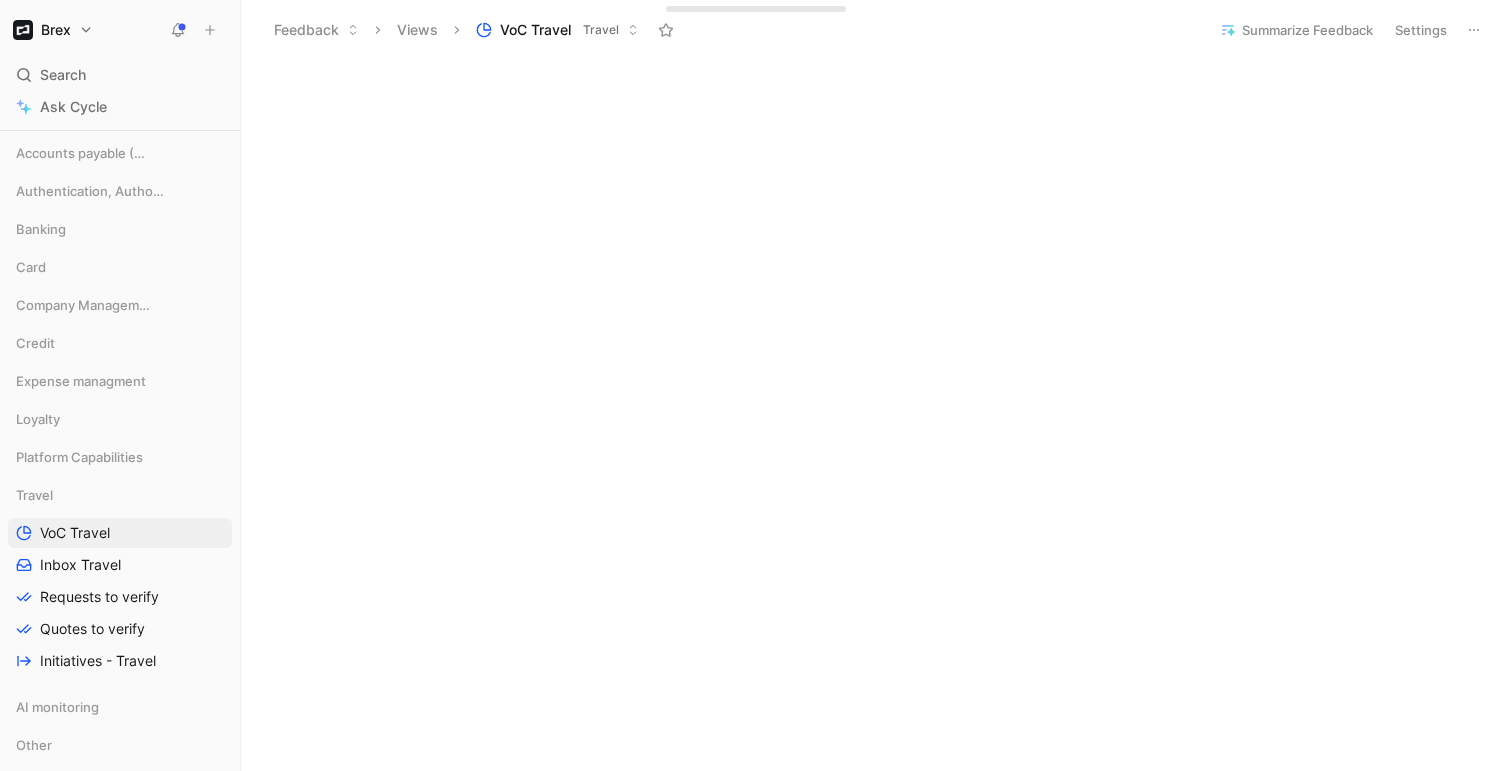 scroll, scrollTop: 0, scrollLeft: 0, axis: both 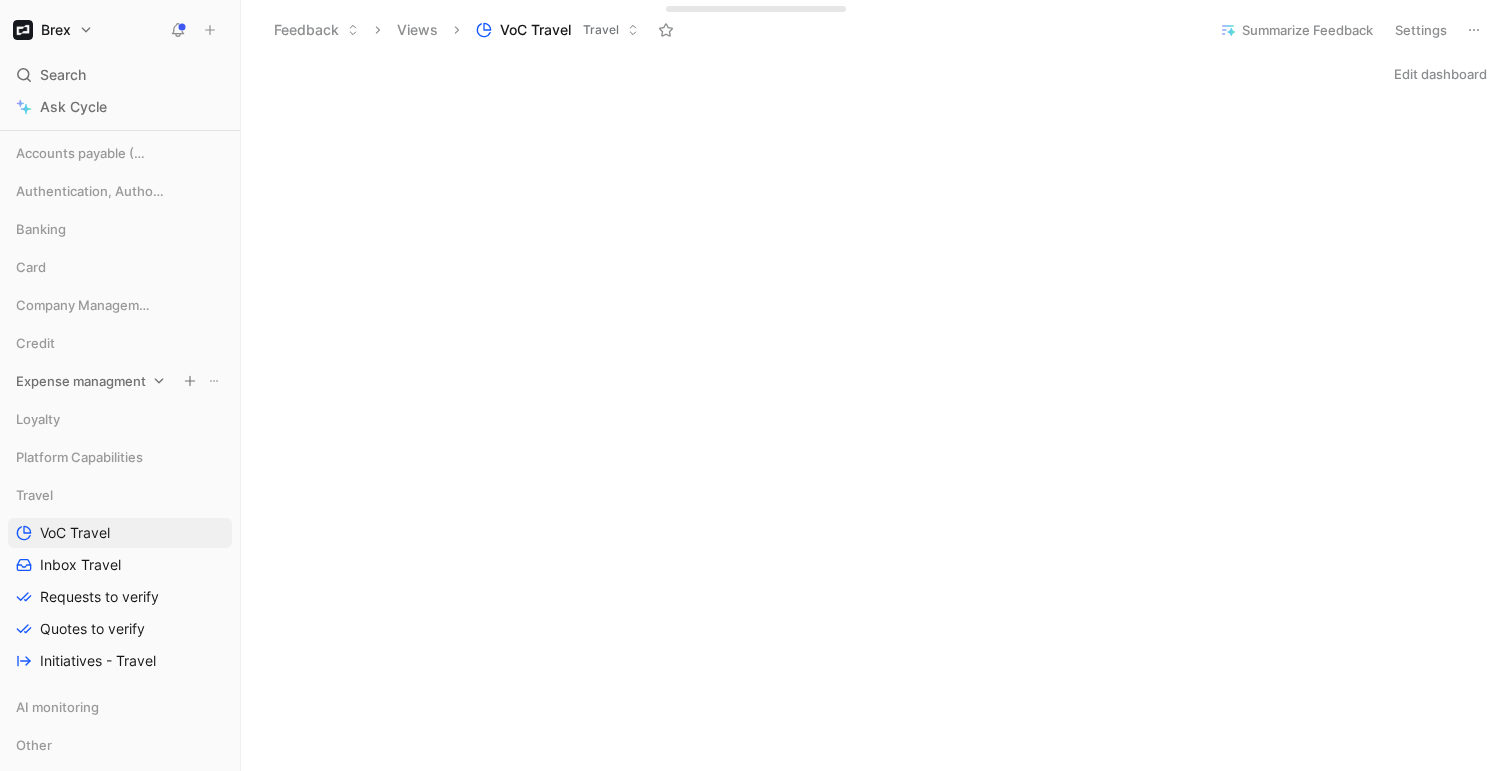 click on "Expense managment" at bounding box center (81, 381) 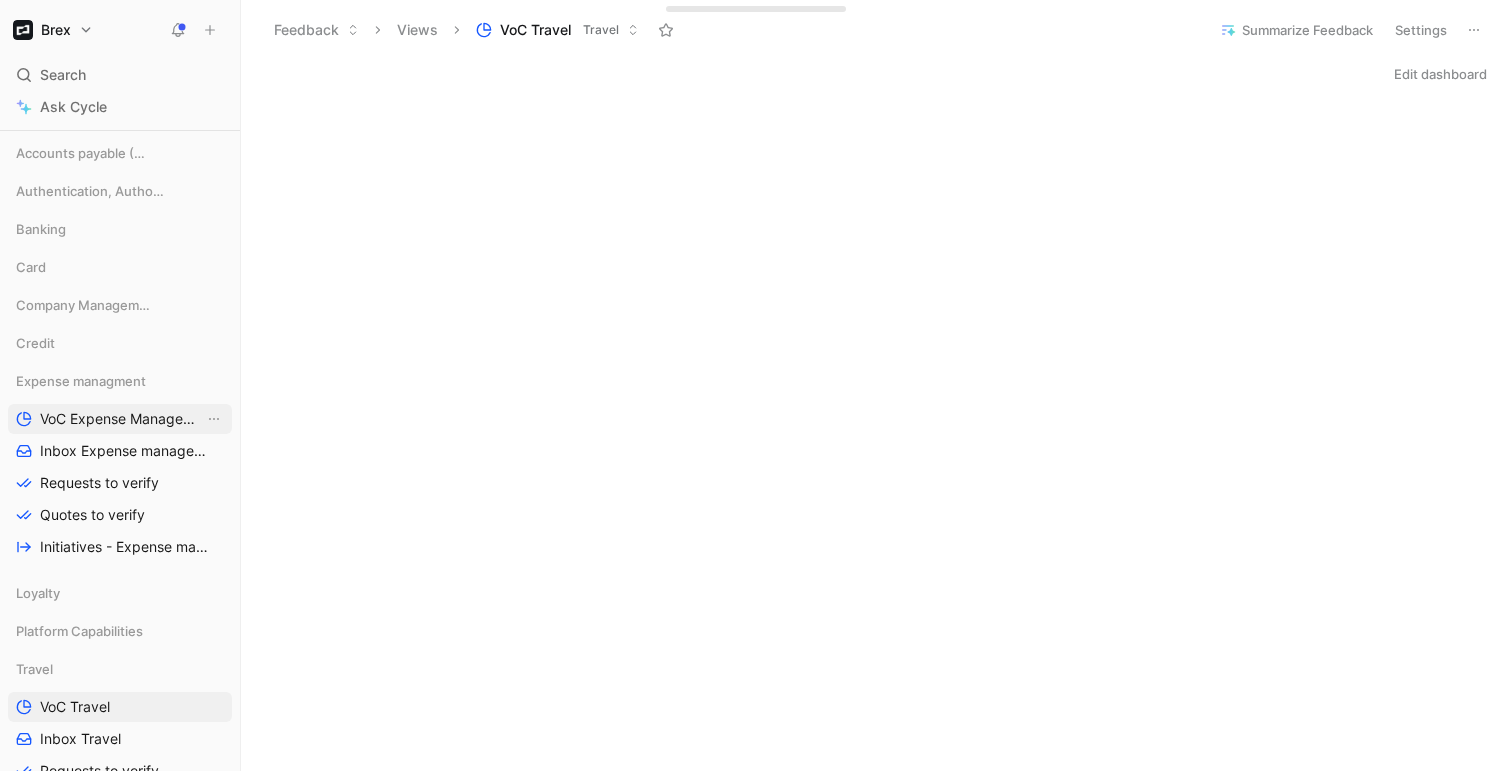 click on "VoC Expense Management" at bounding box center [122, 419] 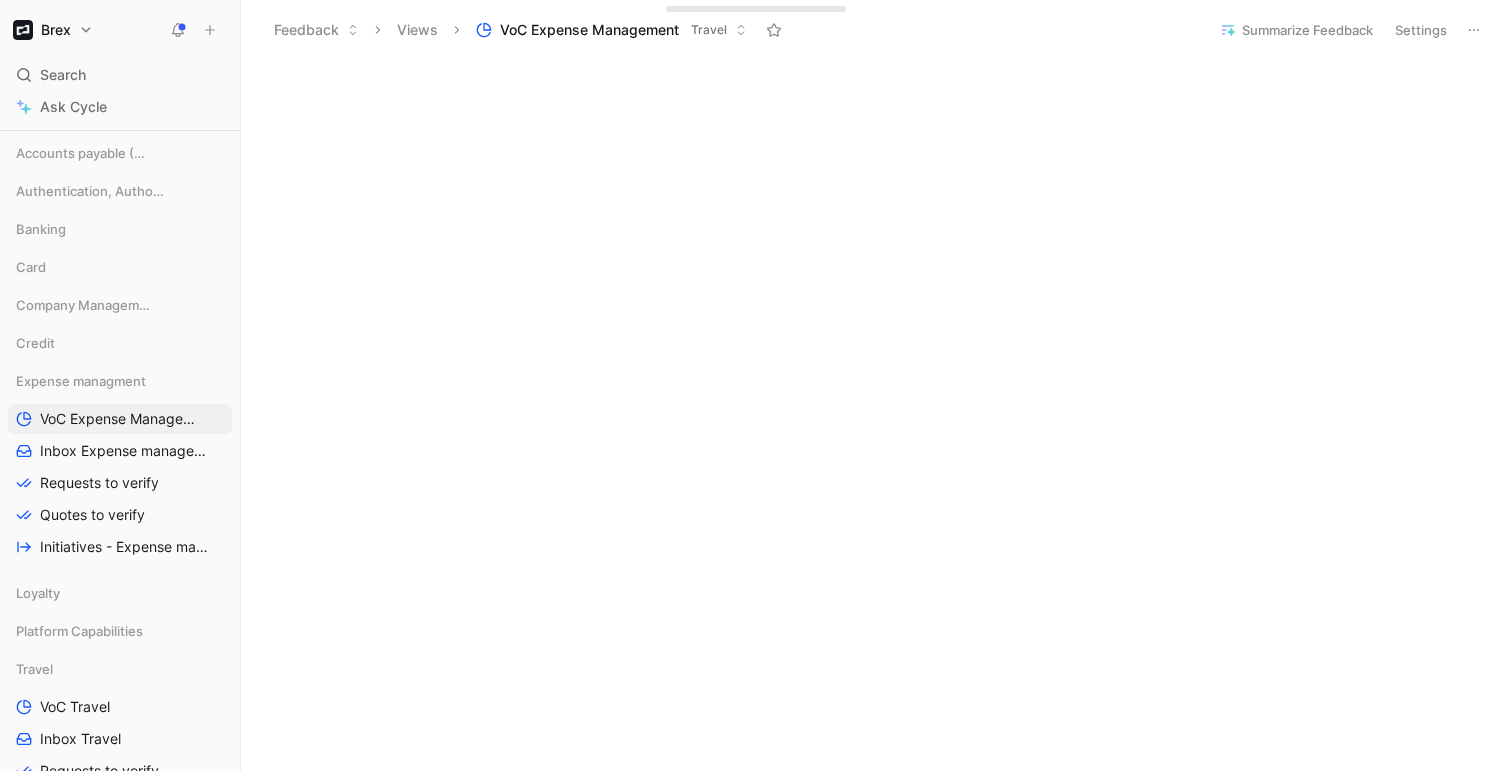 scroll, scrollTop: 823, scrollLeft: 0, axis: vertical 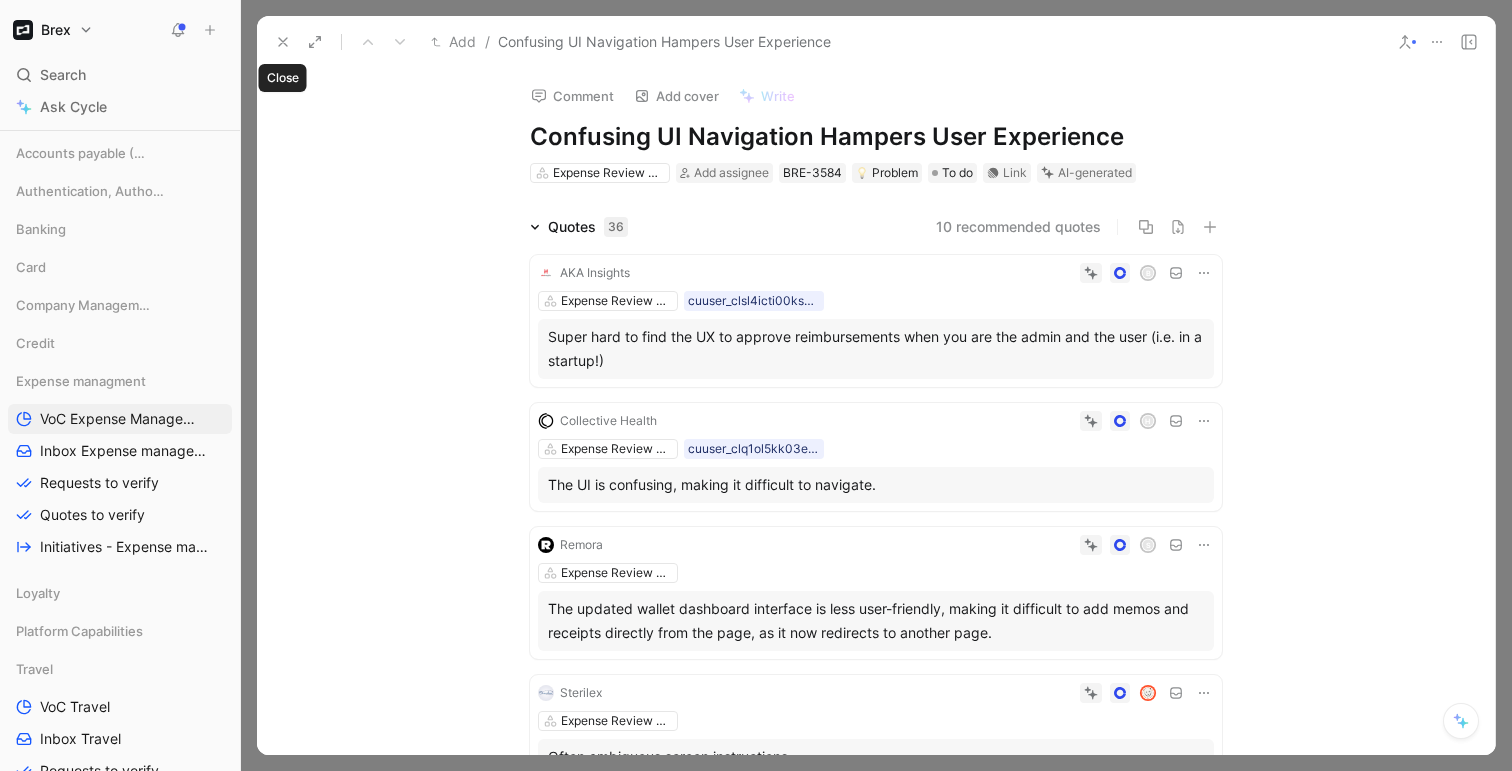 click 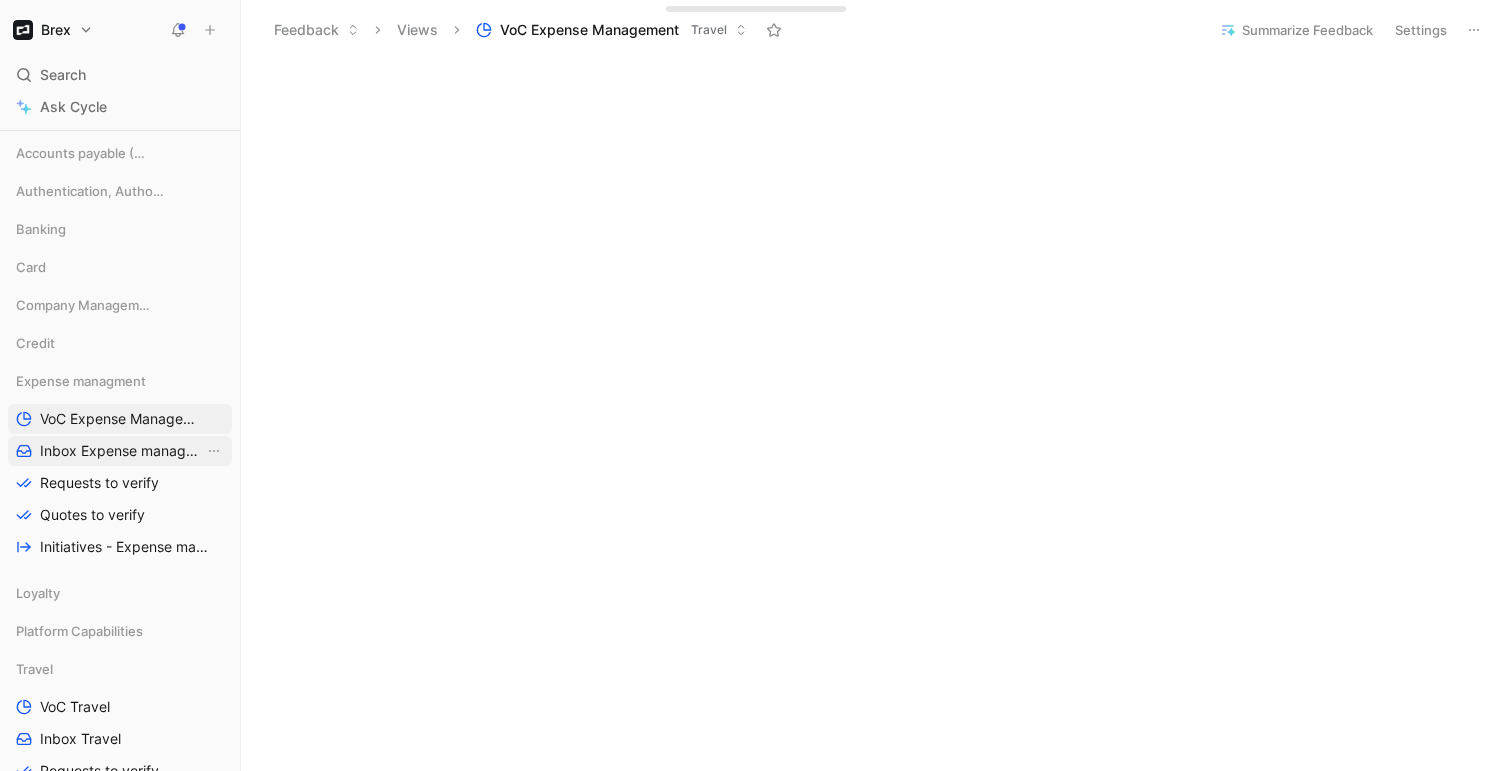 click on "Inbox Expense management" at bounding box center (122, 451) 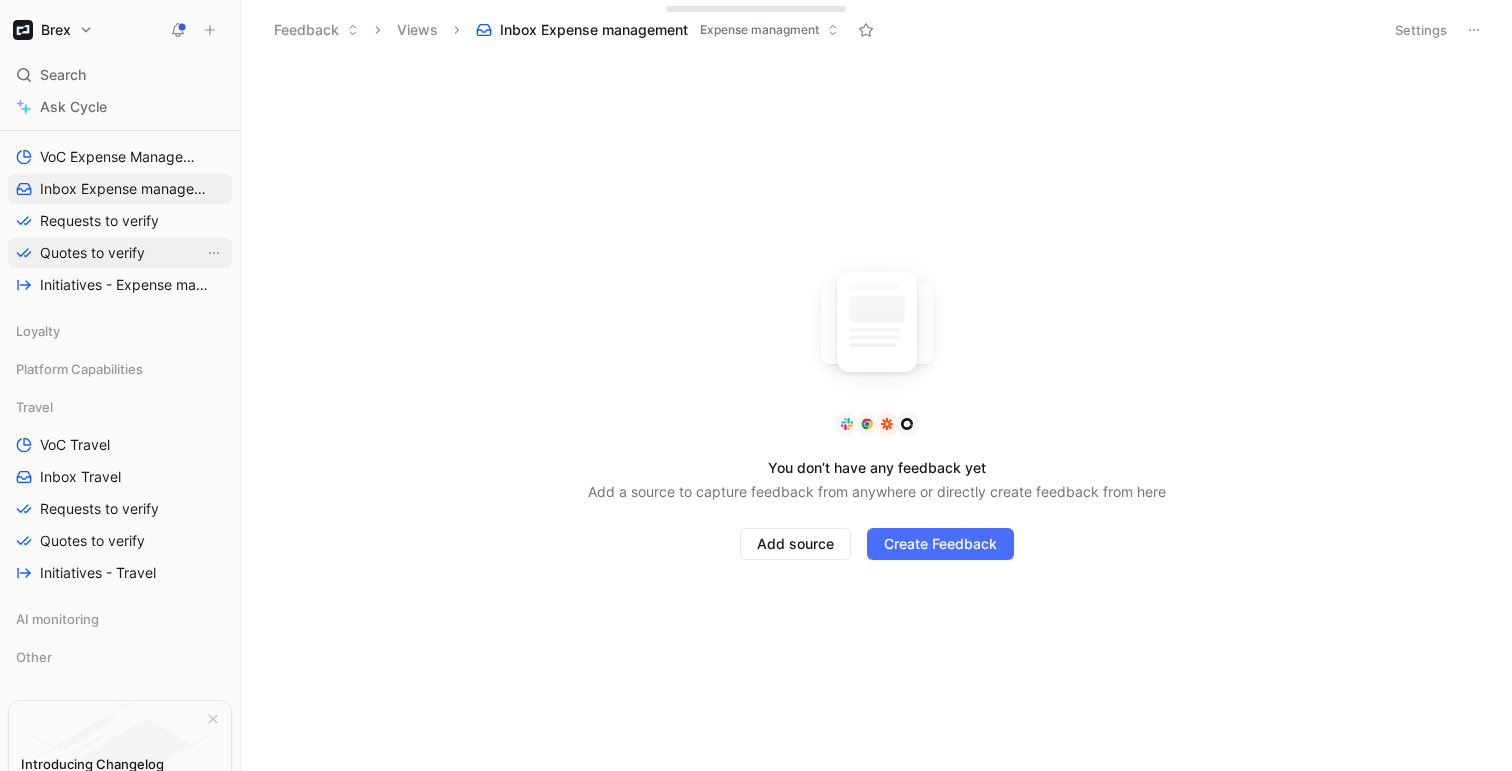 scroll, scrollTop: 752, scrollLeft: 0, axis: vertical 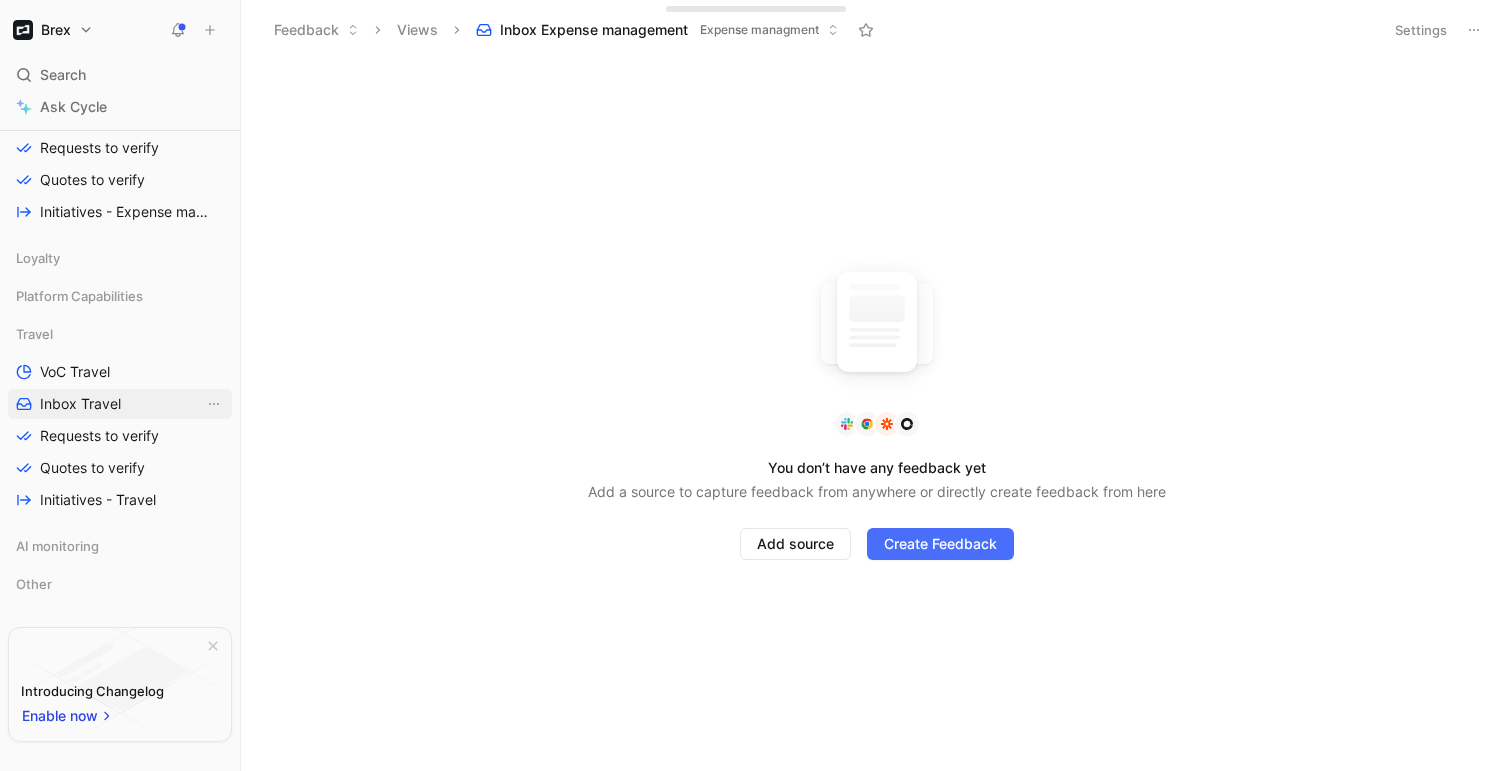 click on "Inbox Travel" at bounding box center (120, 404) 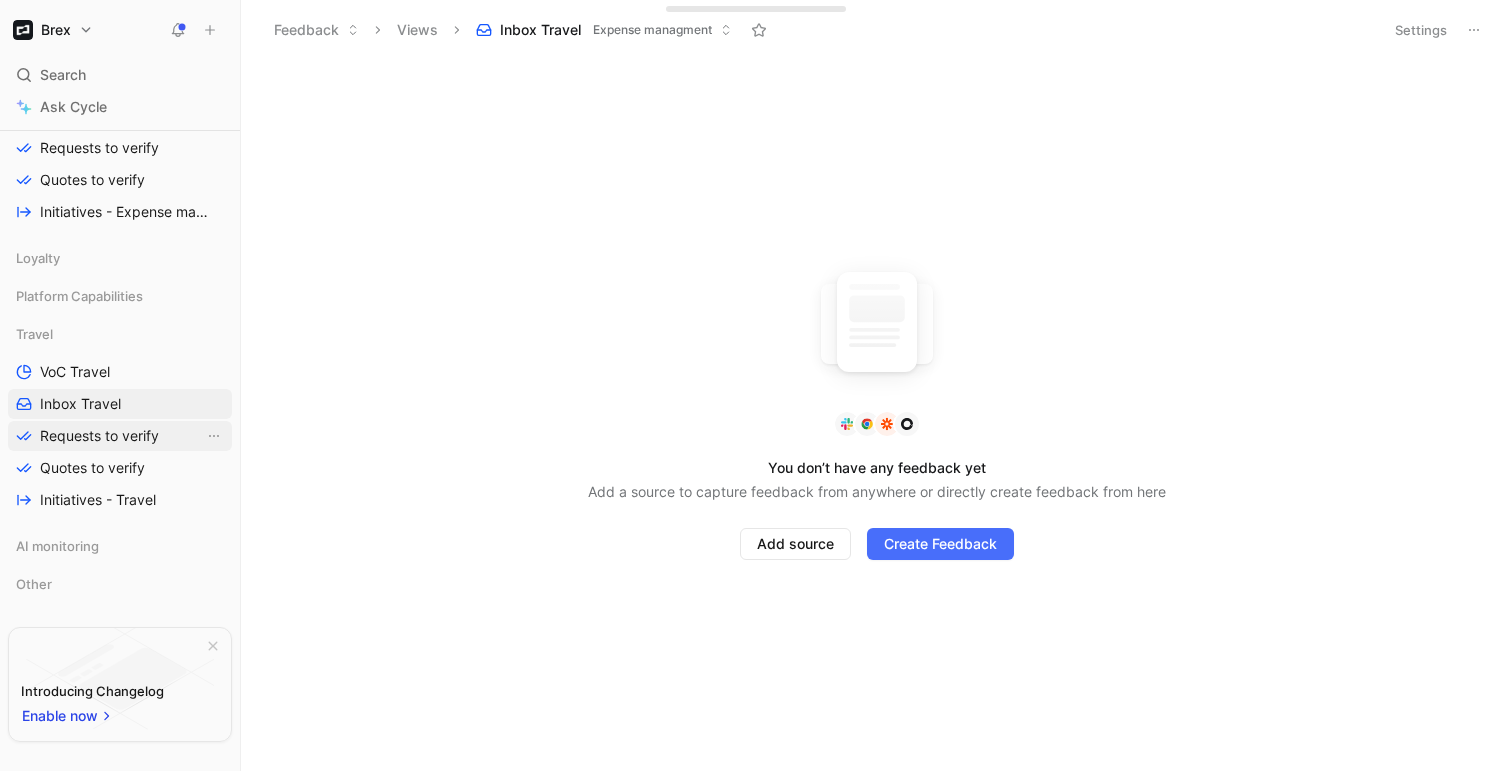 click on "Requests to verify" at bounding box center (99, 436) 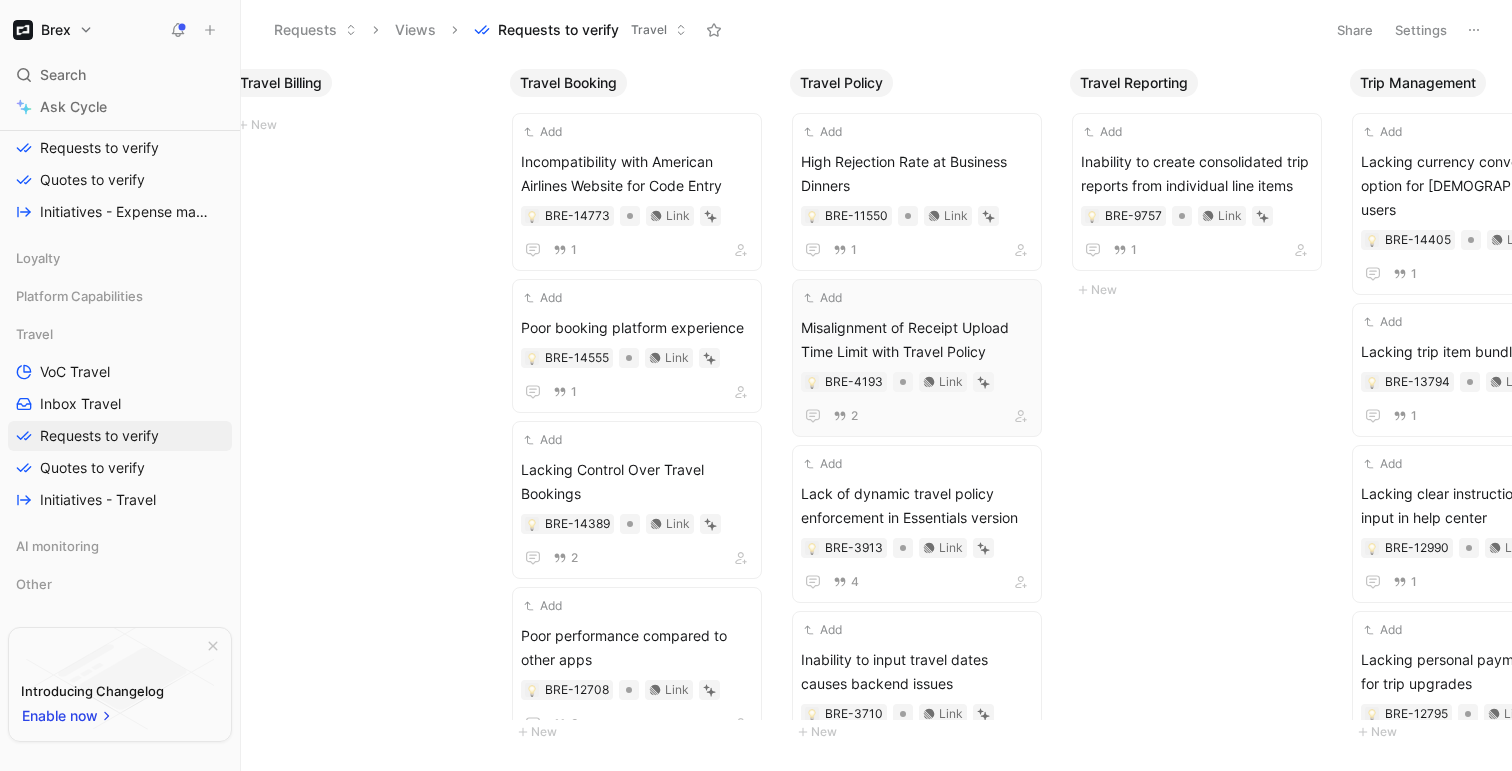 scroll, scrollTop: 0, scrollLeft: 598, axis: horizontal 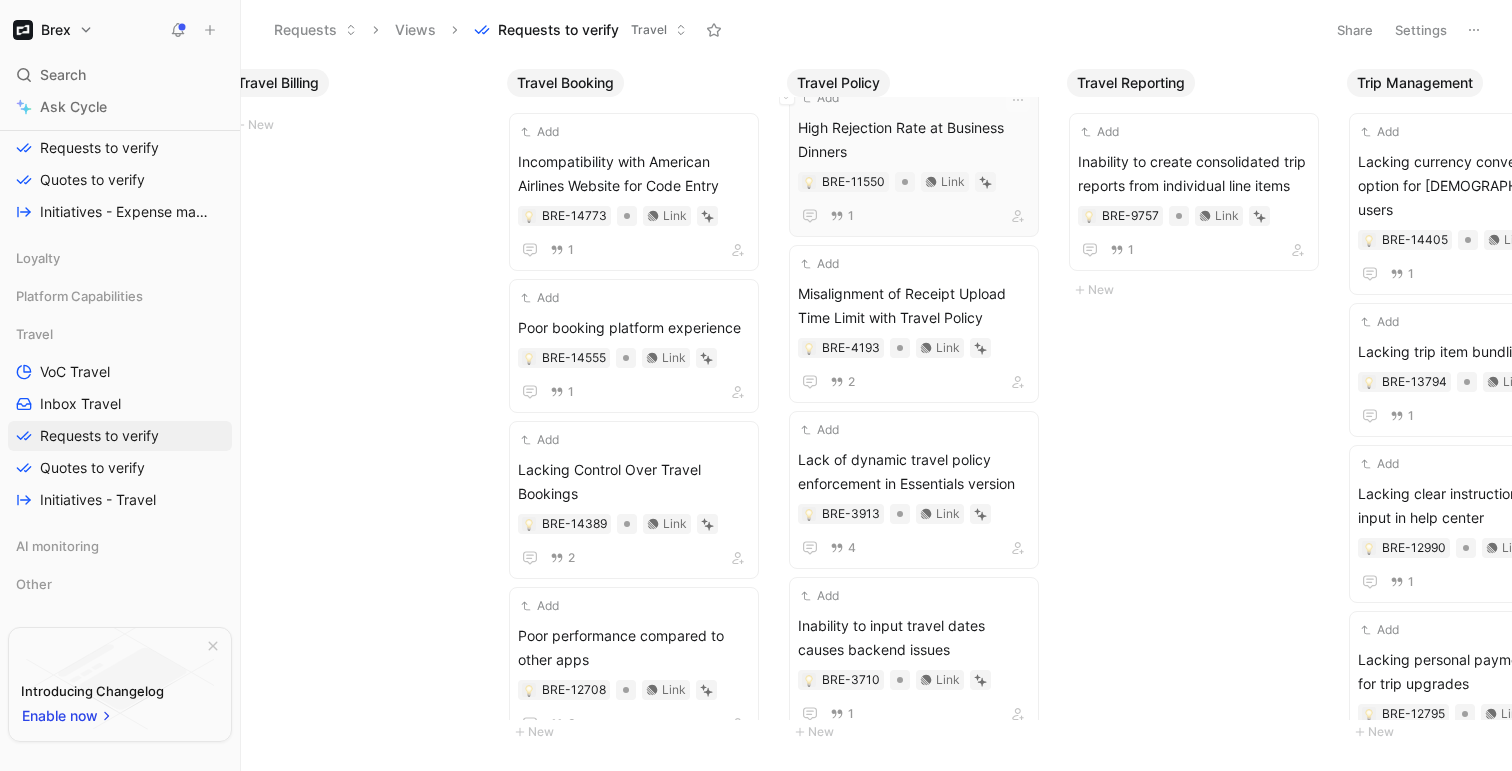 click on "High Rejection Rate at Business Dinners" at bounding box center (914, 140) 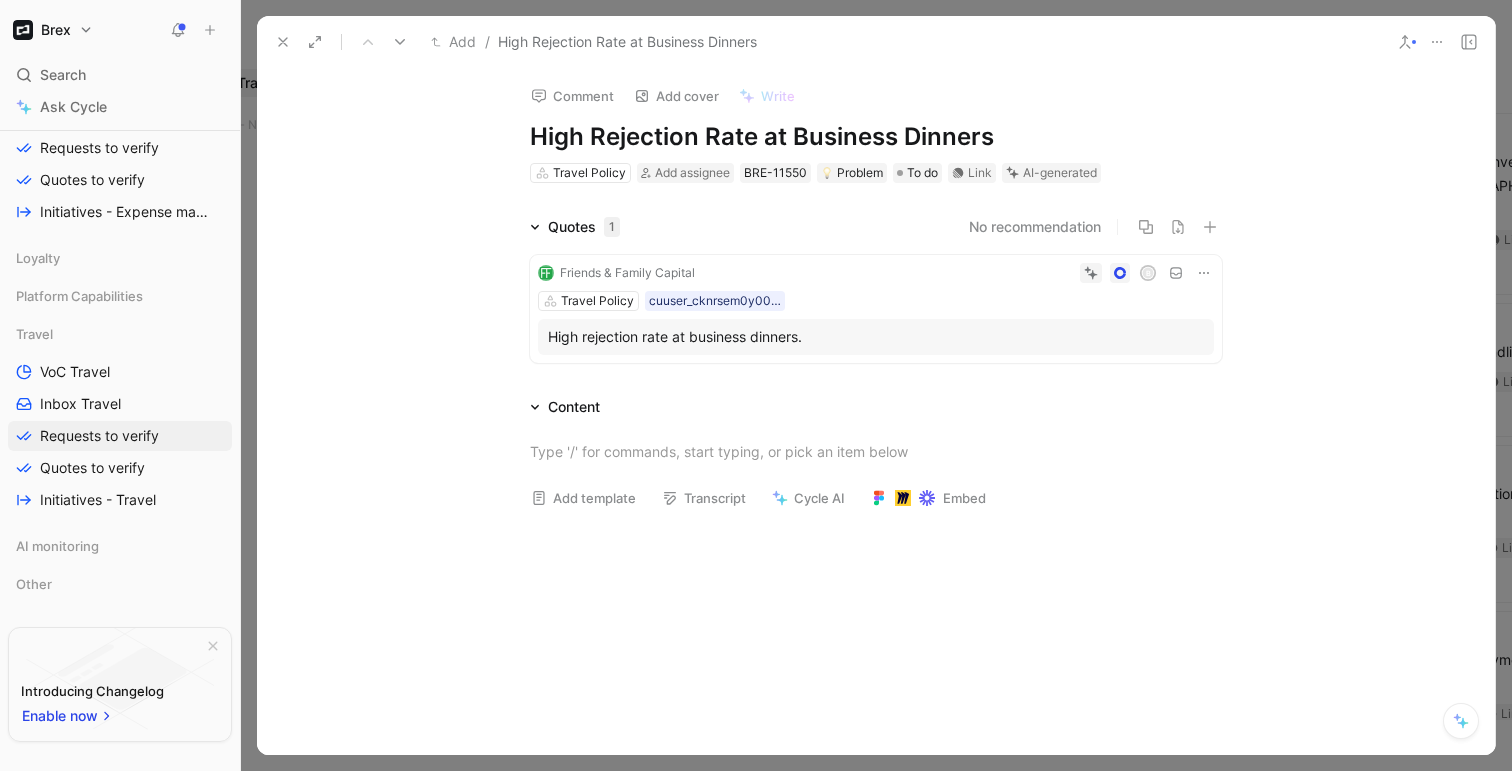 scroll, scrollTop: 41, scrollLeft: 0, axis: vertical 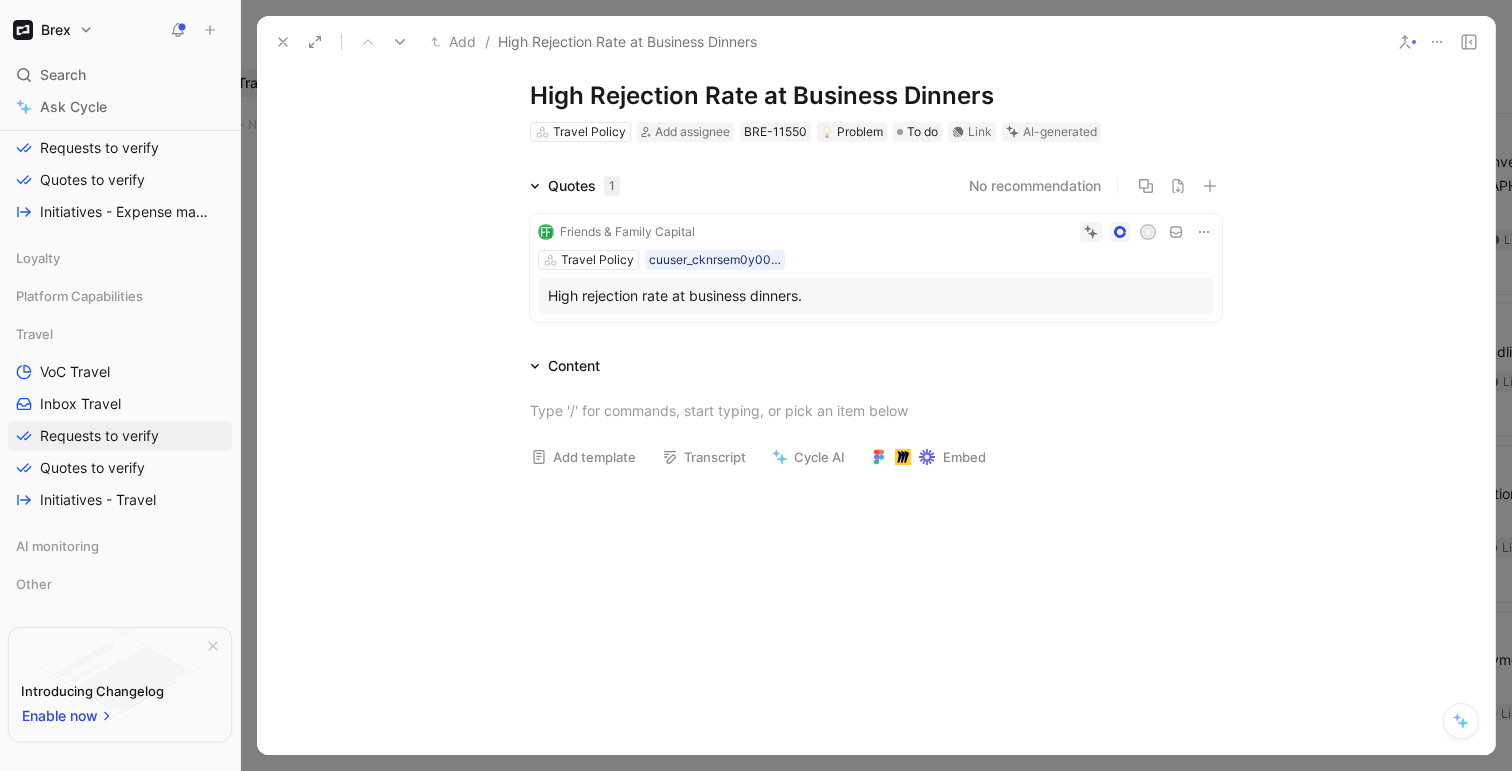 click on "Travel Policy cuuser_cknrsem0y001401nv5yu3dd4f" at bounding box center (876, 260) 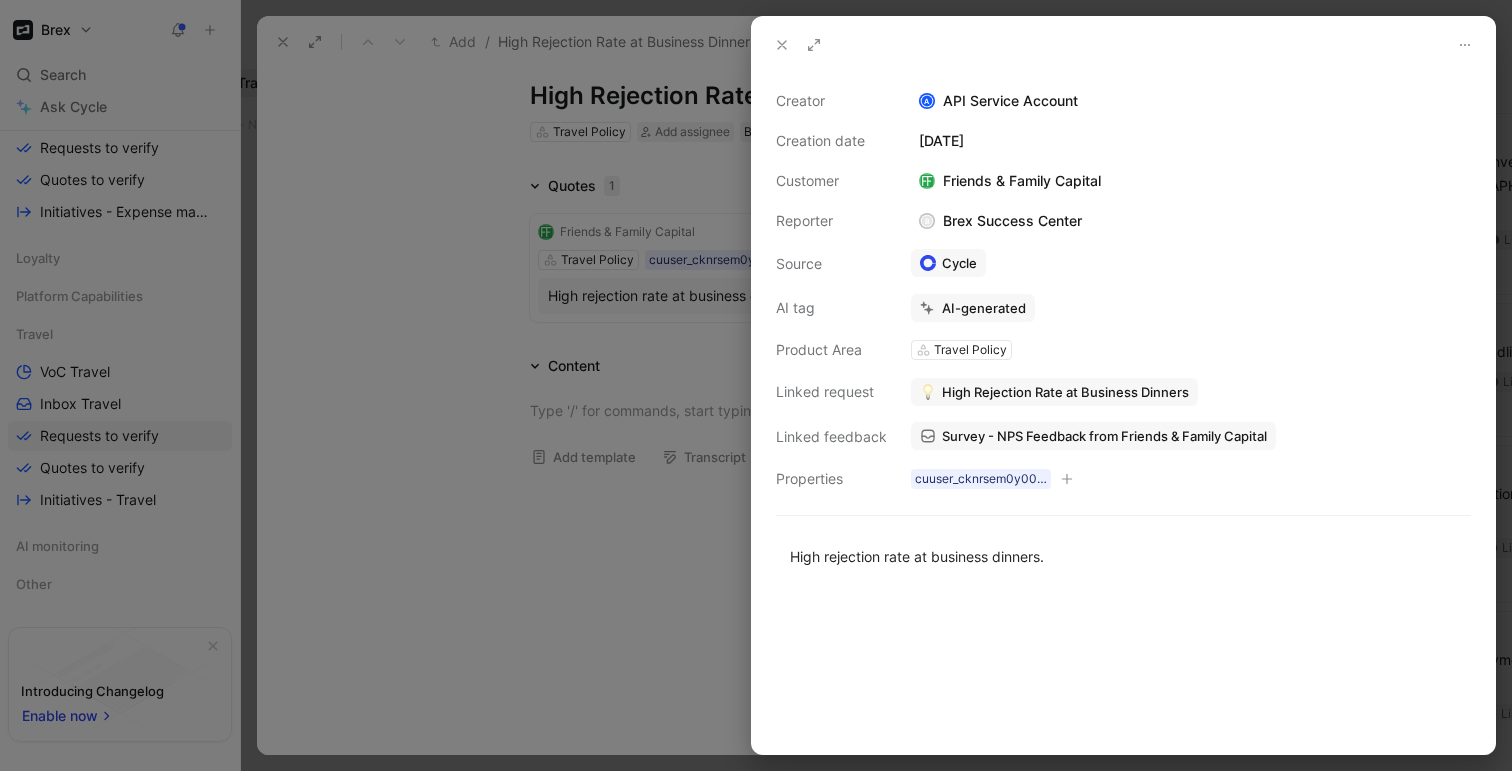click at bounding box center (782, 45) 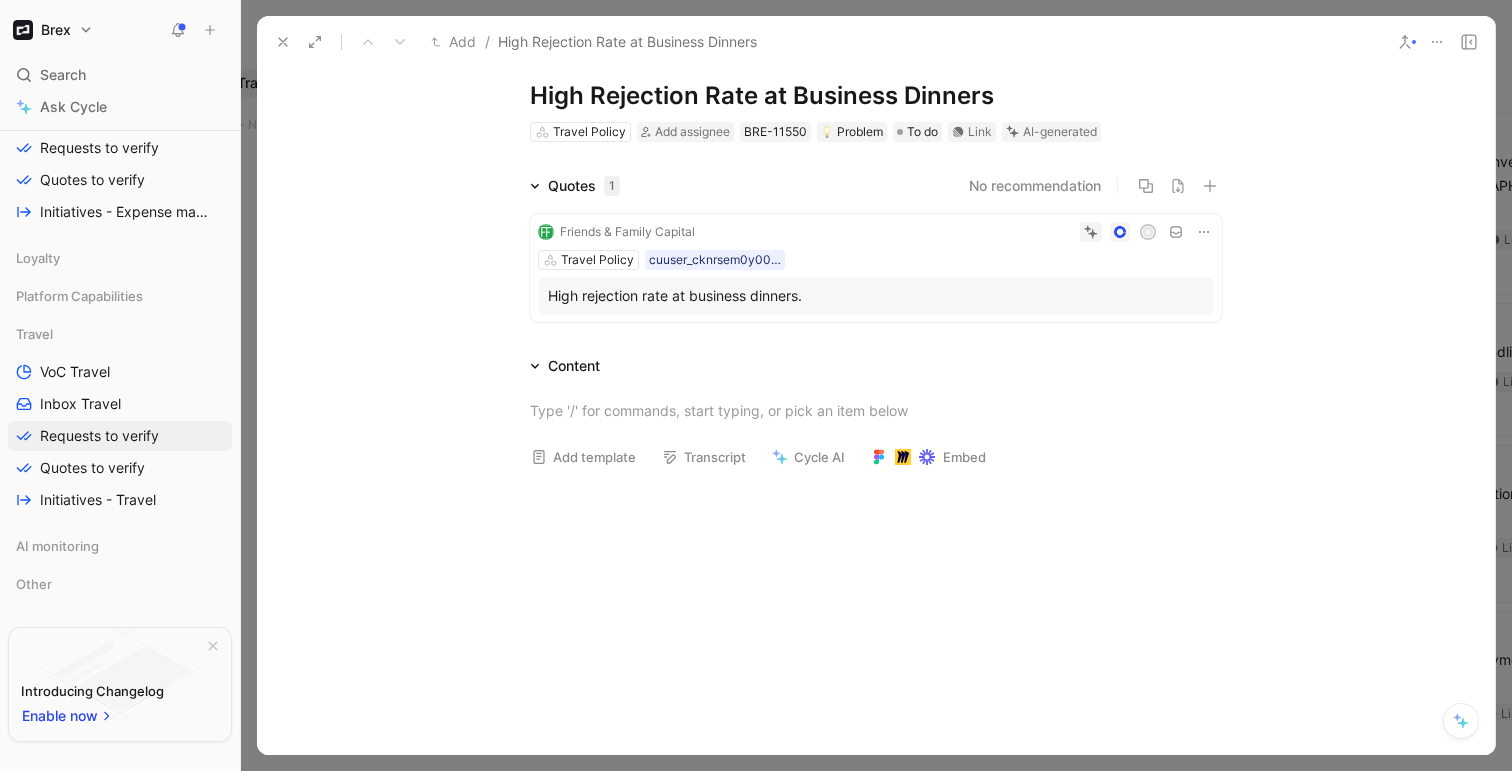 click 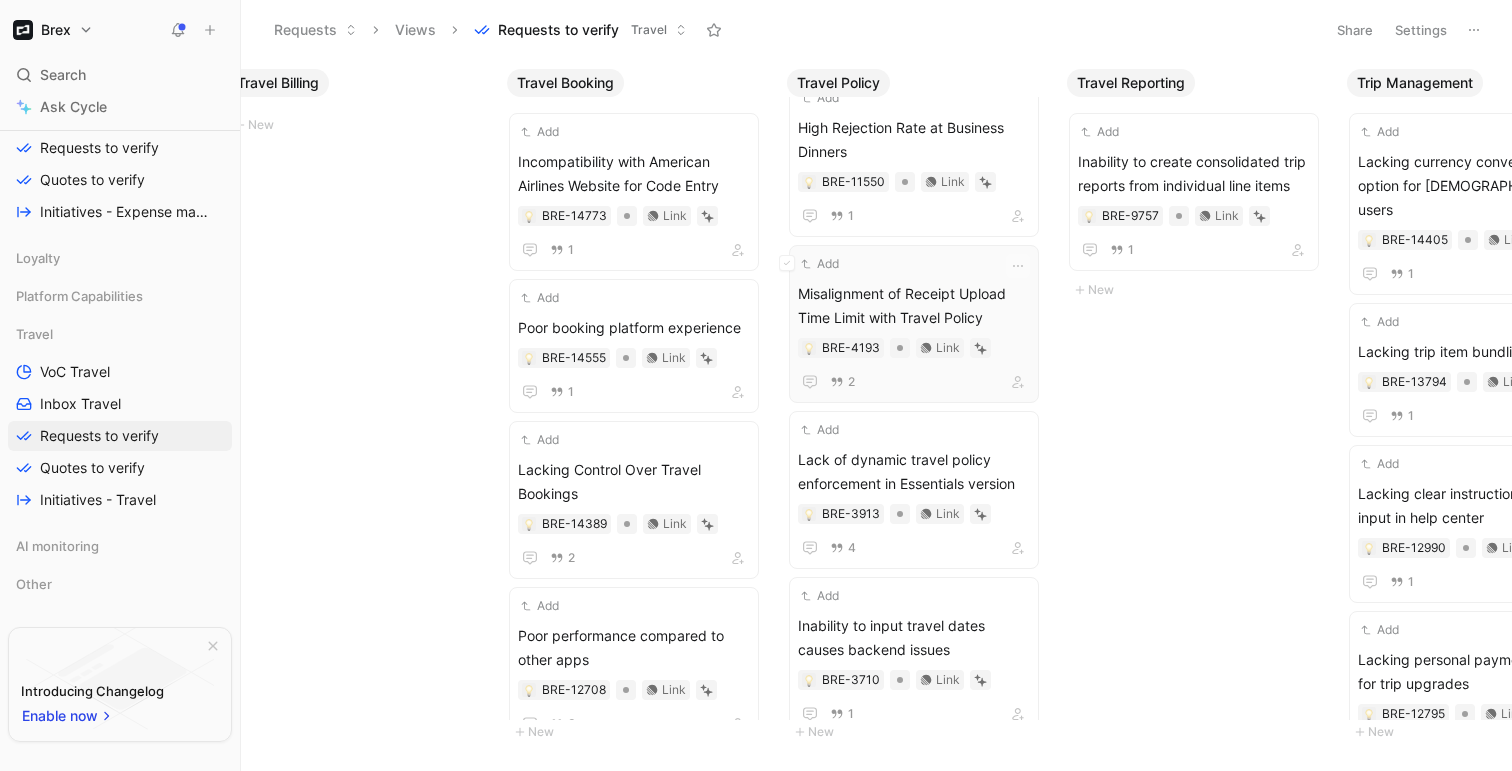 click on "Misalignment of Receipt Upload Time Limit with Travel Policy" at bounding box center (914, 306) 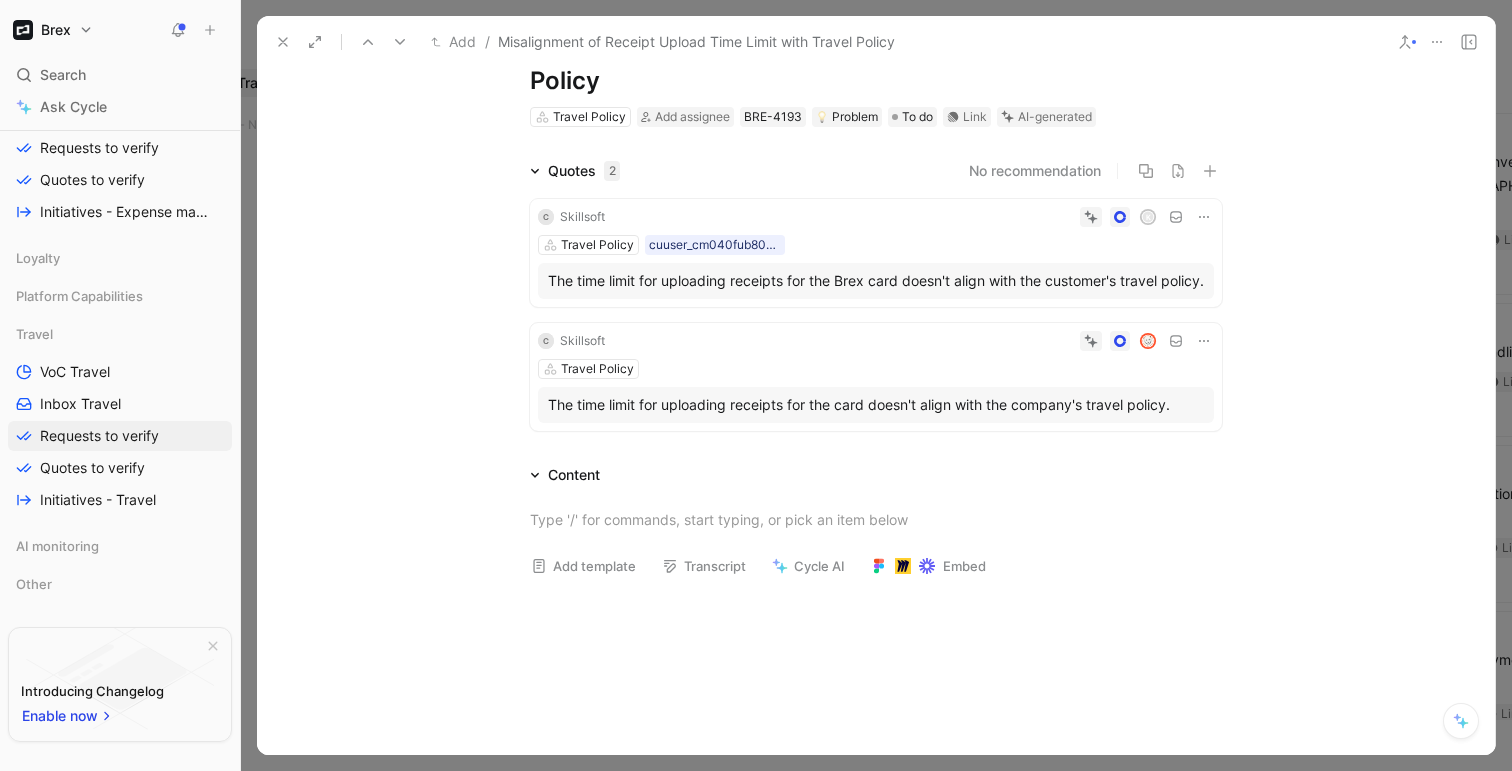 scroll, scrollTop: 90, scrollLeft: 0, axis: vertical 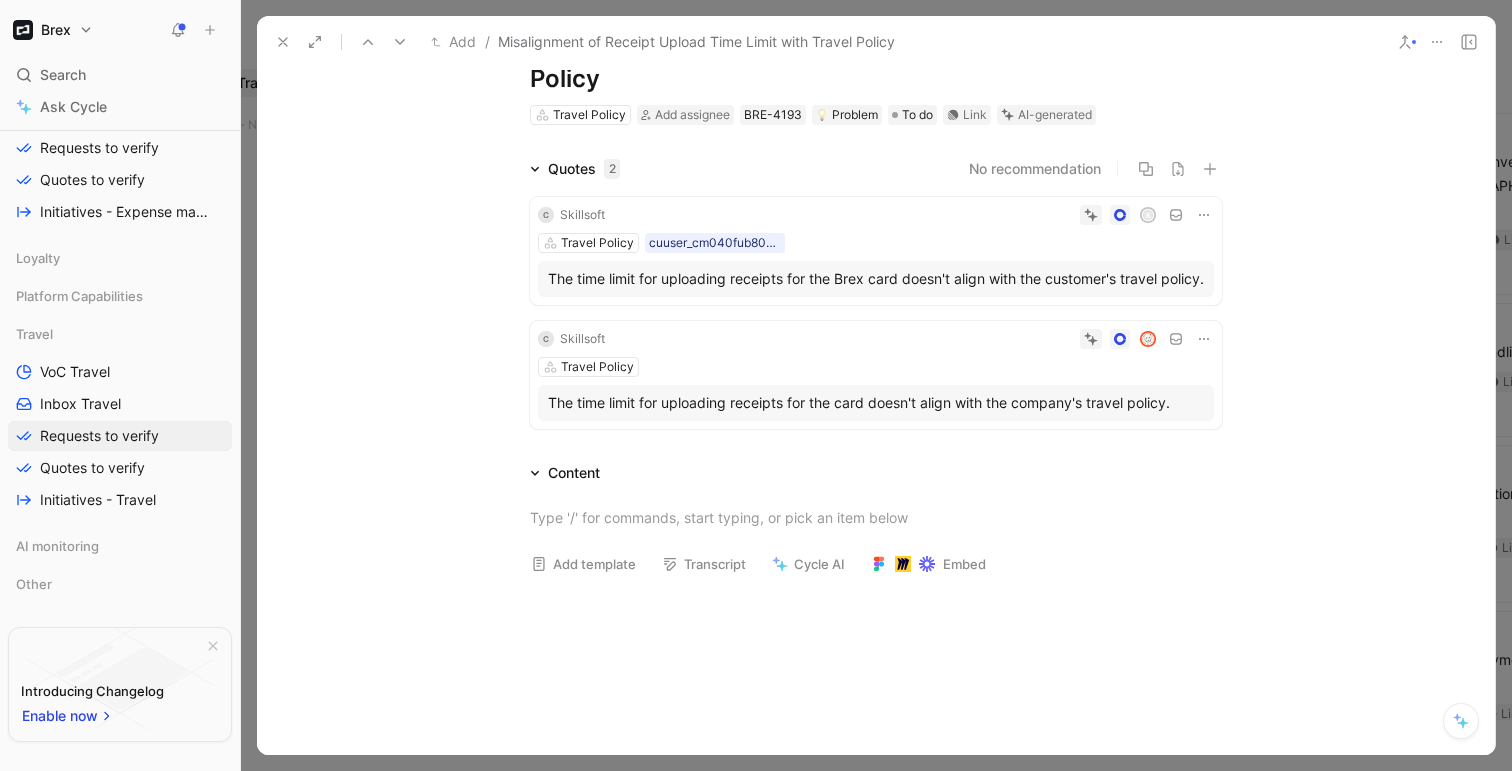 click 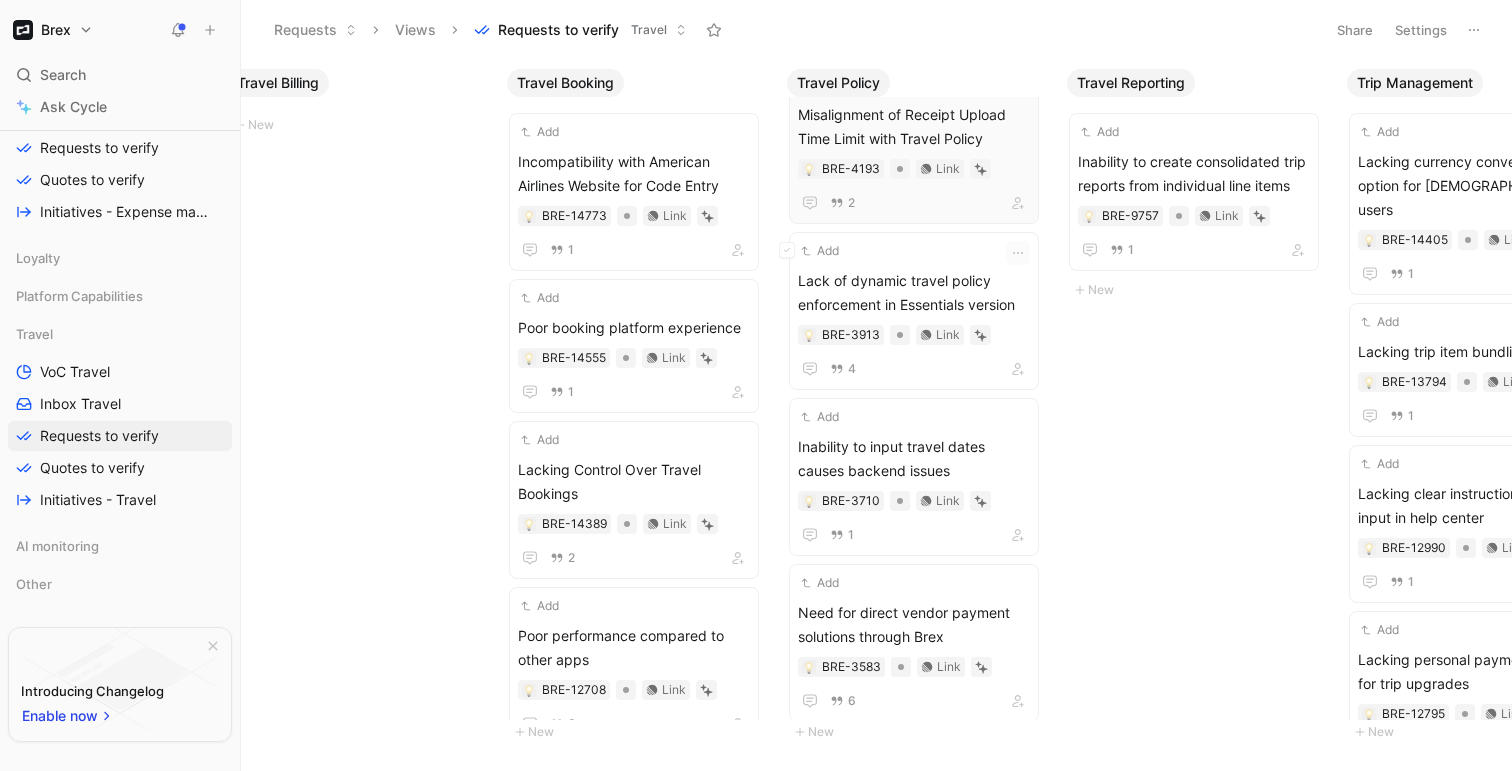 scroll, scrollTop: 254, scrollLeft: 0, axis: vertical 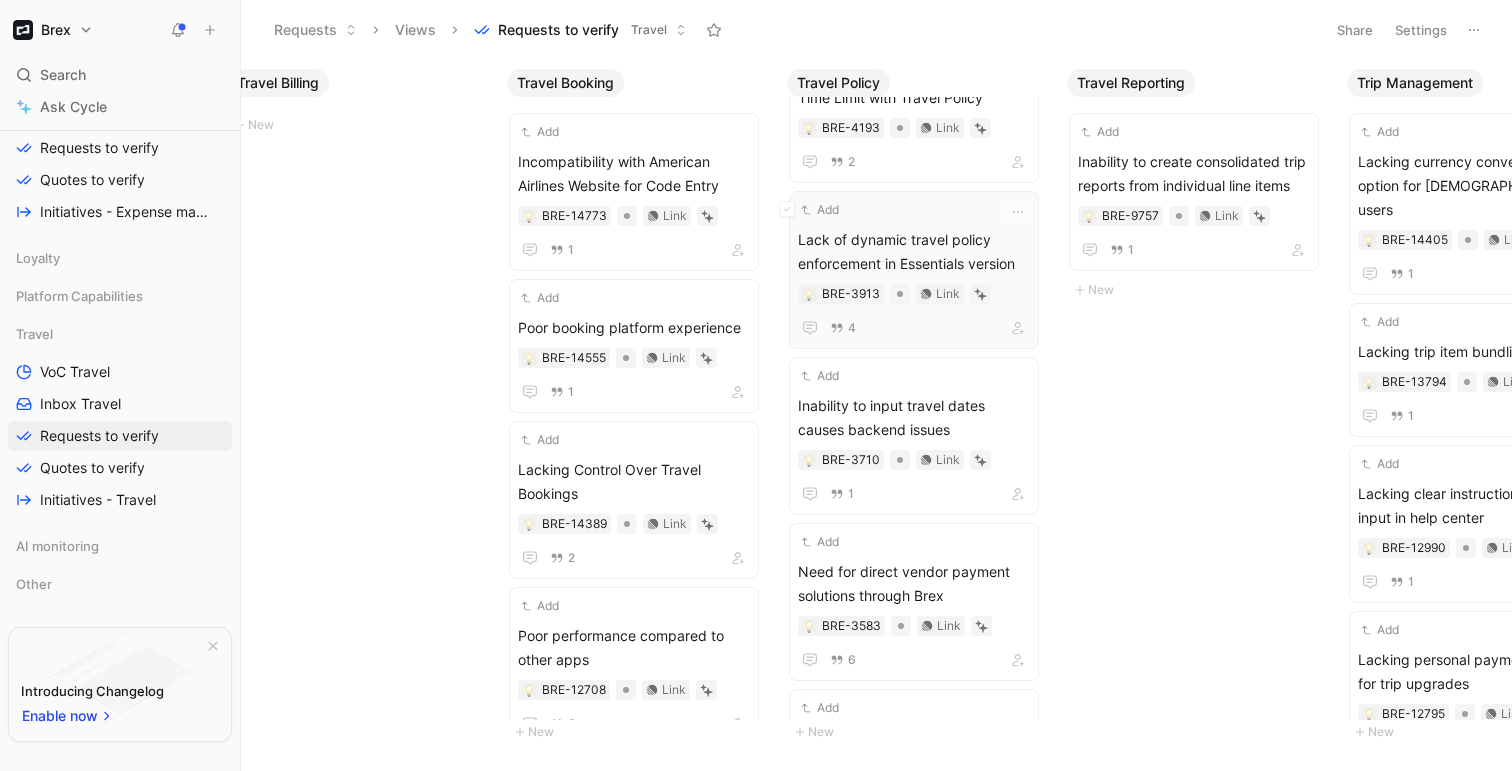 click on "Lack of dynamic travel policy enforcement in Essentials version" at bounding box center (914, 252) 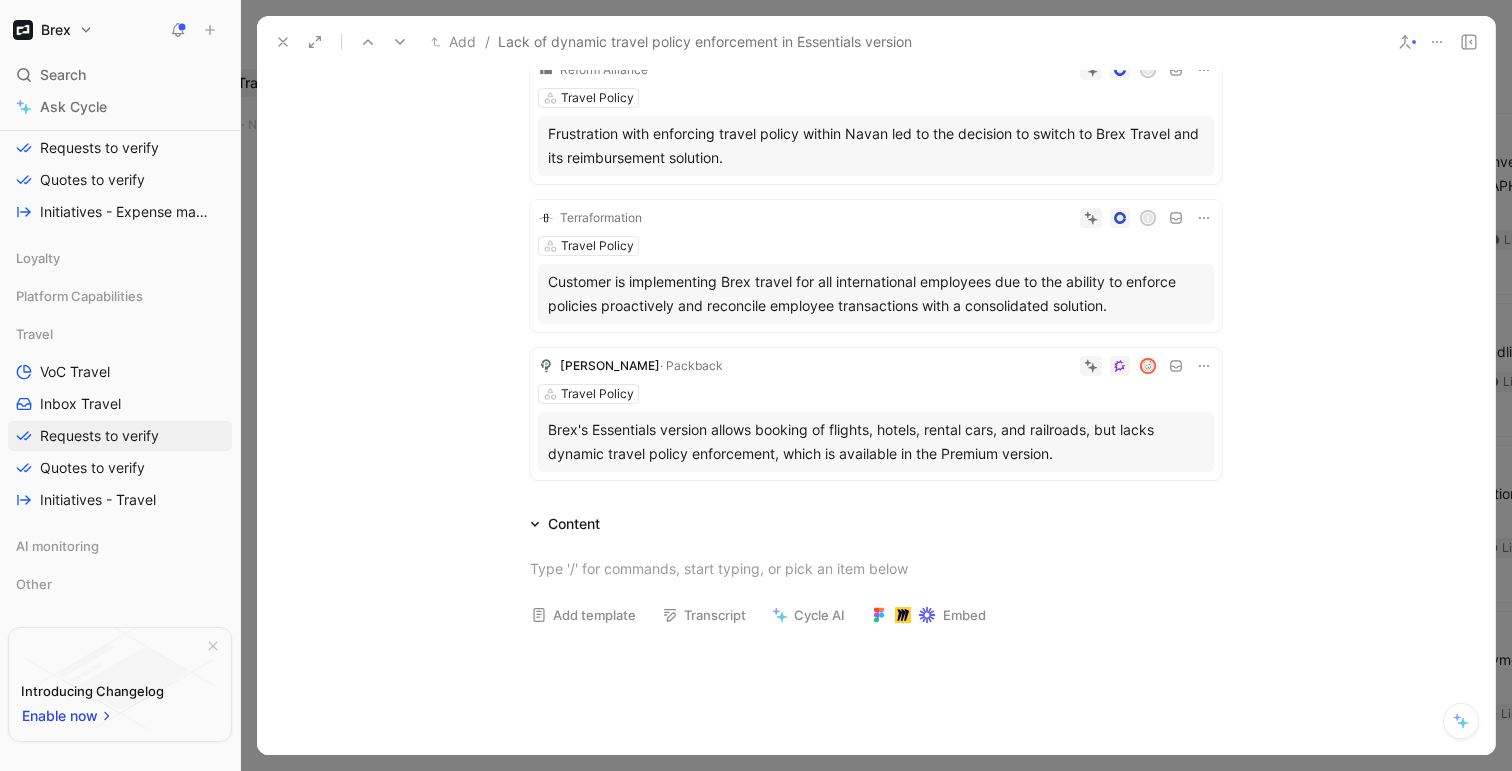 scroll, scrollTop: 403, scrollLeft: 0, axis: vertical 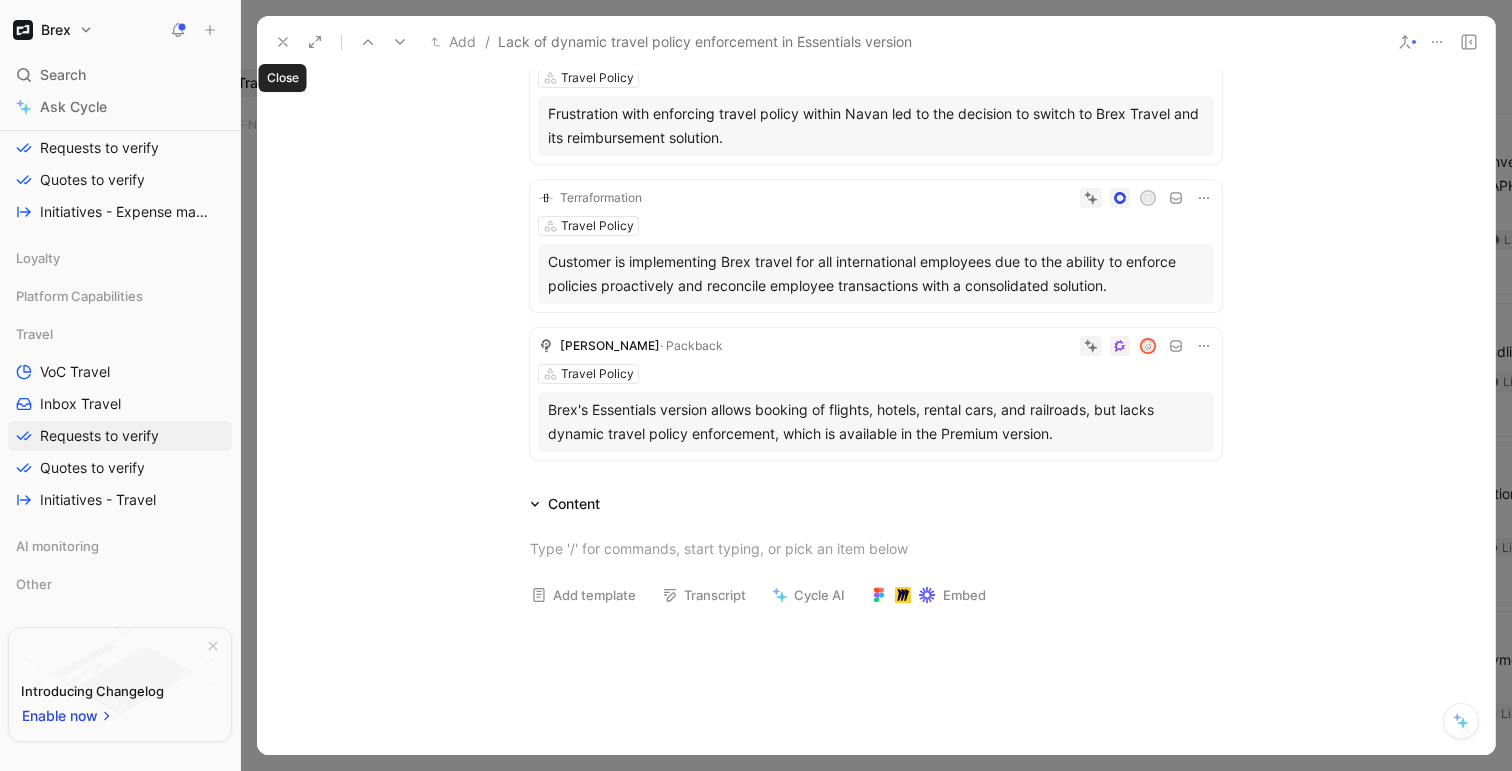 click at bounding box center [283, 42] 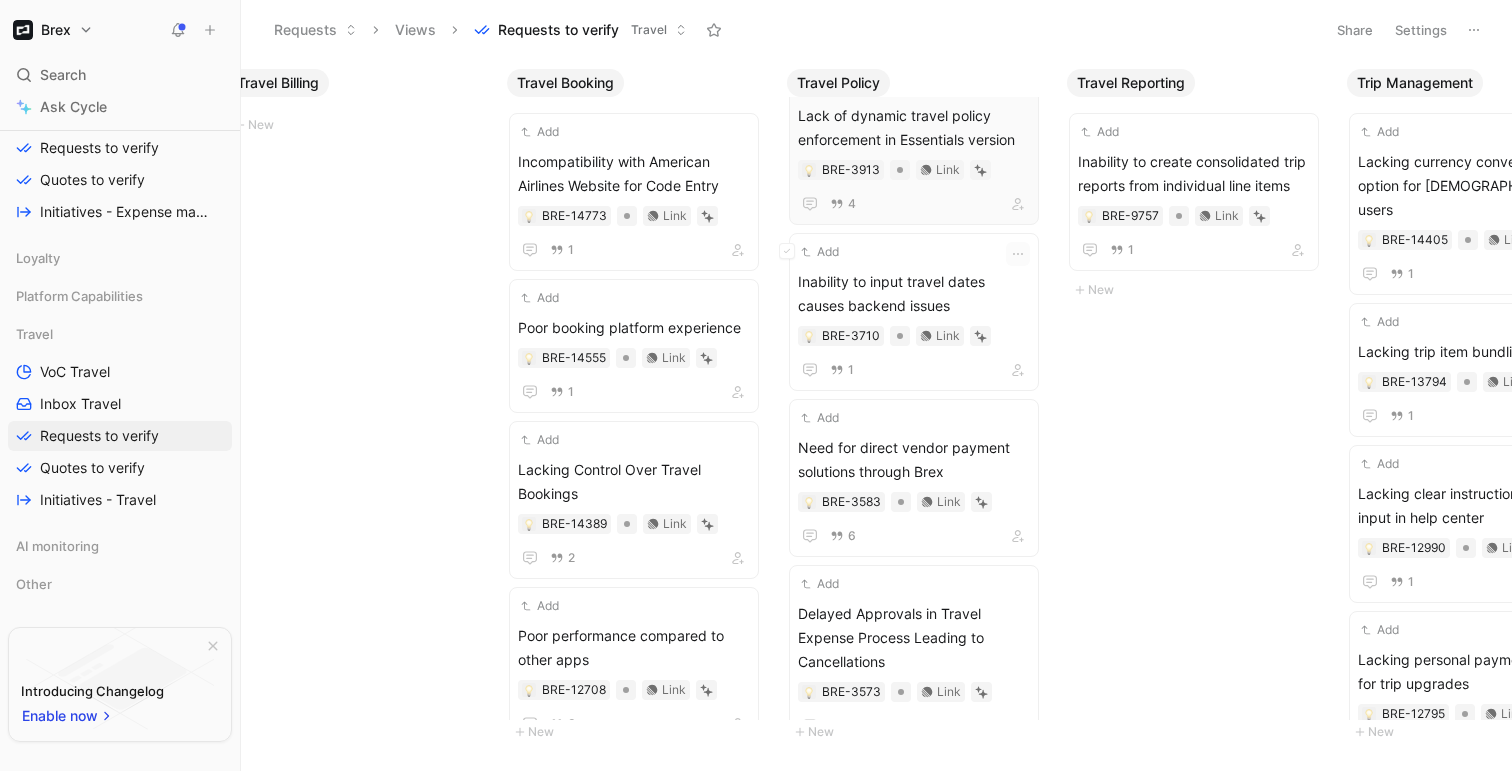 scroll, scrollTop: 412, scrollLeft: 0, axis: vertical 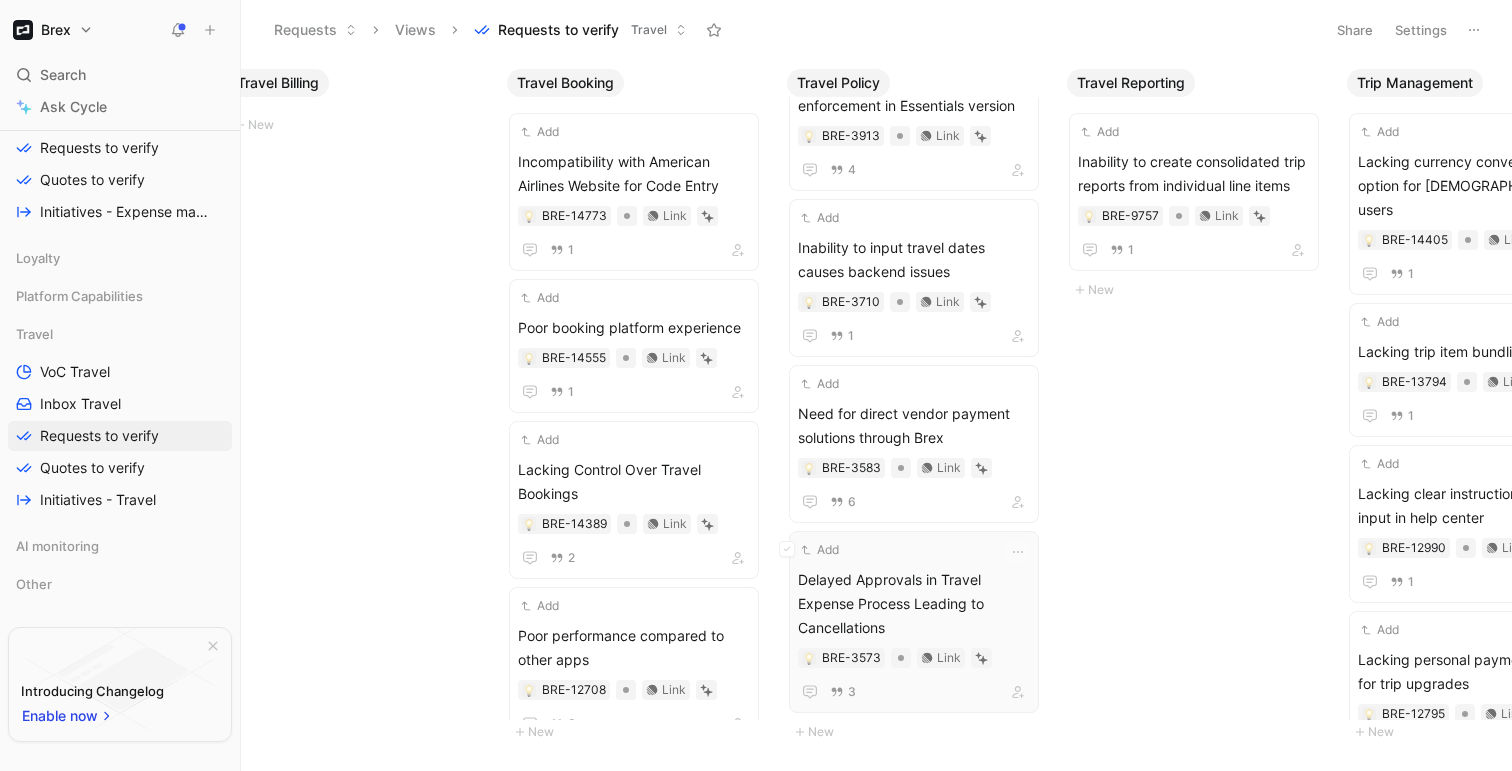 click on "Delayed Approvals in Travel Expense Process Leading to Cancellations" at bounding box center (914, 604) 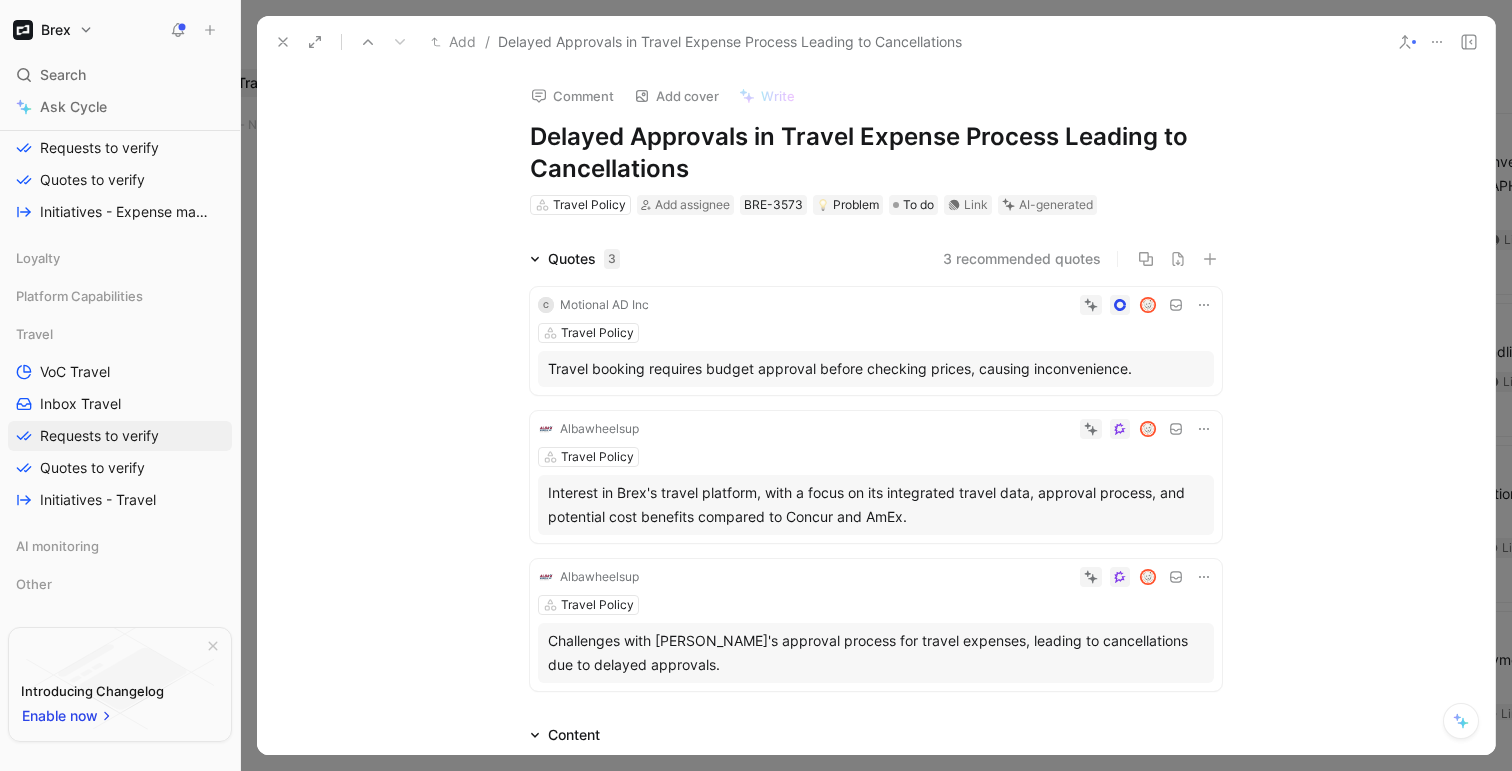 click 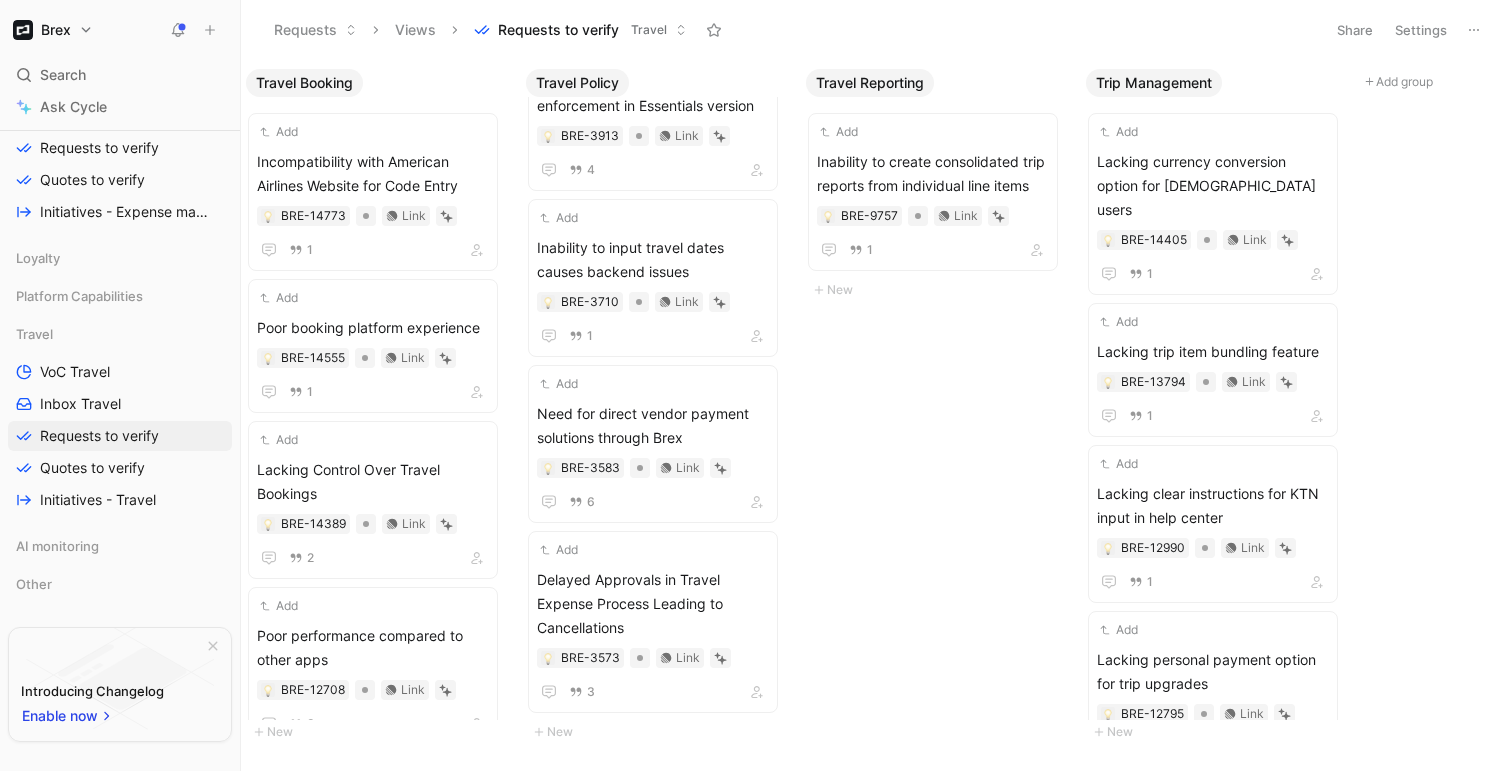 scroll, scrollTop: 0, scrollLeft: 920, axis: horizontal 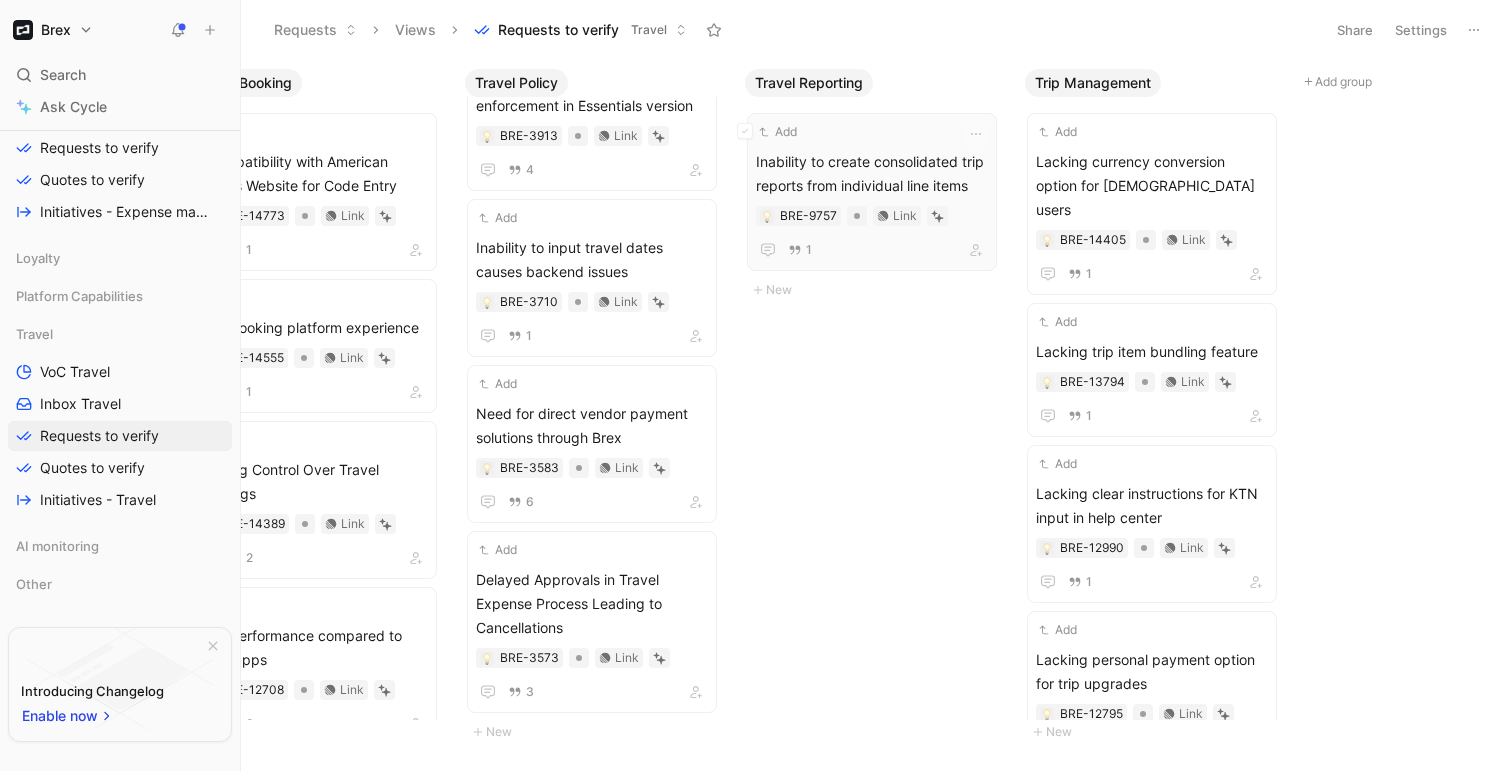 click on "Add" at bounding box center [859, 132] 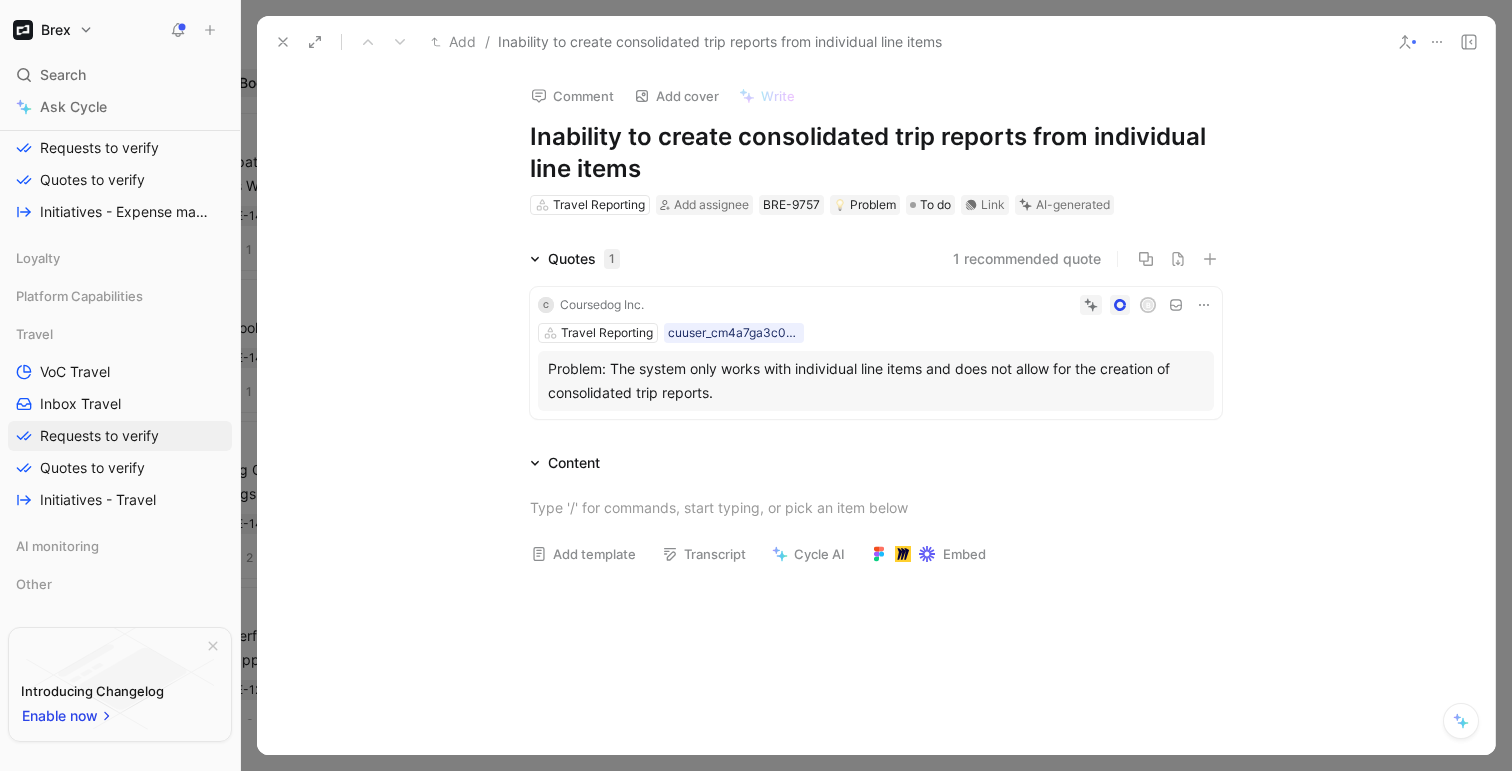 click 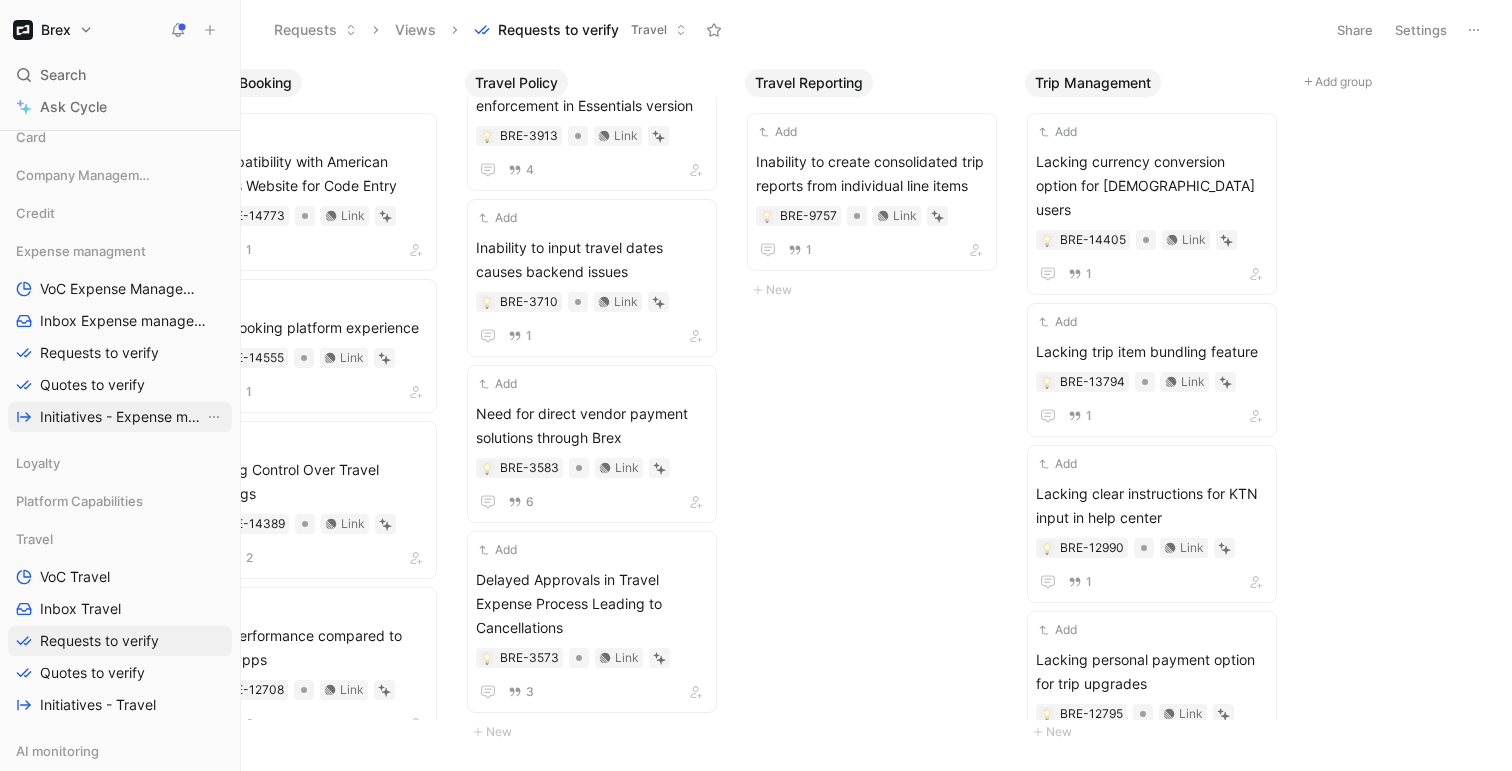 scroll, scrollTop: 505, scrollLeft: 0, axis: vertical 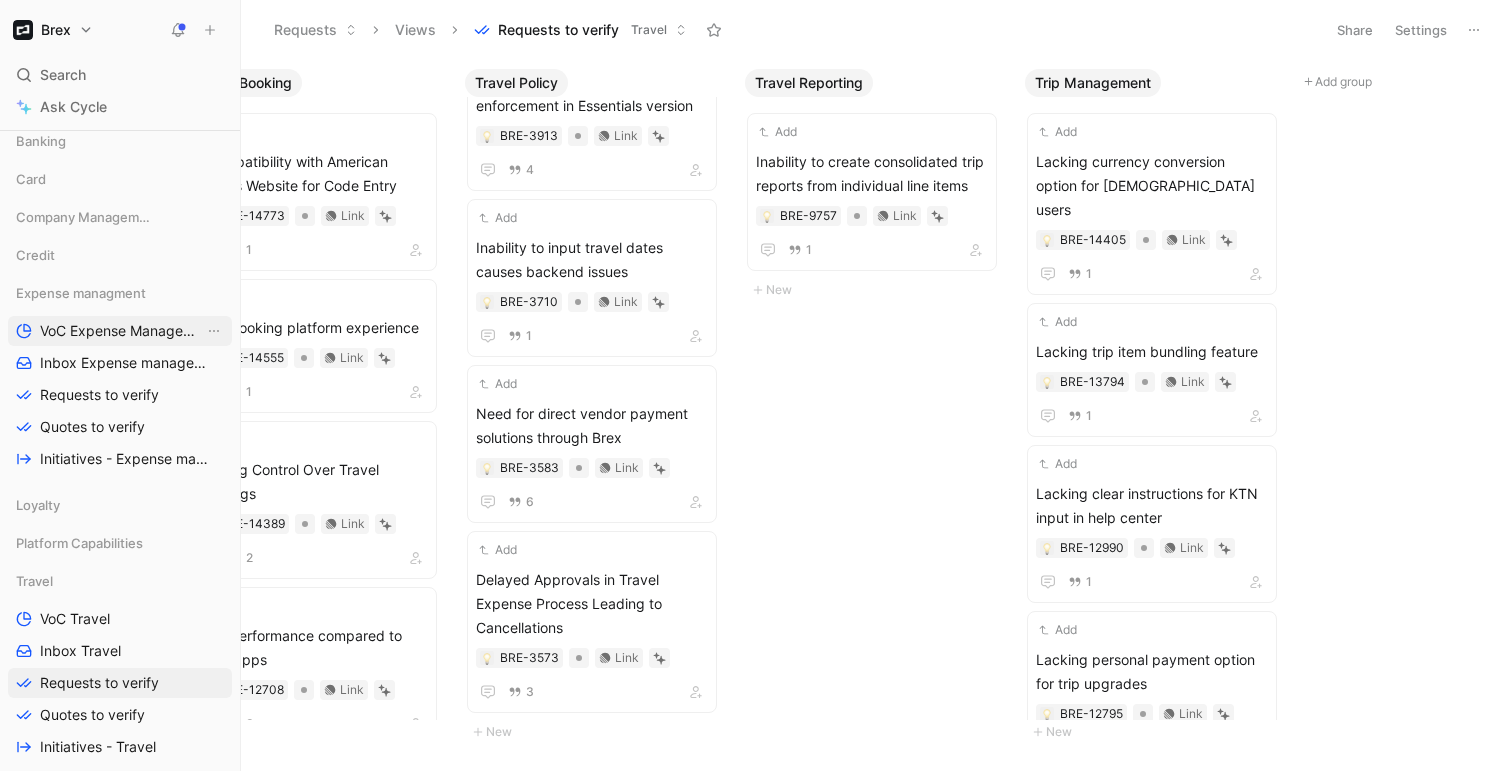 click on "VoC Expense Management" at bounding box center (122, 331) 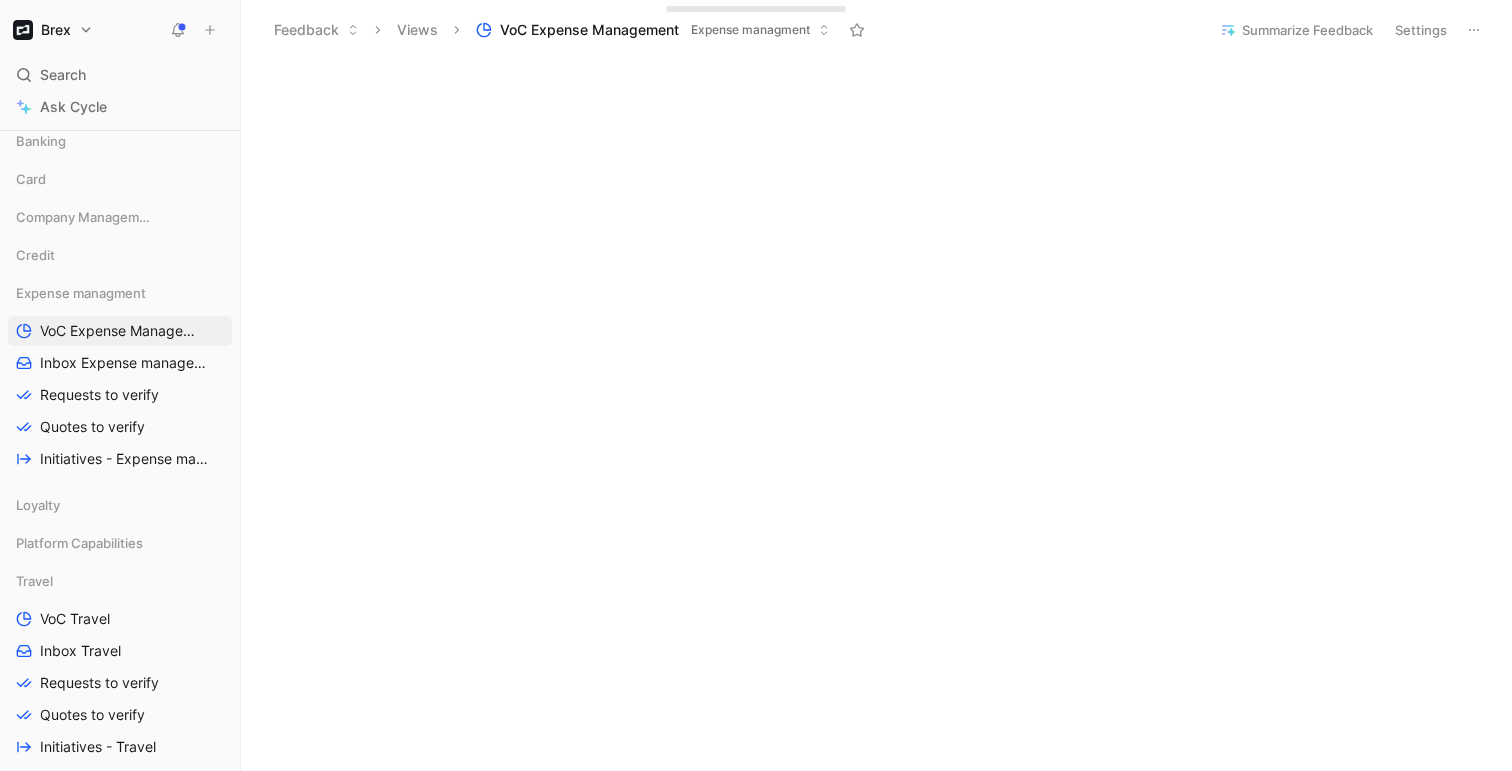 scroll, scrollTop: 784, scrollLeft: 0, axis: vertical 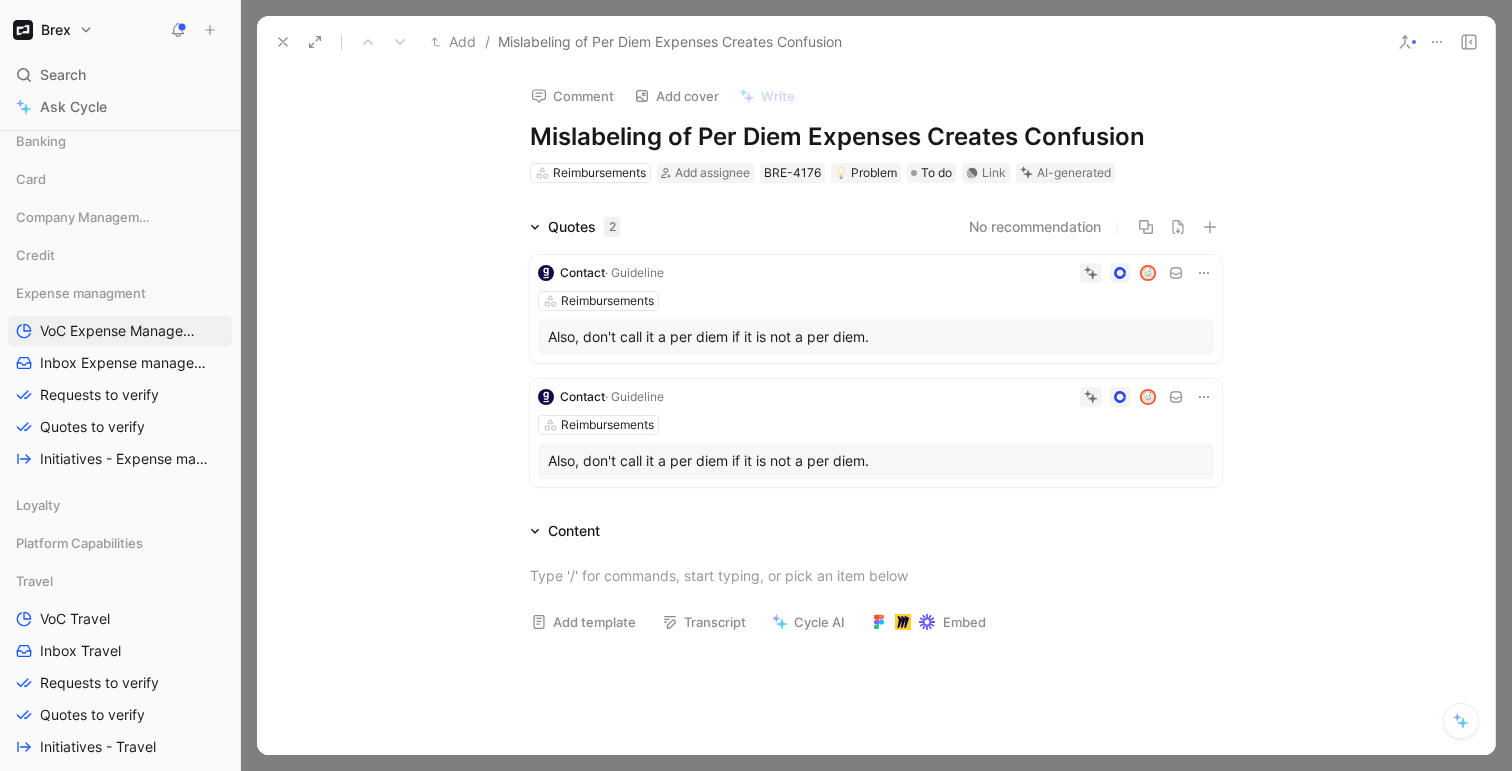 click 